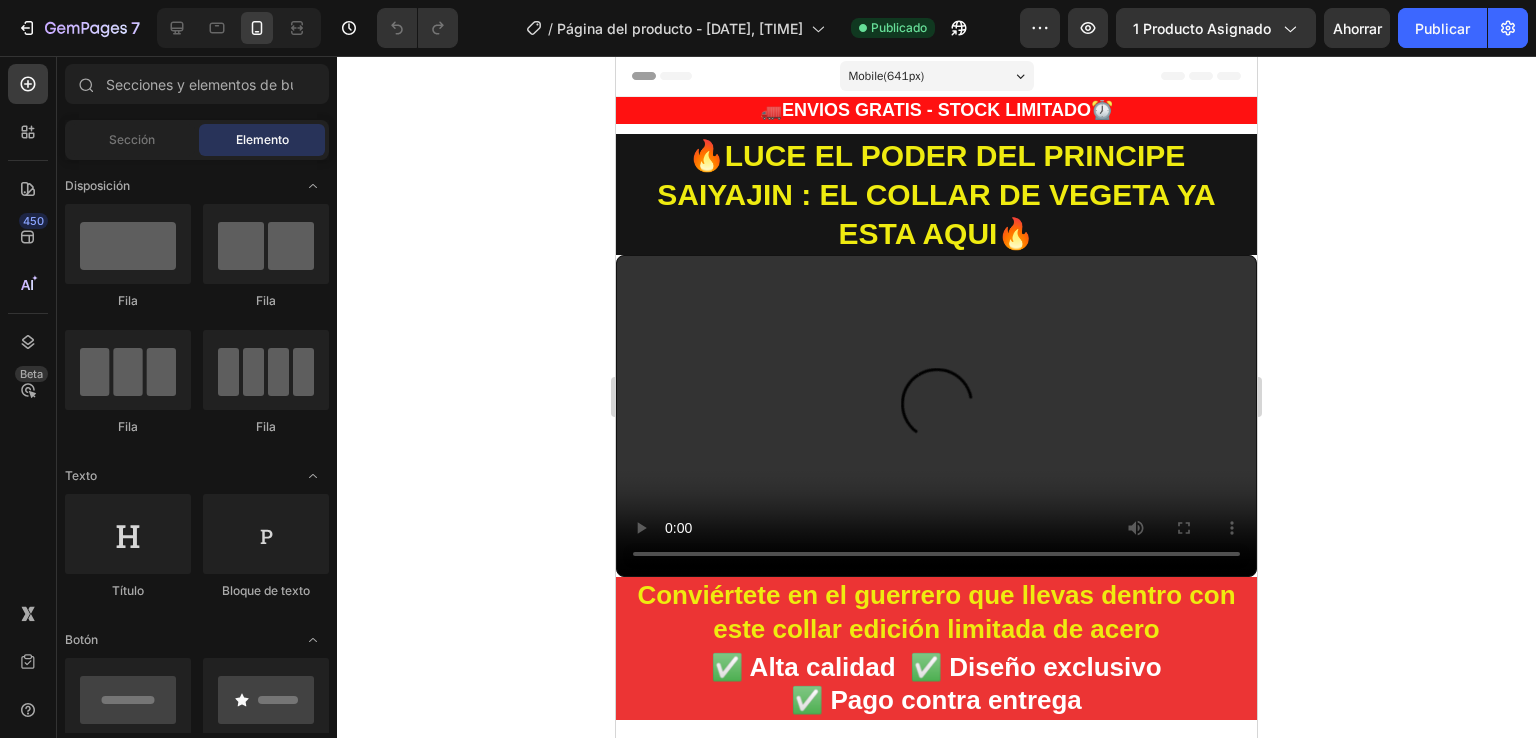 scroll, scrollTop: 0, scrollLeft: 0, axis: both 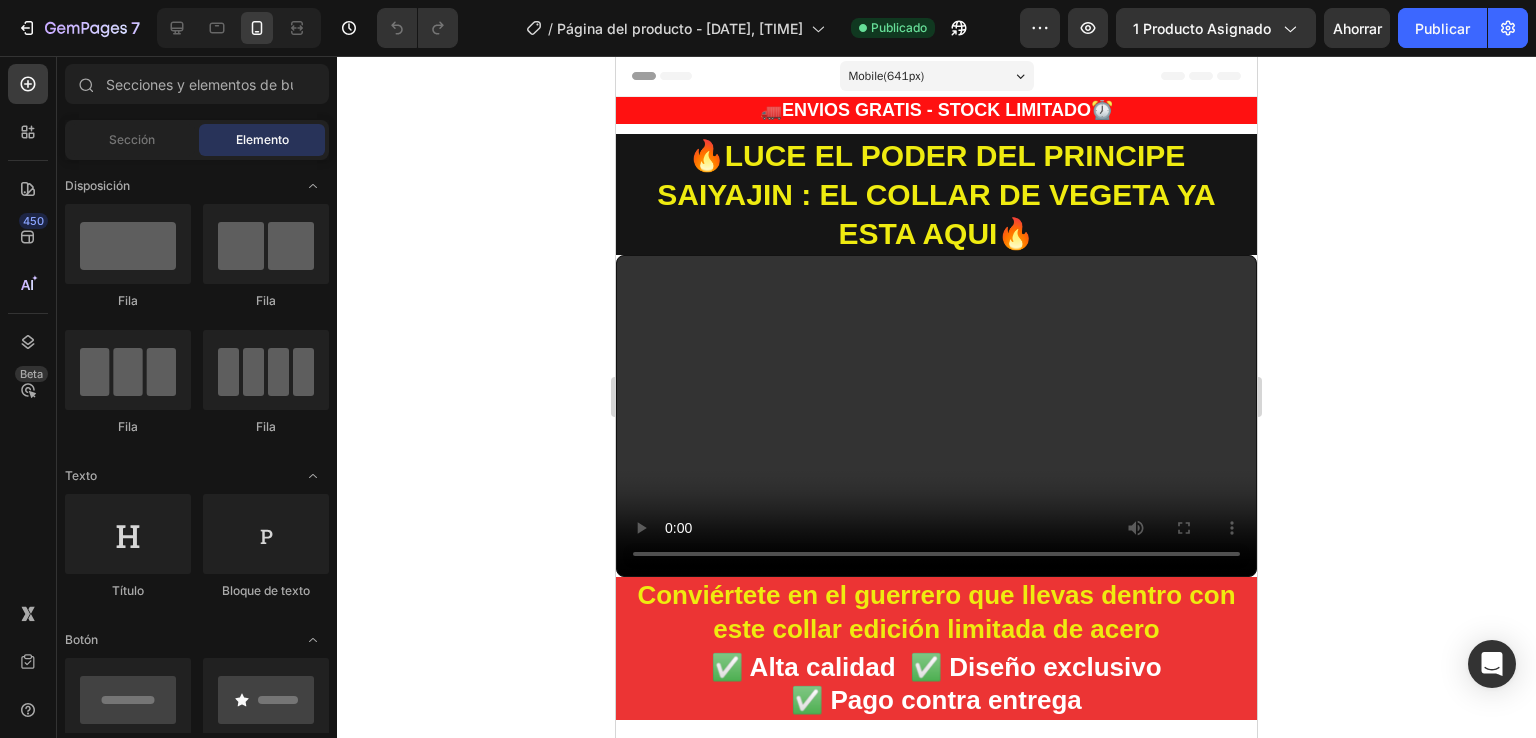 drag, startPoint x: 1490, startPoint y: 266, endPoint x: 1367, endPoint y: 134, distance: 180.4245 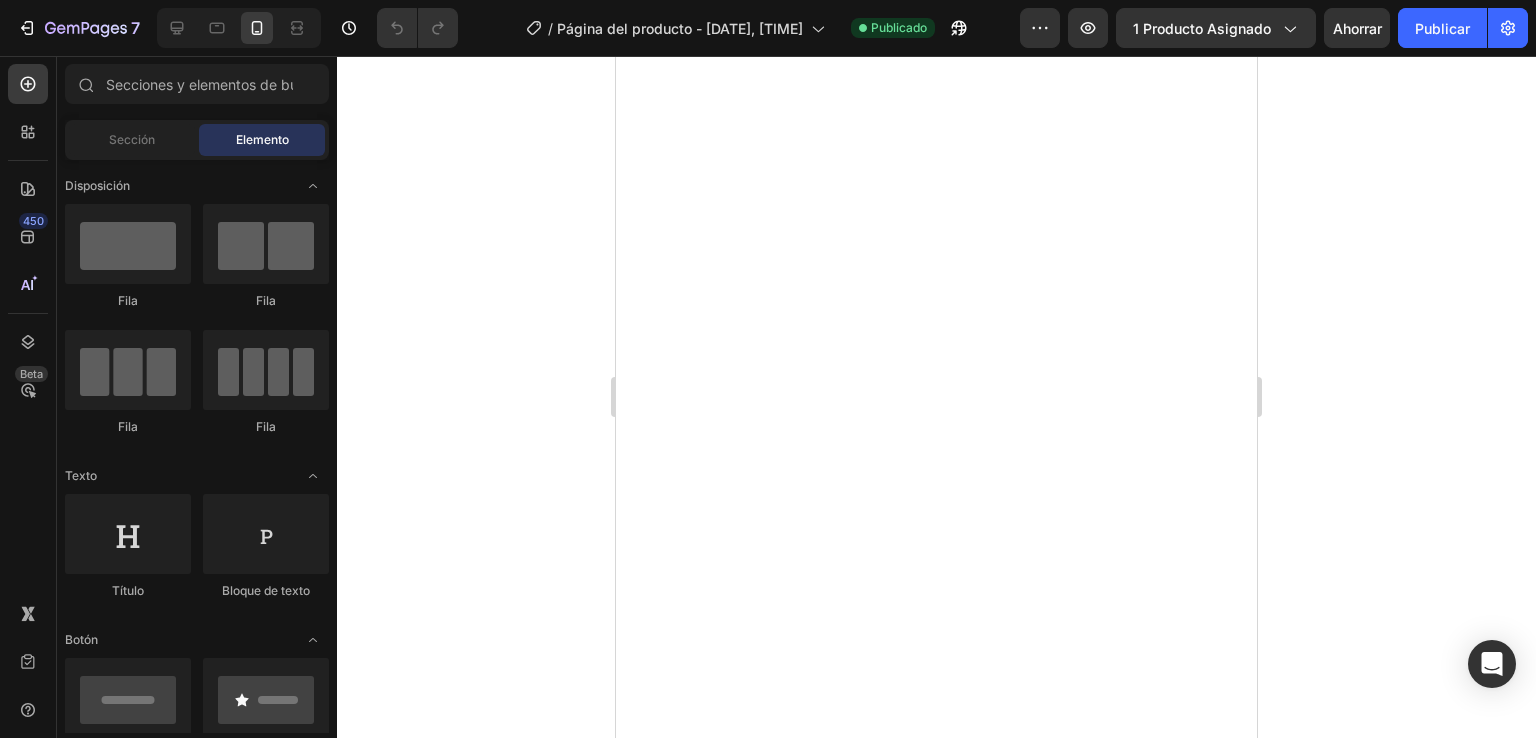 scroll, scrollTop: 1103, scrollLeft: 0, axis: vertical 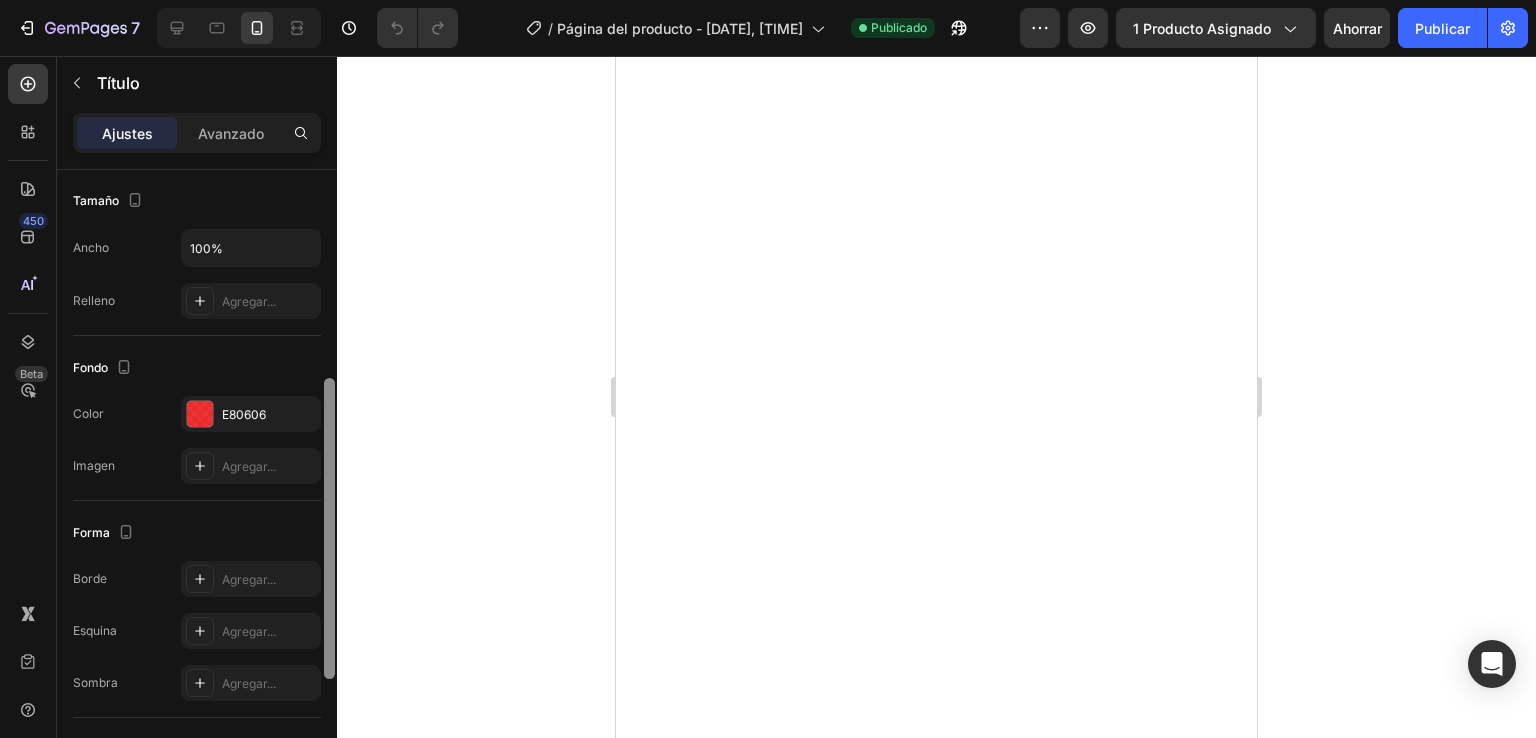 drag, startPoint x: 333, startPoint y: 460, endPoint x: 346, endPoint y: 669, distance: 209.40392 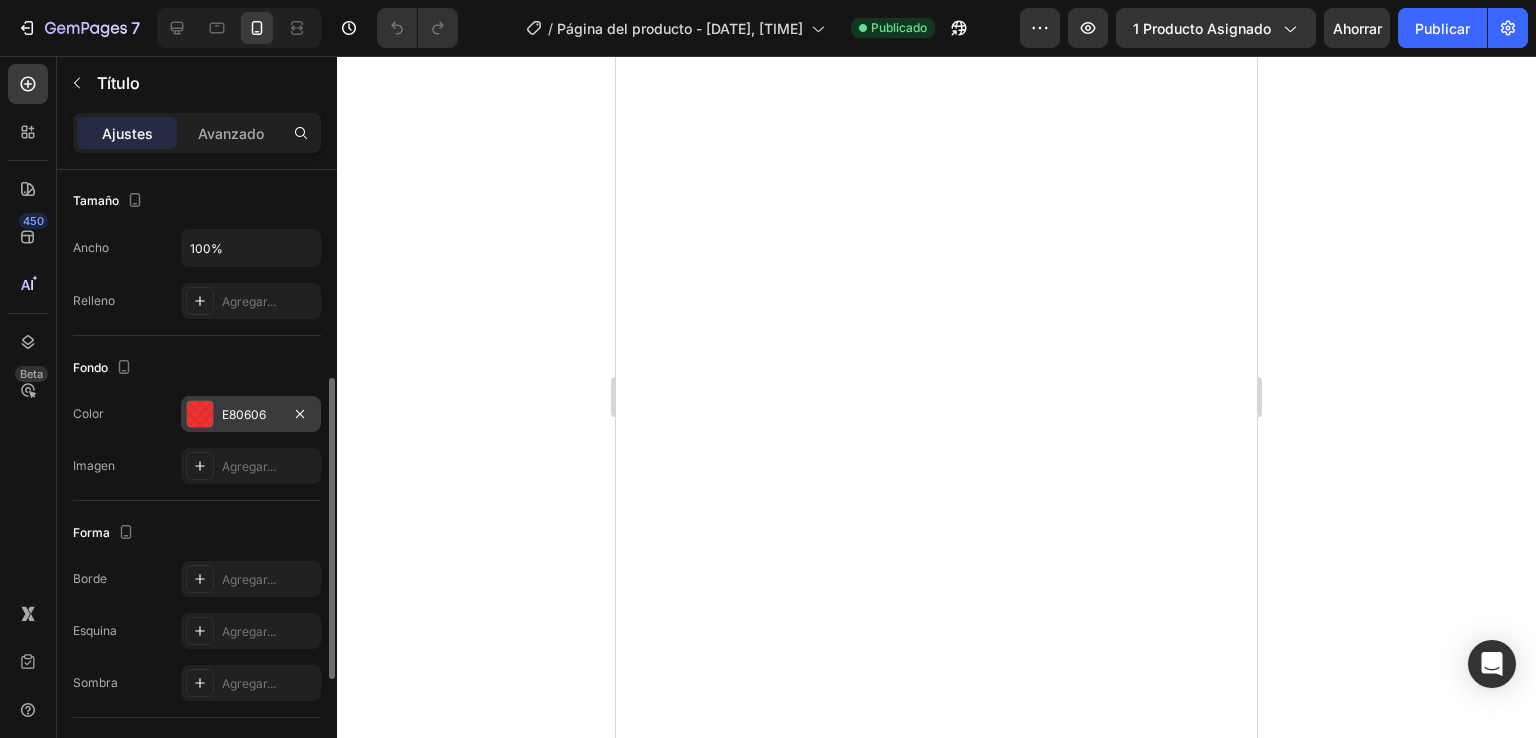 click at bounding box center [200, 414] 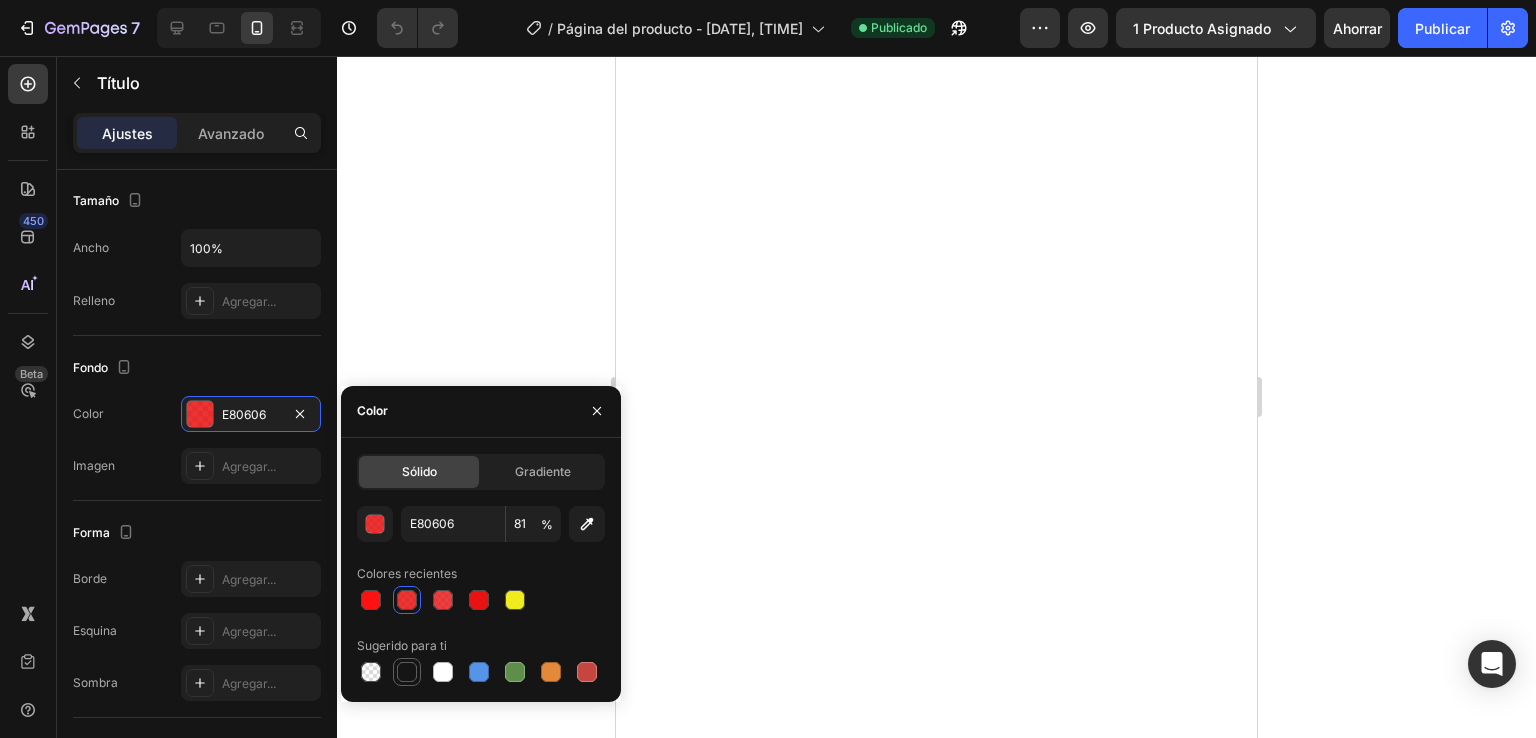 click at bounding box center (407, 672) 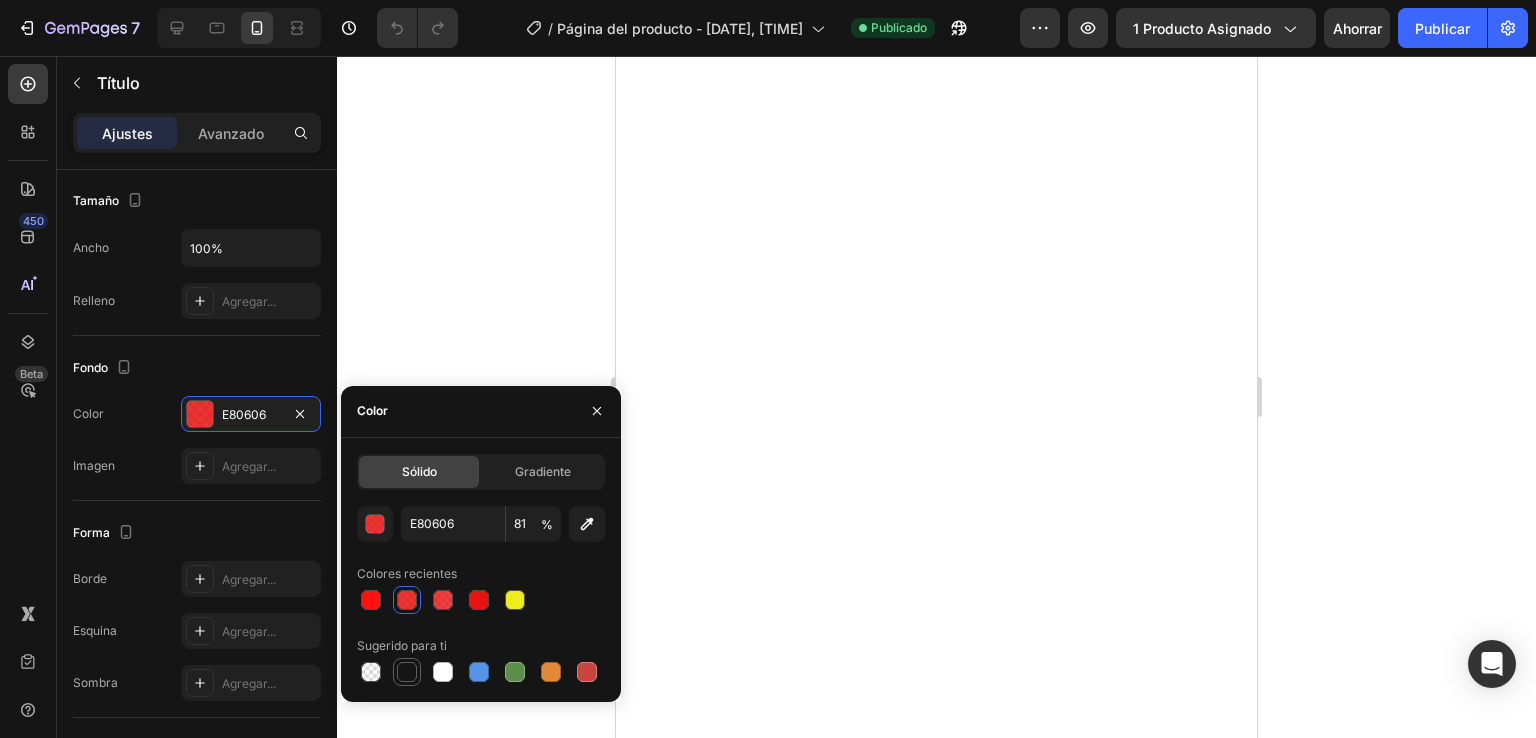 type on "100" 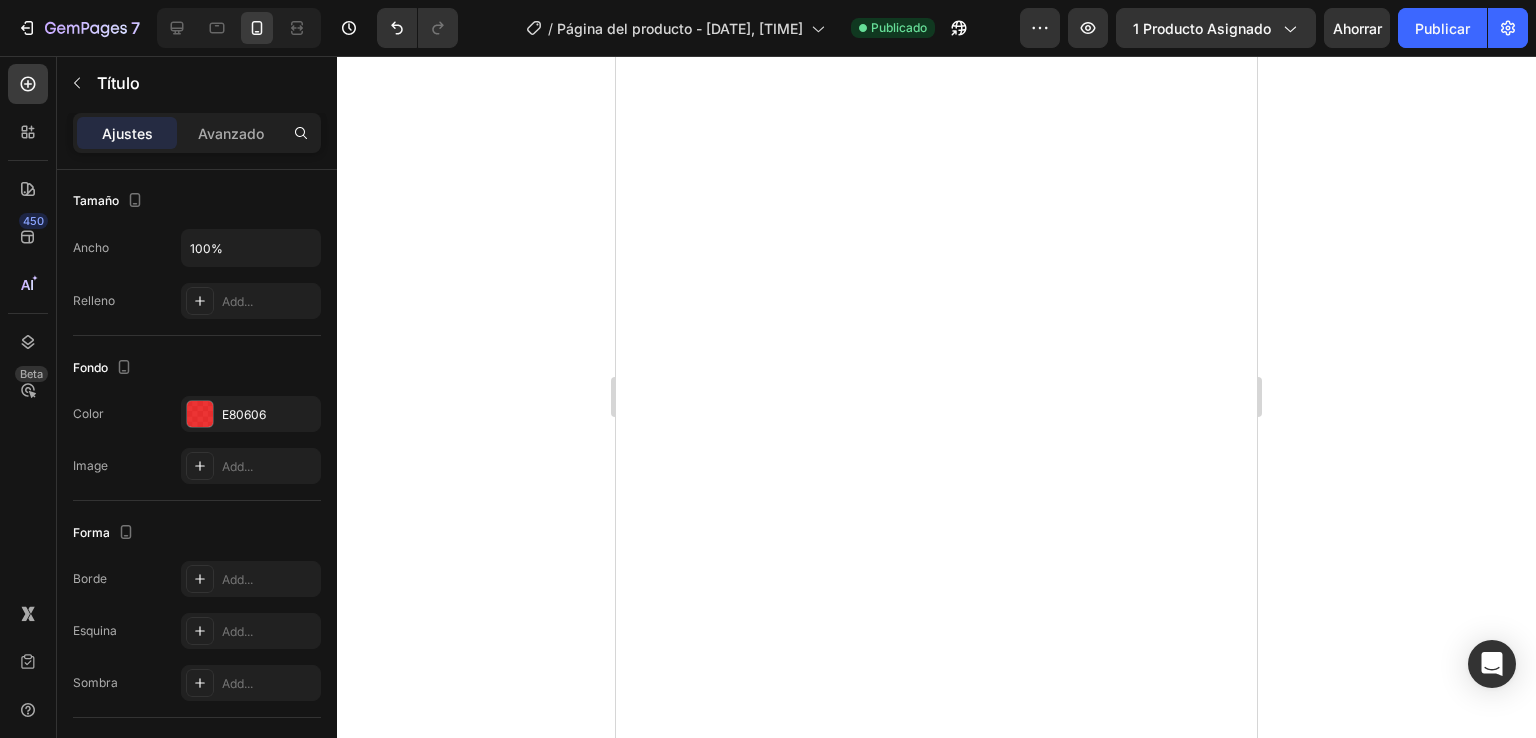 scroll, scrollTop: 432, scrollLeft: 0, axis: vertical 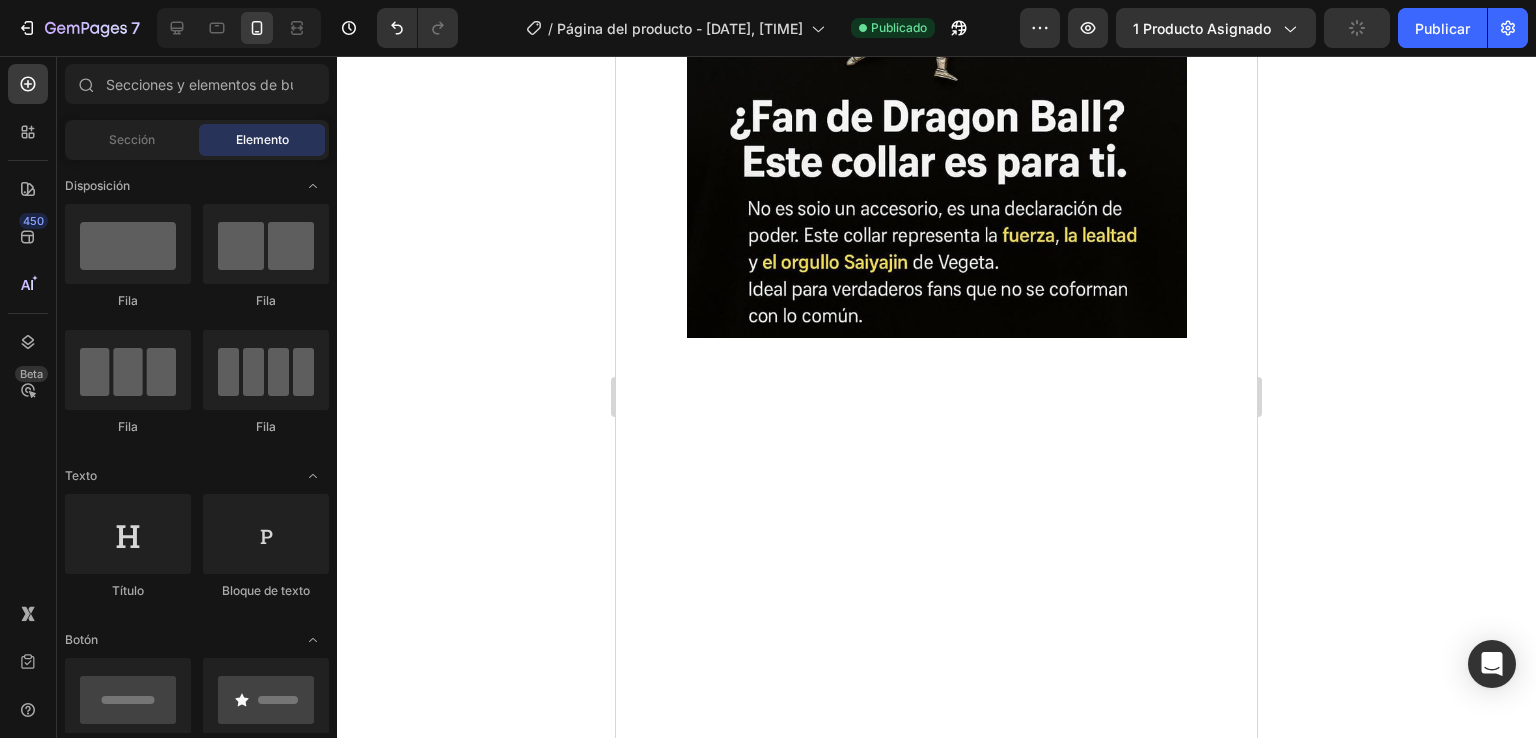 click on "✅ Alta calidad  ✅ Diseño exclusivo   ✅ Pago contra entrega" at bounding box center [936, -548] 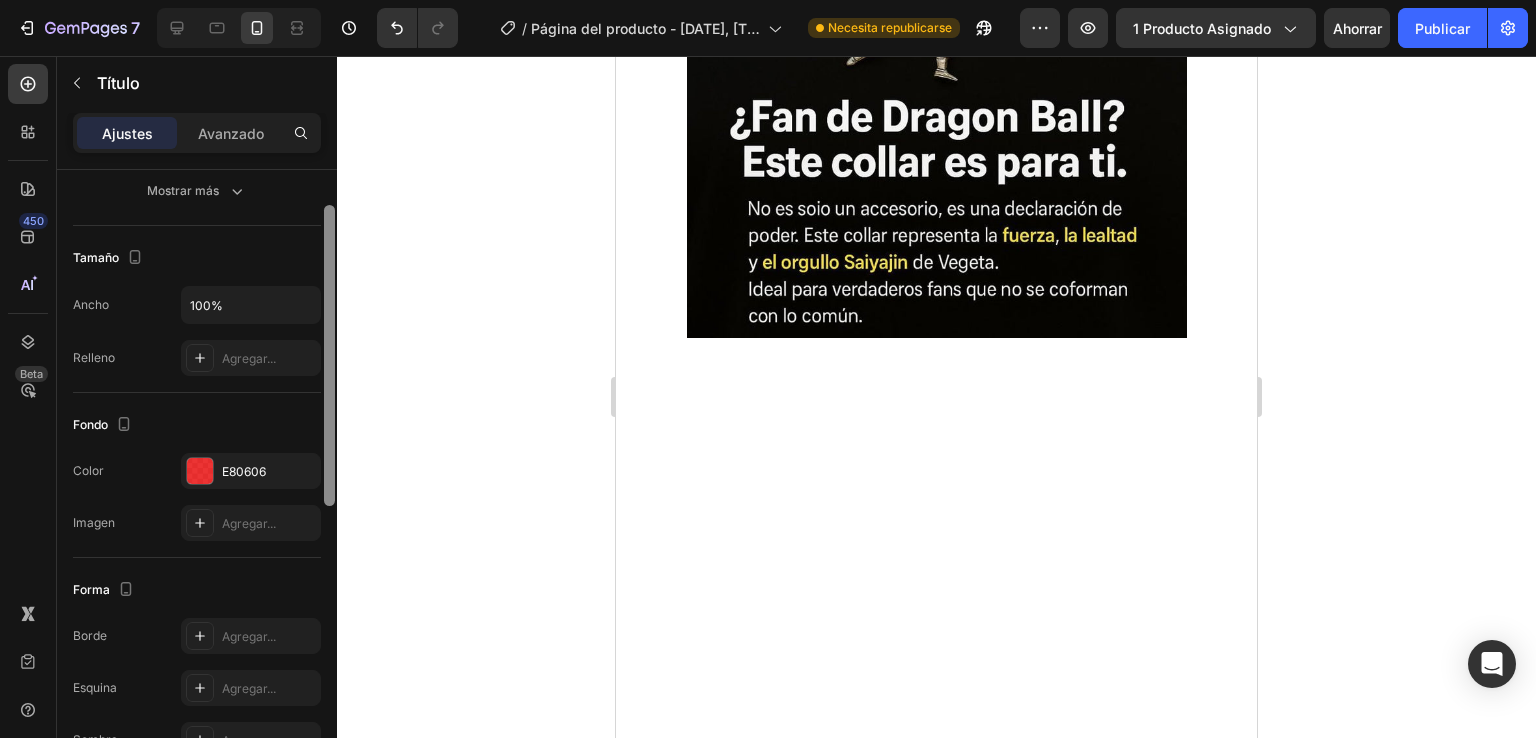 scroll, scrollTop: 277, scrollLeft: 0, axis: vertical 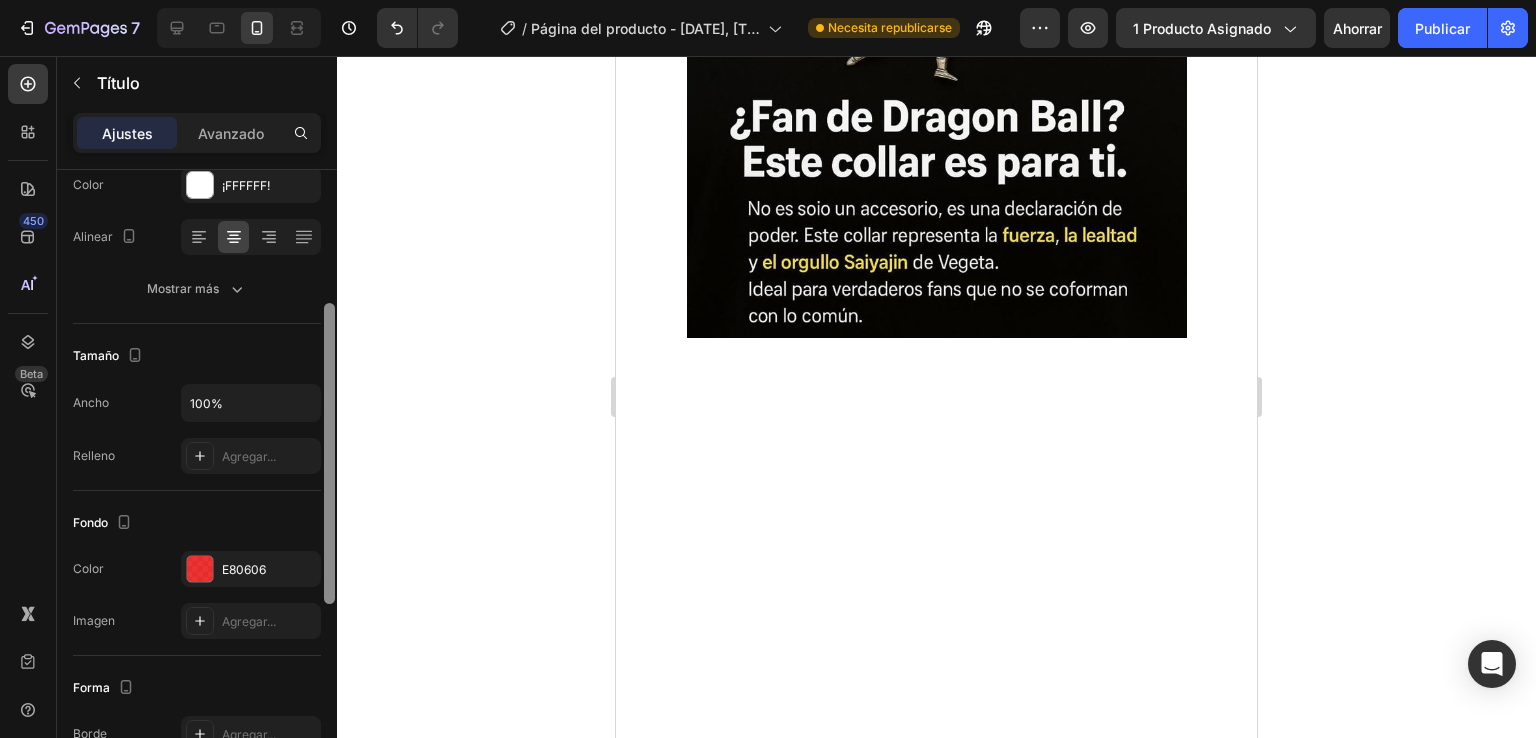 drag, startPoint x: 329, startPoint y: 459, endPoint x: 355, endPoint y: 593, distance: 136.49908 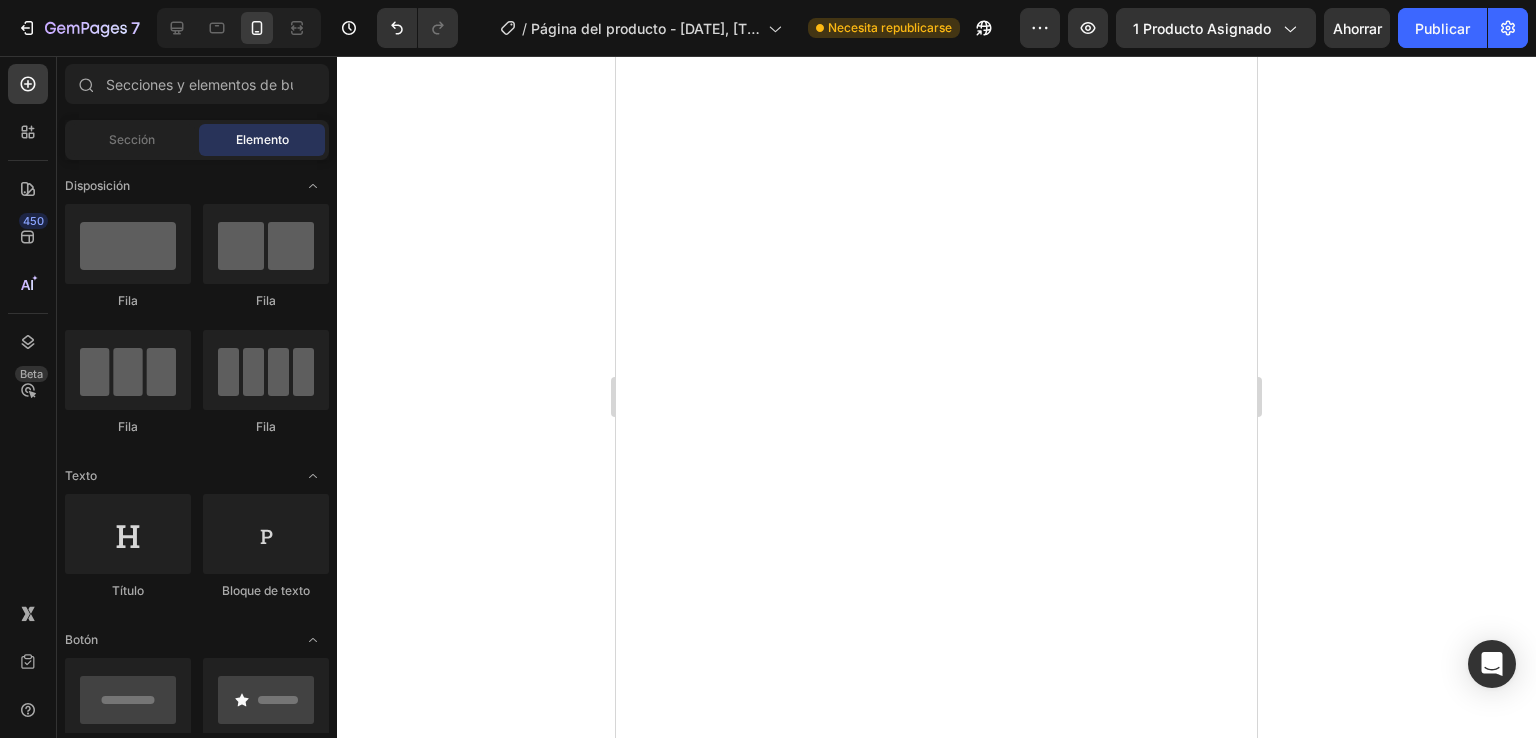 scroll, scrollTop: 2942, scrollLeft: 0, axis: vertical 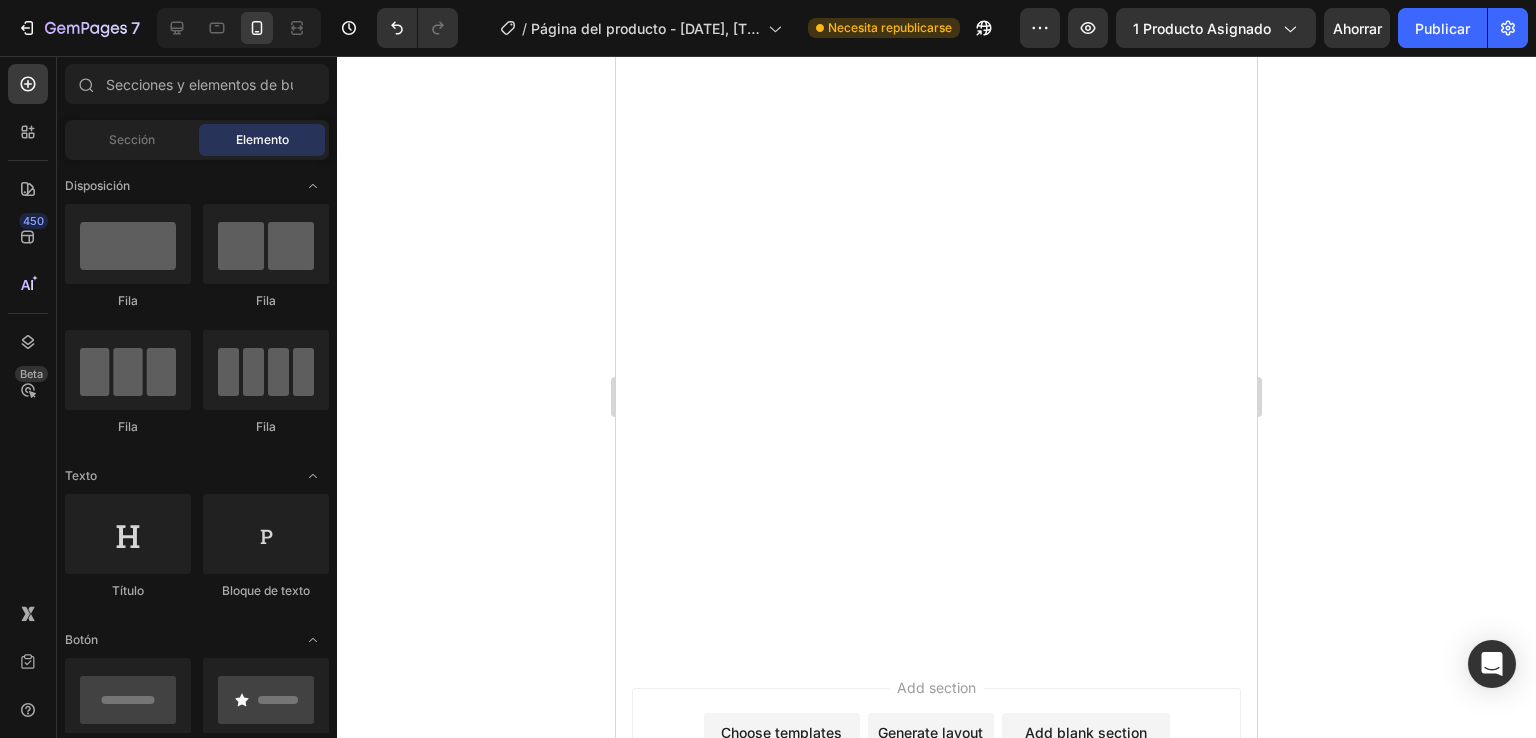 click at bounding box center (936, -252) 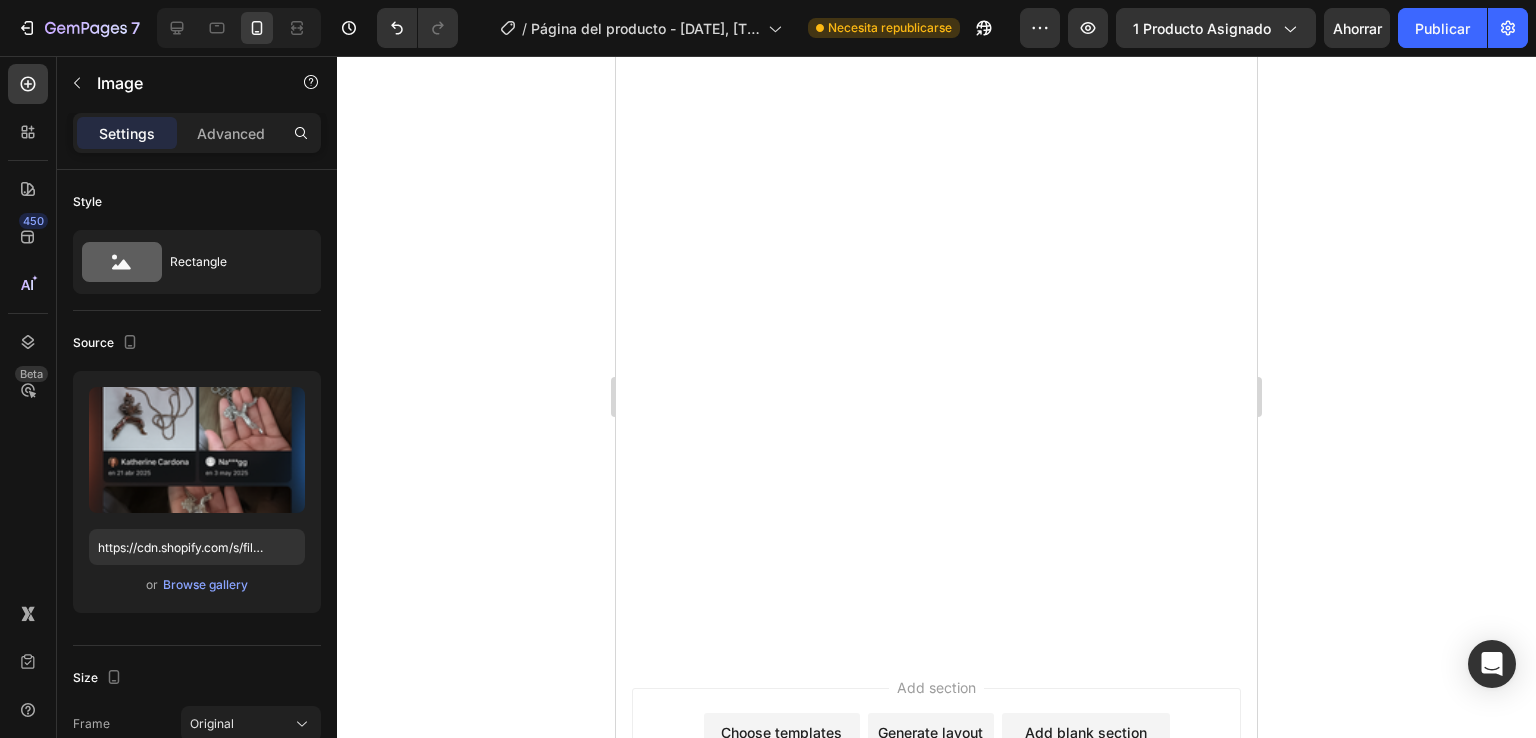 click at bounding box center (936, -252) 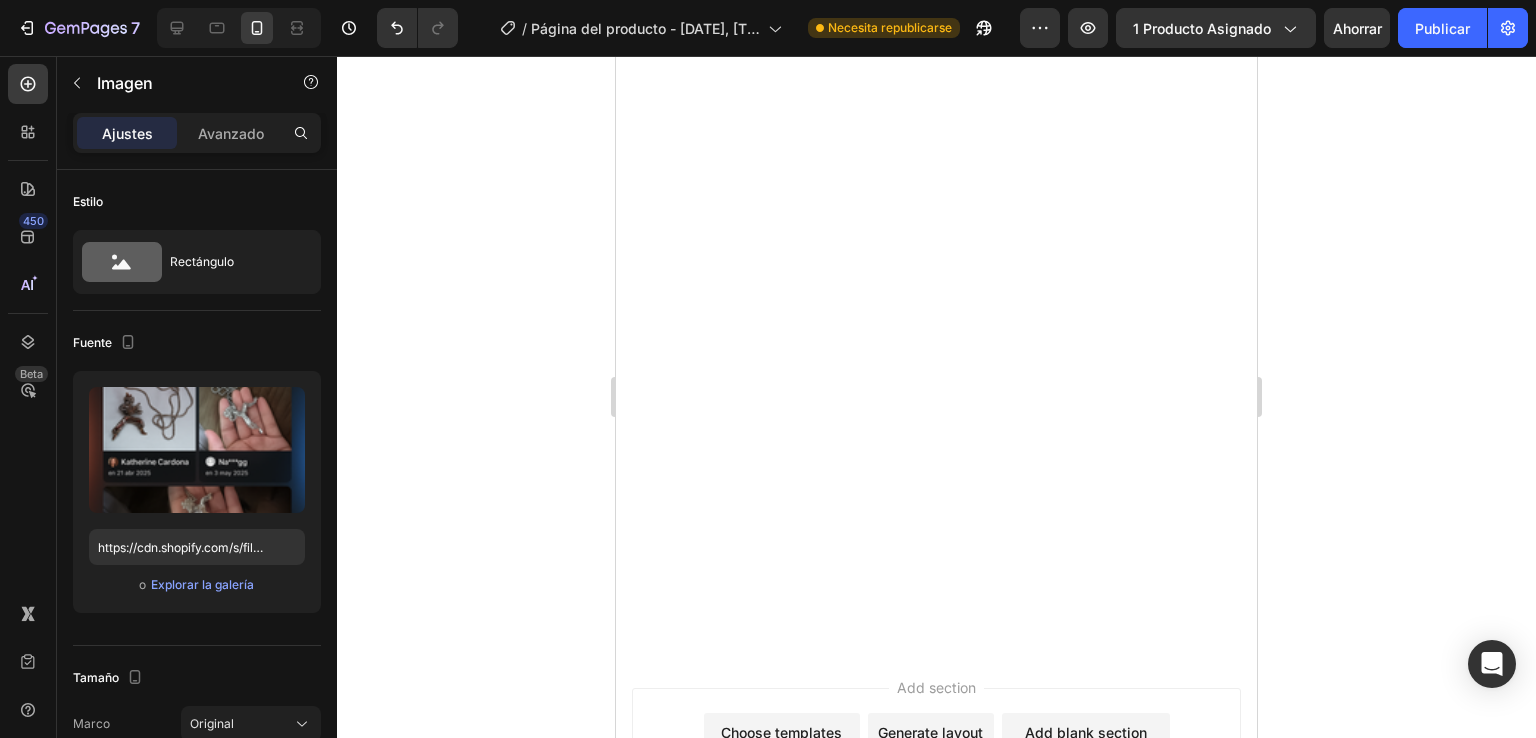 click on "⚠️ Solo 27 disponibles en stock." at bounding box center [936, -274] 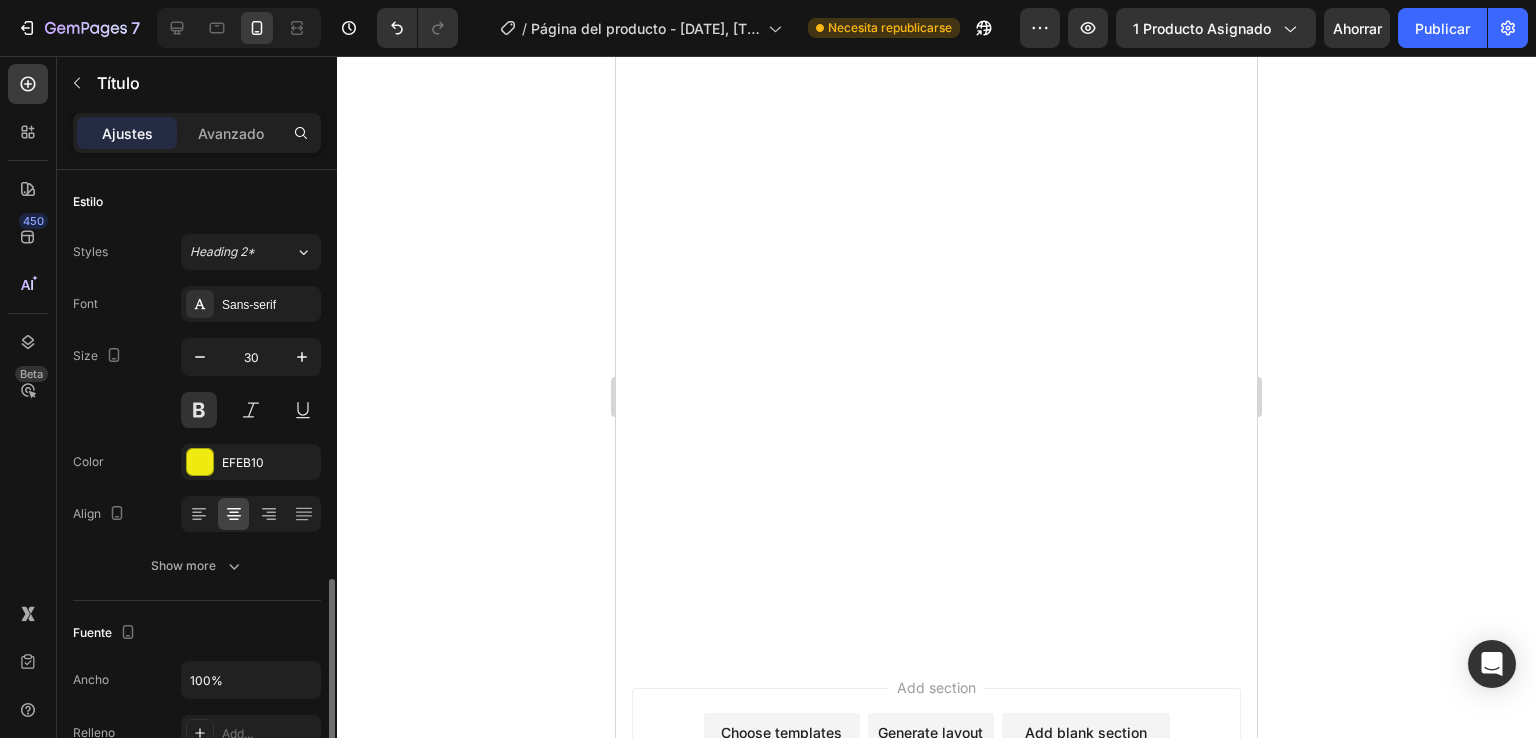click on "🚨 ¡Atención Guerreros! Quedan pocas unidades… Hoy se vendieron más de [NUMBER] unidades." at bounding box center [936, -356] 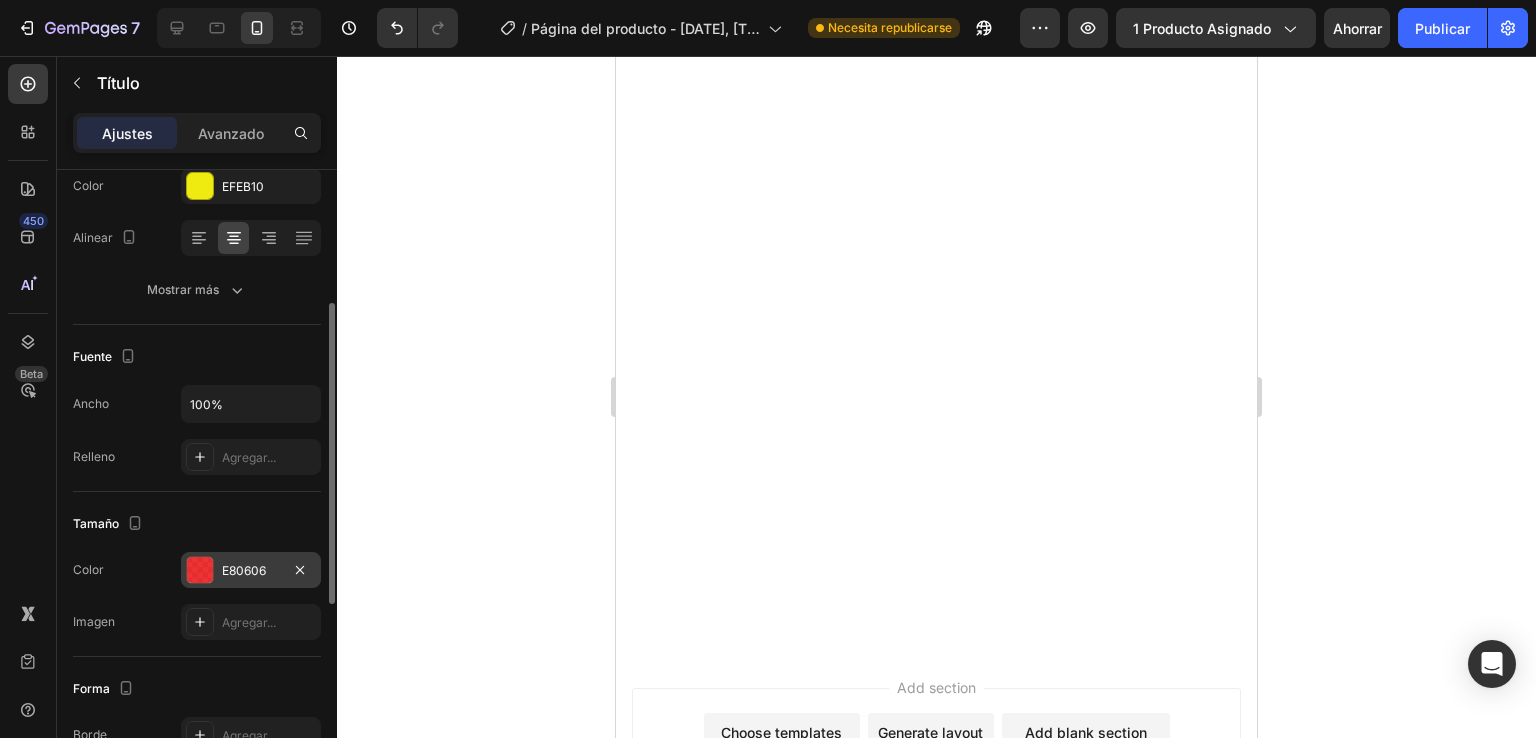 click at bounding box center (200, 570) 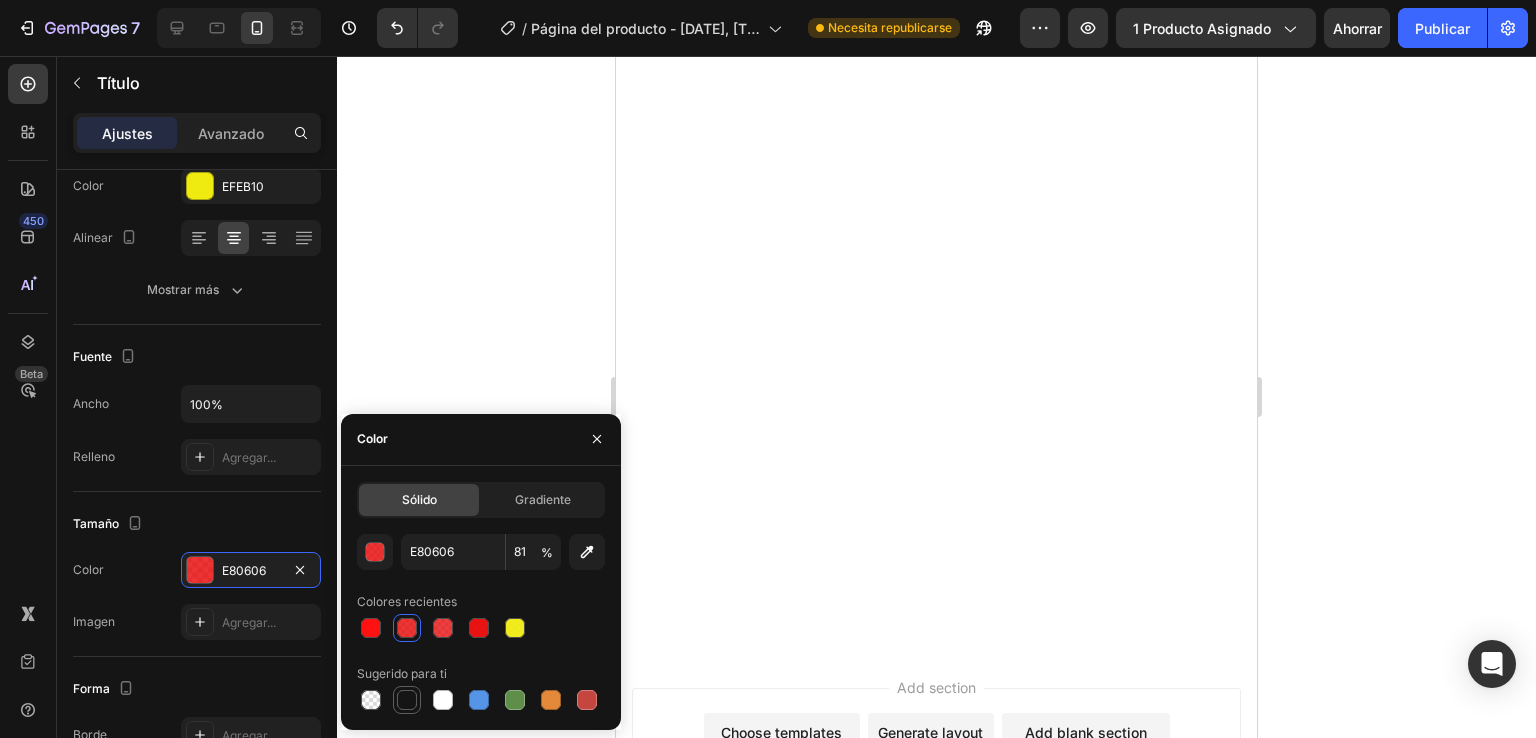 click at bounding box center [407, 700] 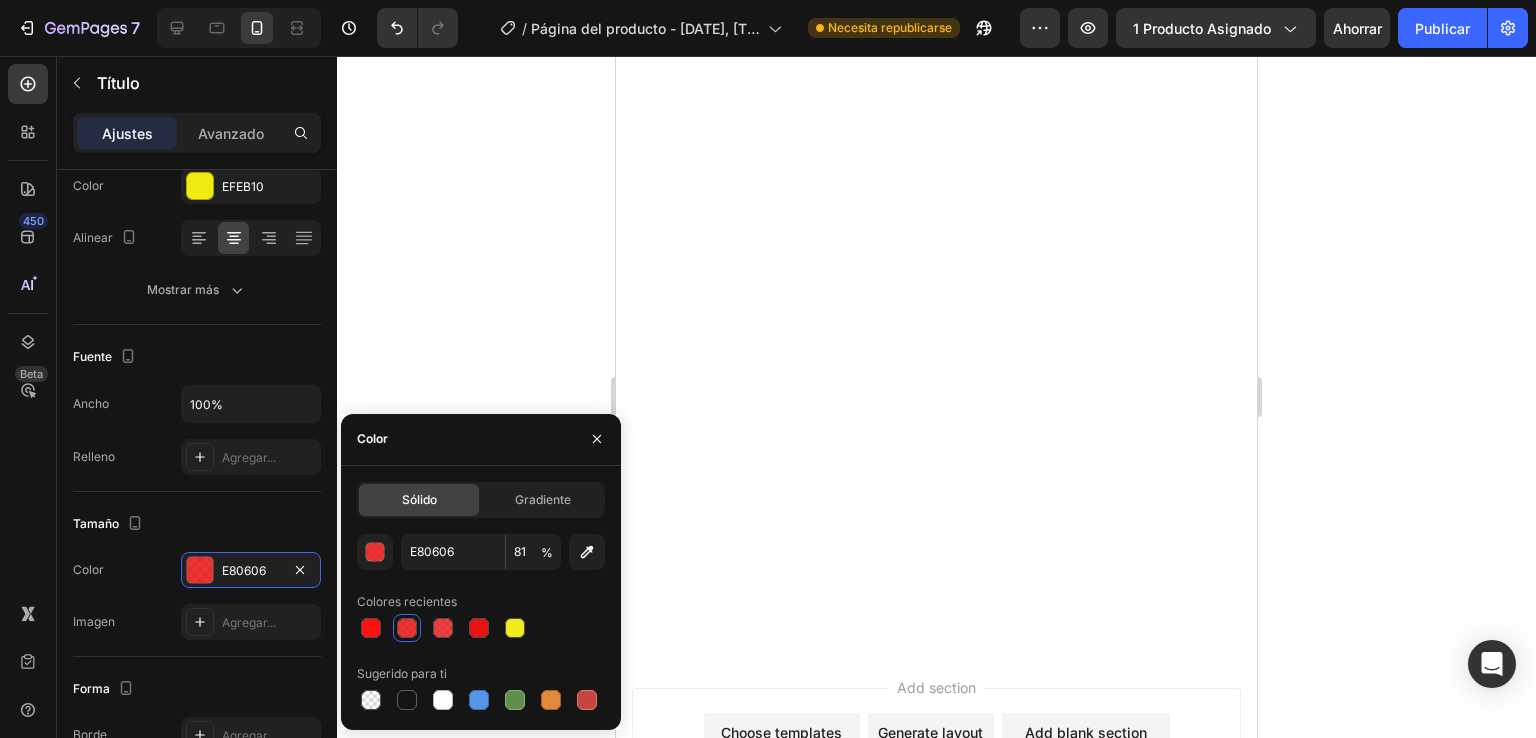 type on "151515" 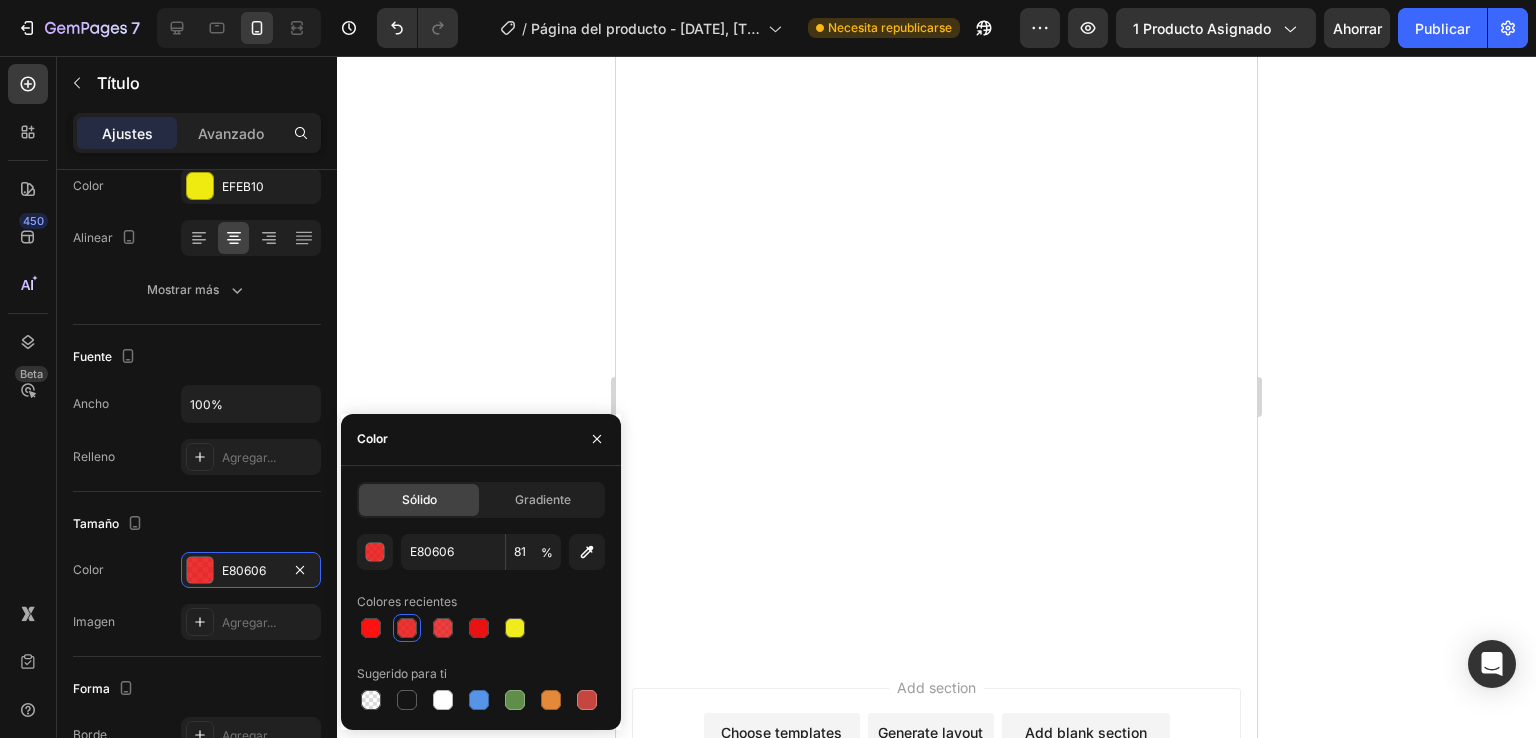 type on "100" 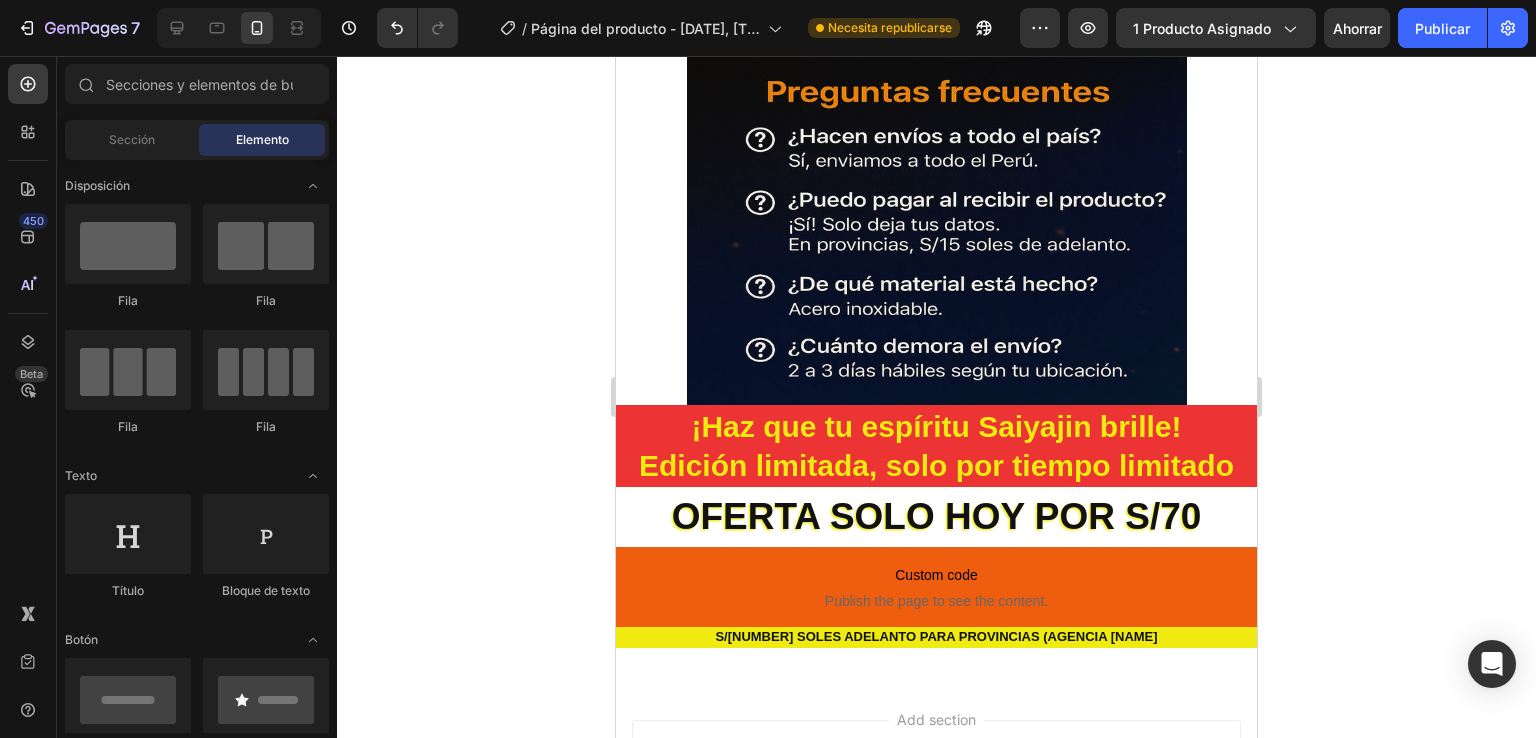scroll, scrollTop: 4735, scrollLeft: 0, axis: vertical 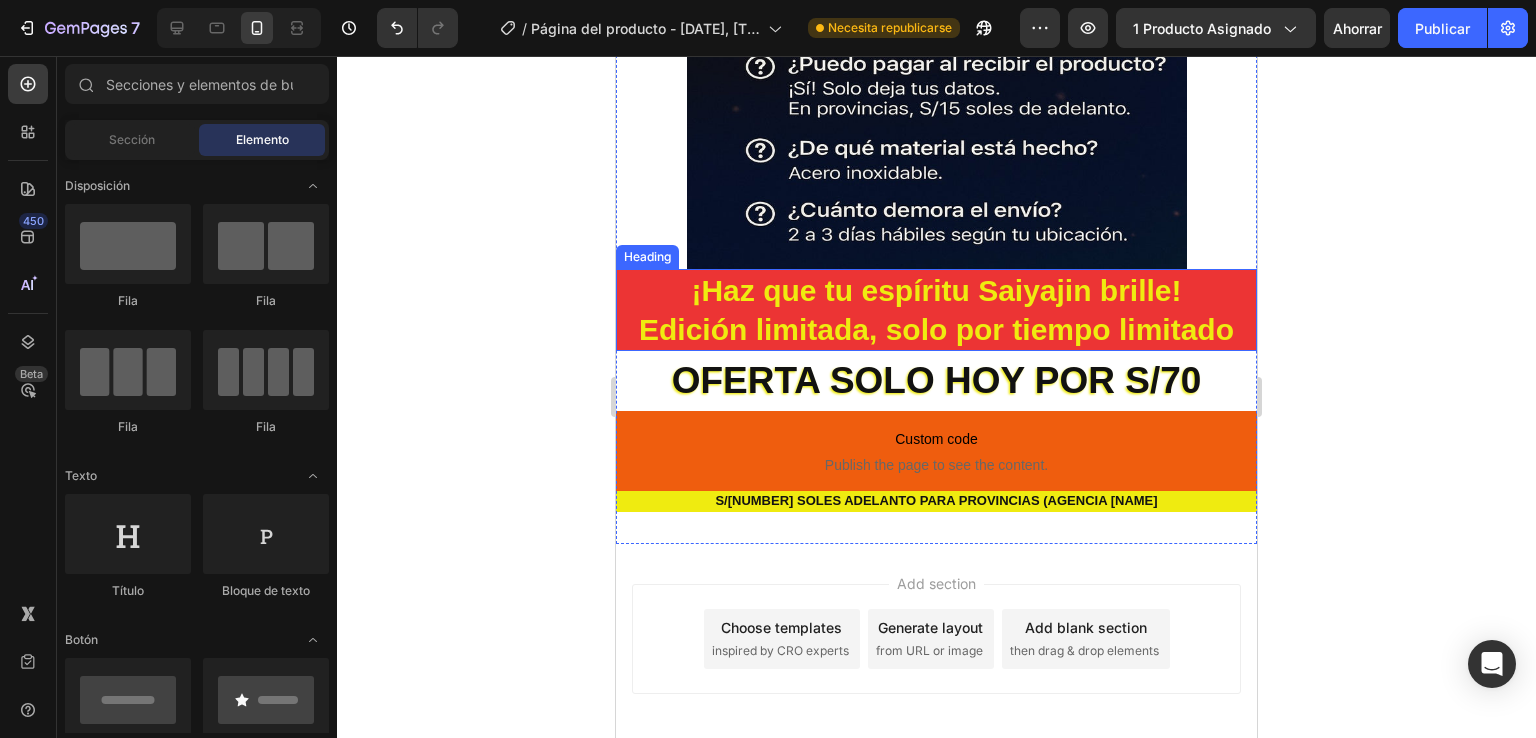 click on "¡Haz que tu espíritu Saiyajin brille! Edición limitada, solo por tiempo limitado" at bounding box center (936, 310) 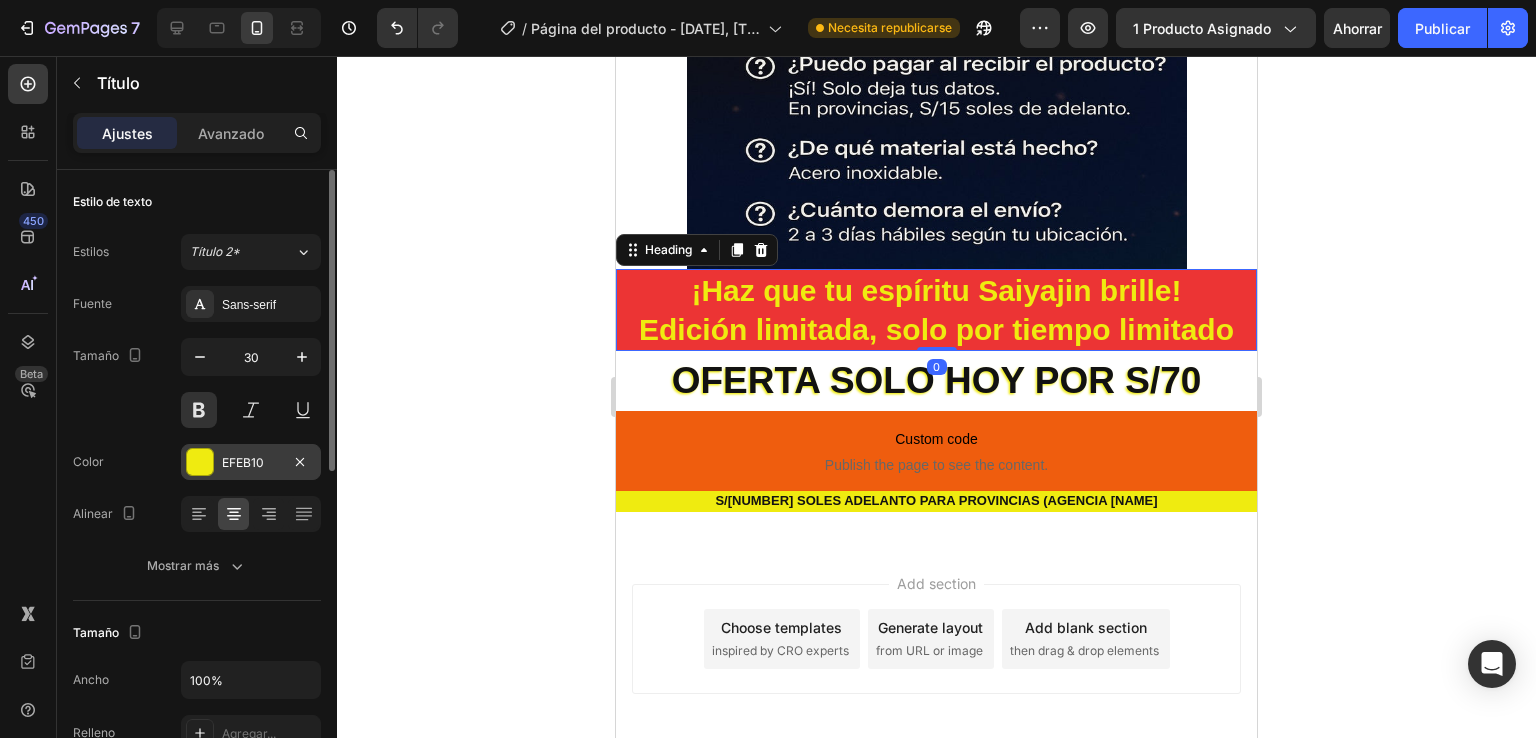click at bounding box center [200, 462] 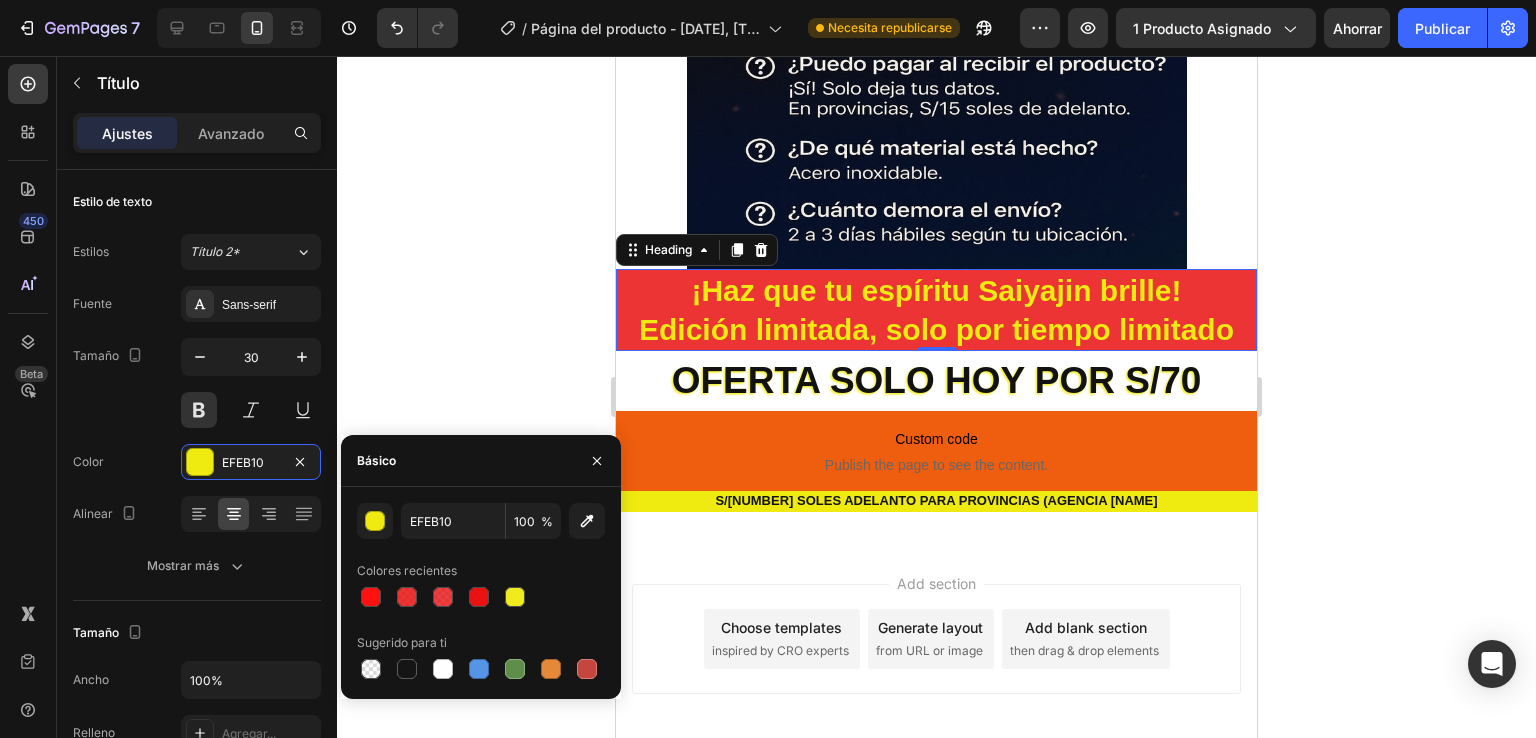 click on "Sugerido para ti" at bounding box center [481, 643] 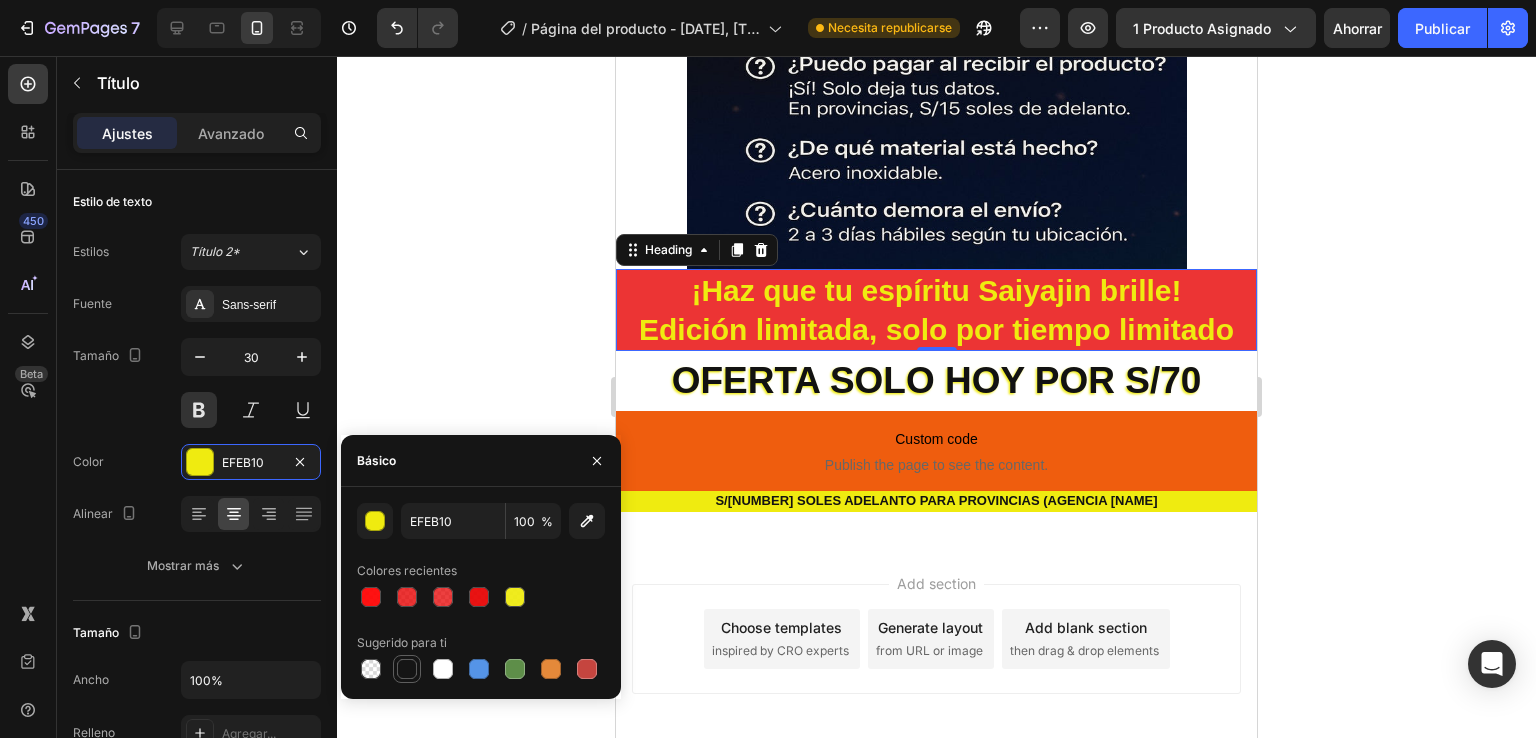 click at bounding box center [407, 669] 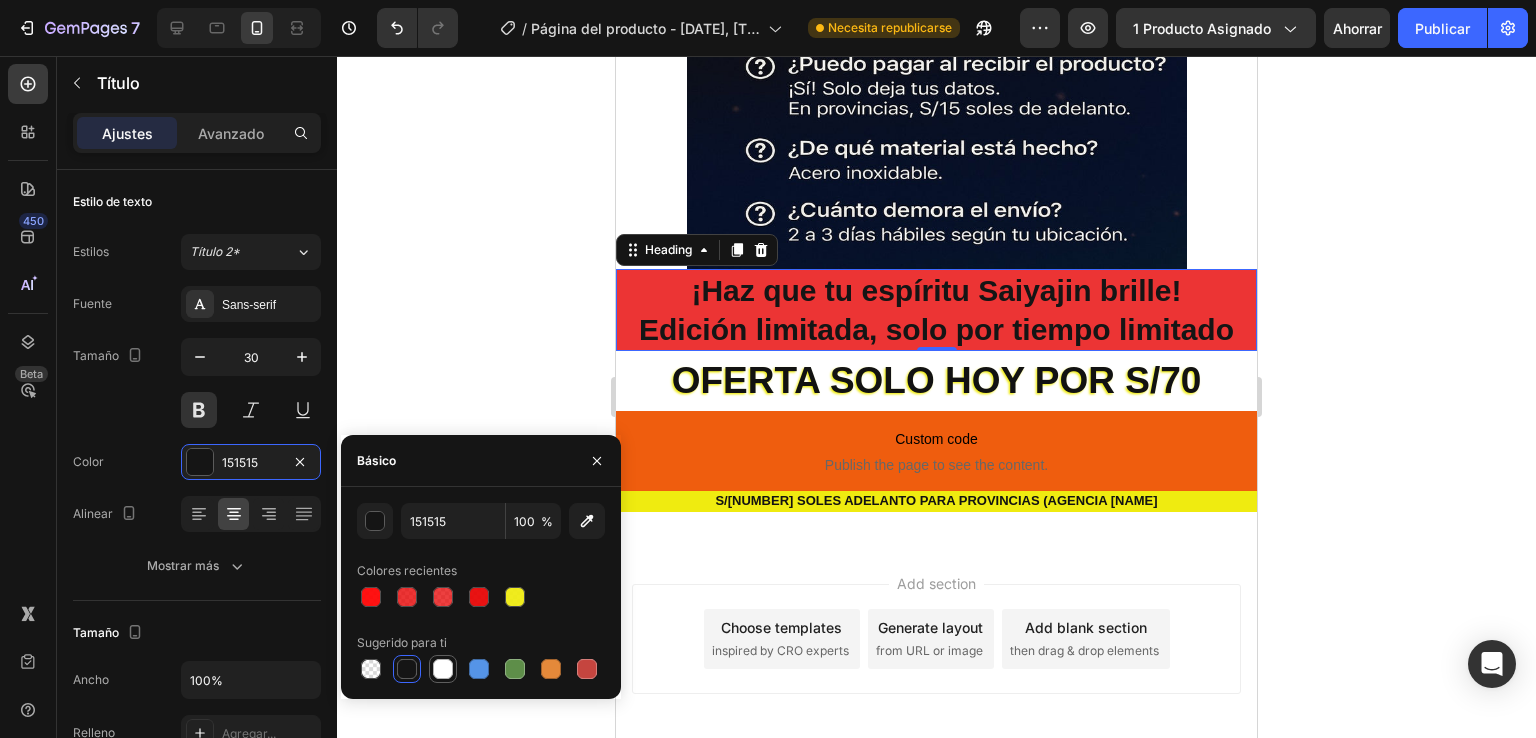 click at bounding box center (443, 669) 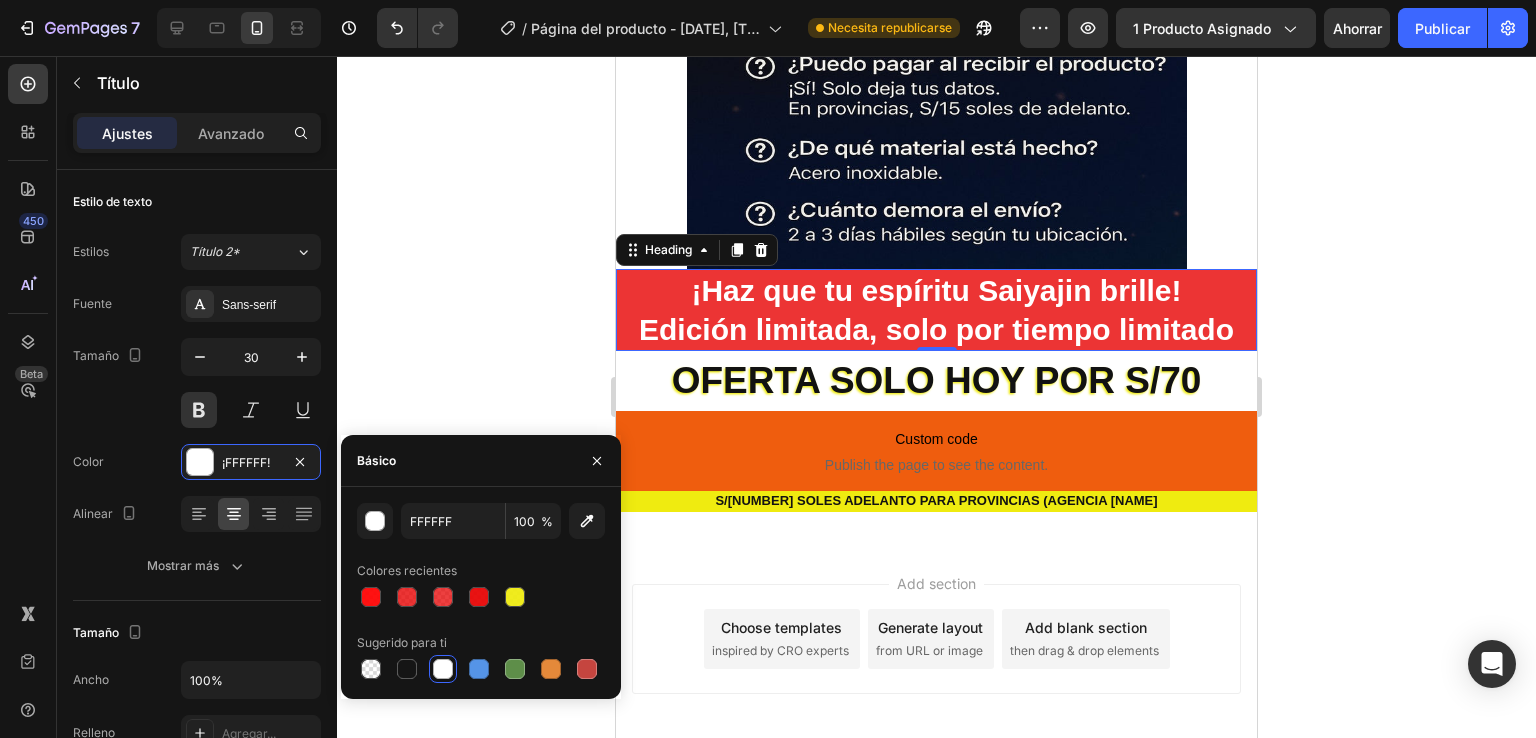 click on "¡Haz que tu espíritu Saiyajin brille! Edición limitada, solo por tiempo limitado" at bounding box center (936, 310) 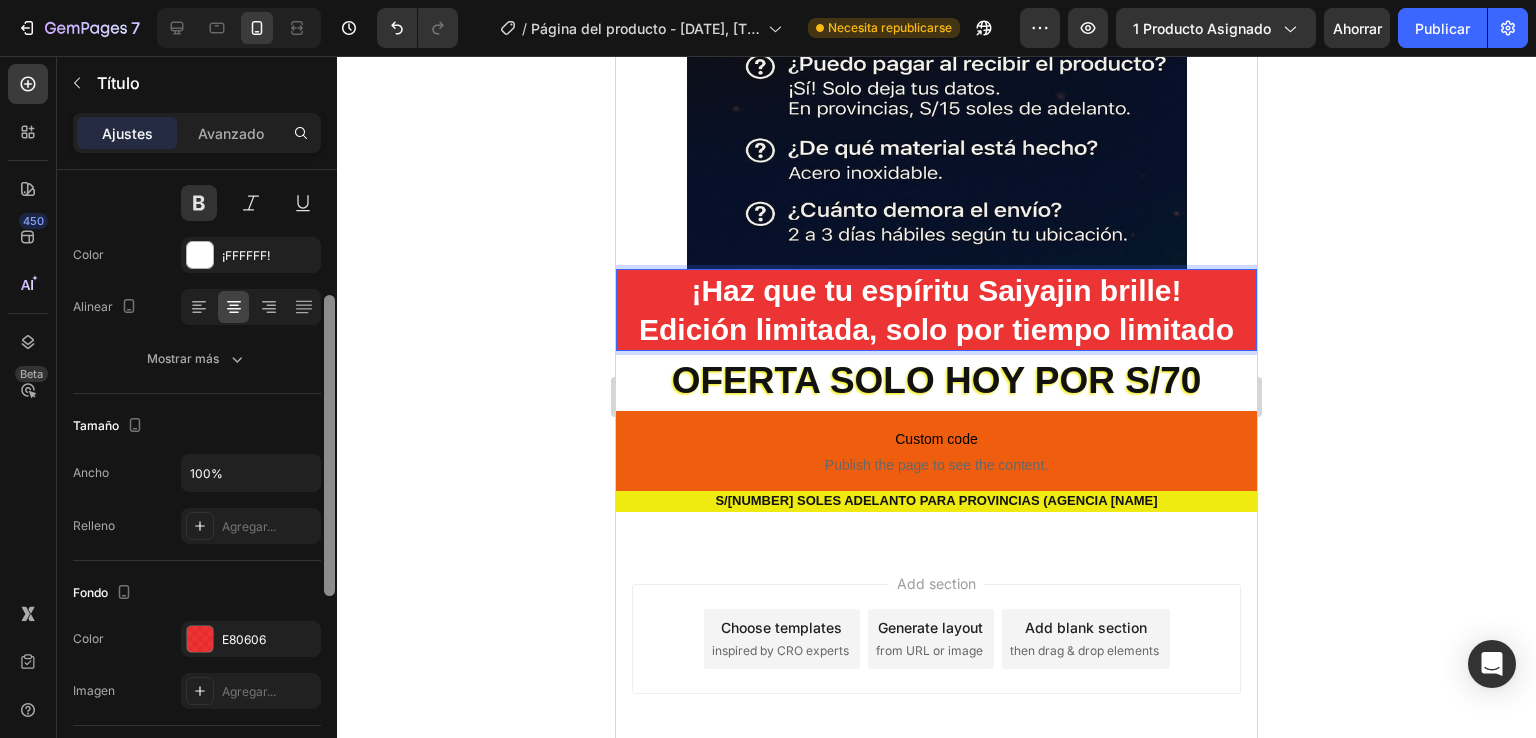 scroll, scrollTop: 224, scrollLeft: 0, axis: vertical 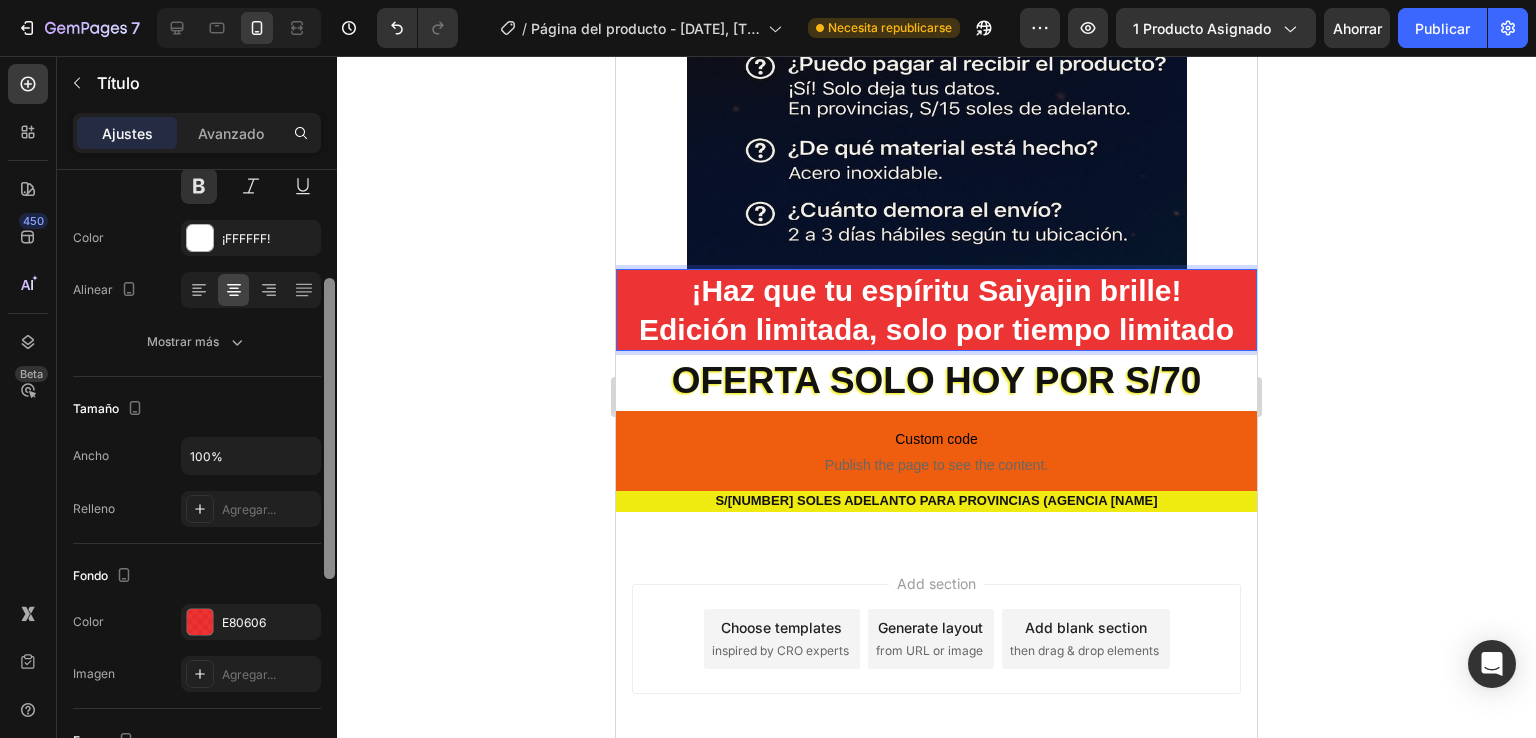 drag, startPoint x: 324, startPoint y: 453, endPoint x: 352, endPoint y: 561, distance: 111.5706 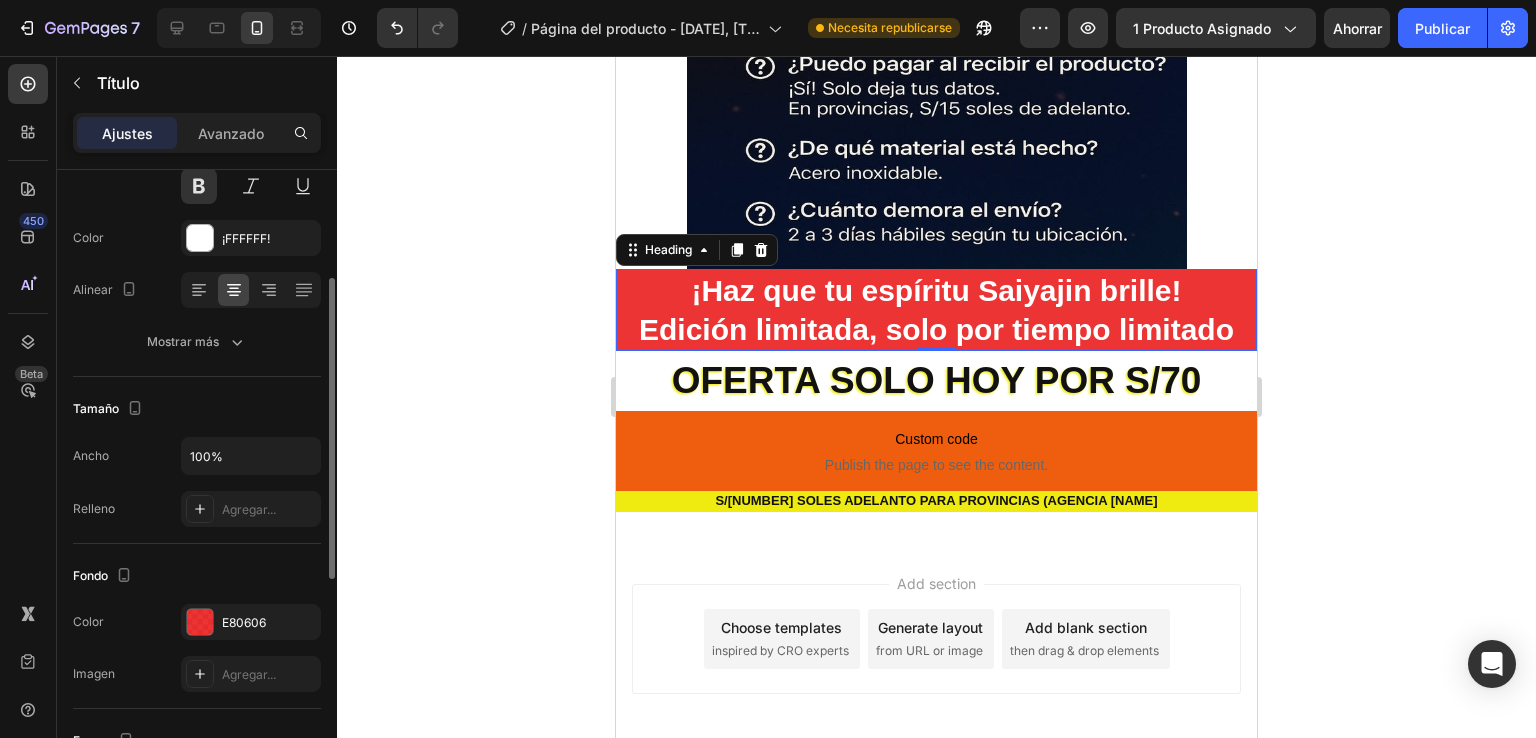 click 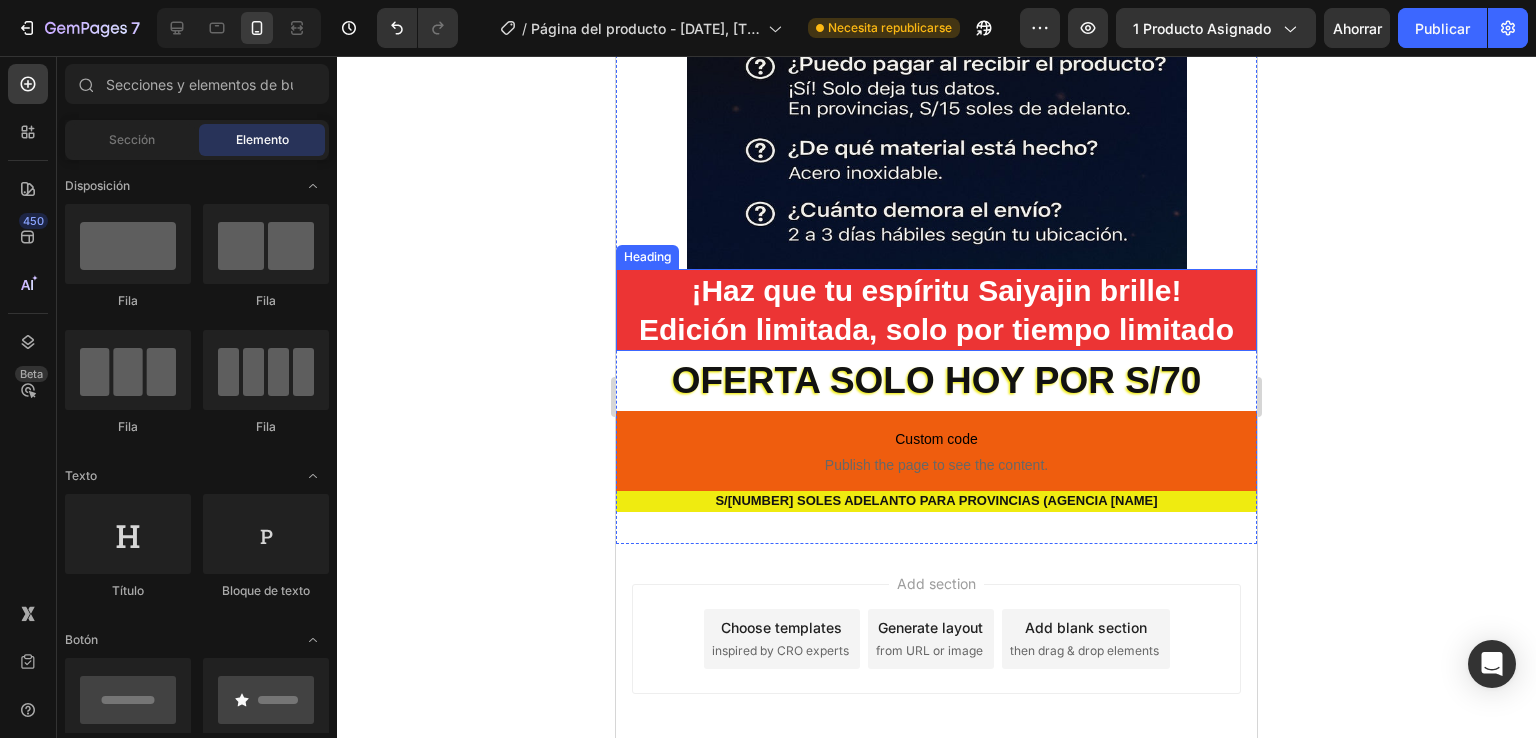 click on "¡Haz que tu espíritu Saiyajin brille! Edición limitada, solo por tiempo limitado" at bounding box center (936, 310) 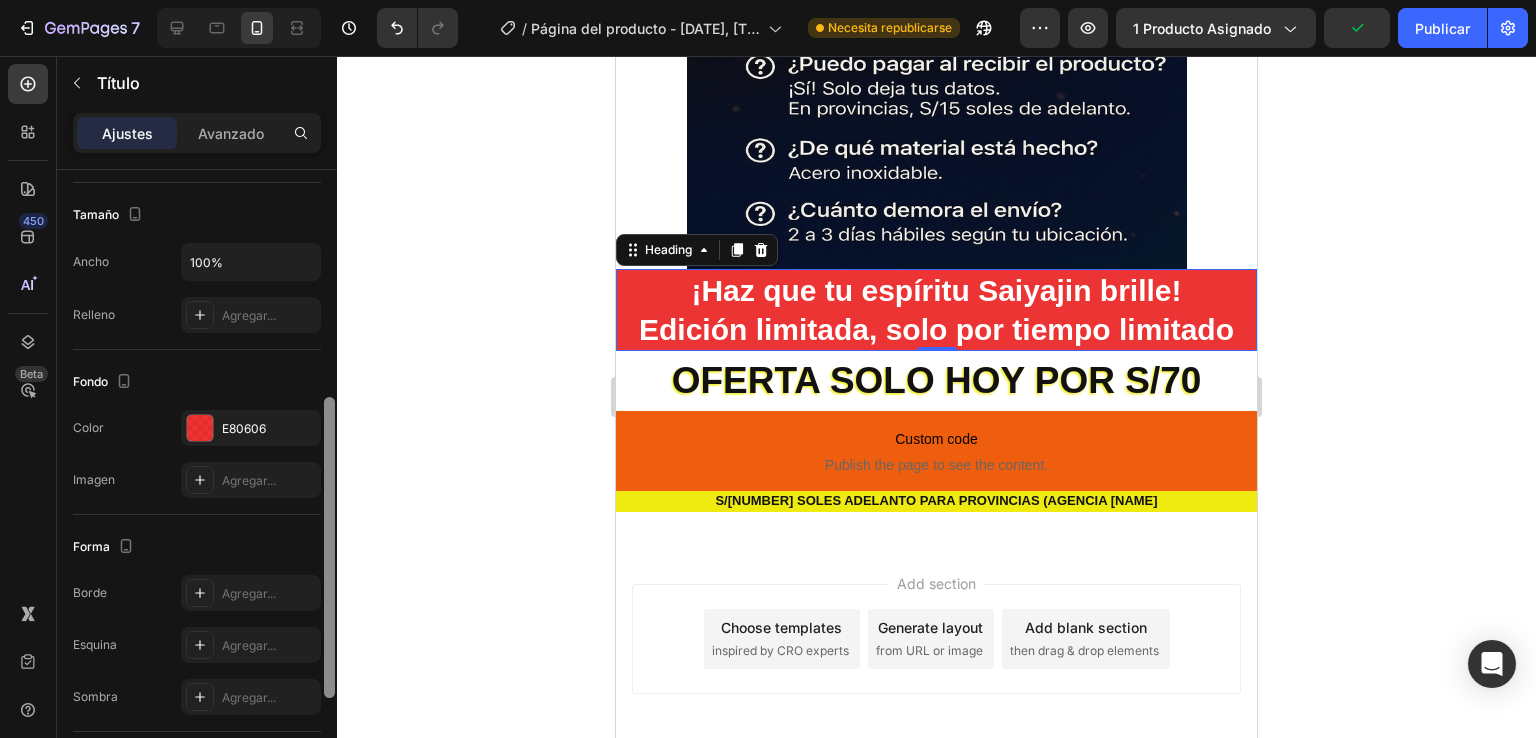 scroll, scrollTop: 445, scrollLeft: 0, axis: vertical 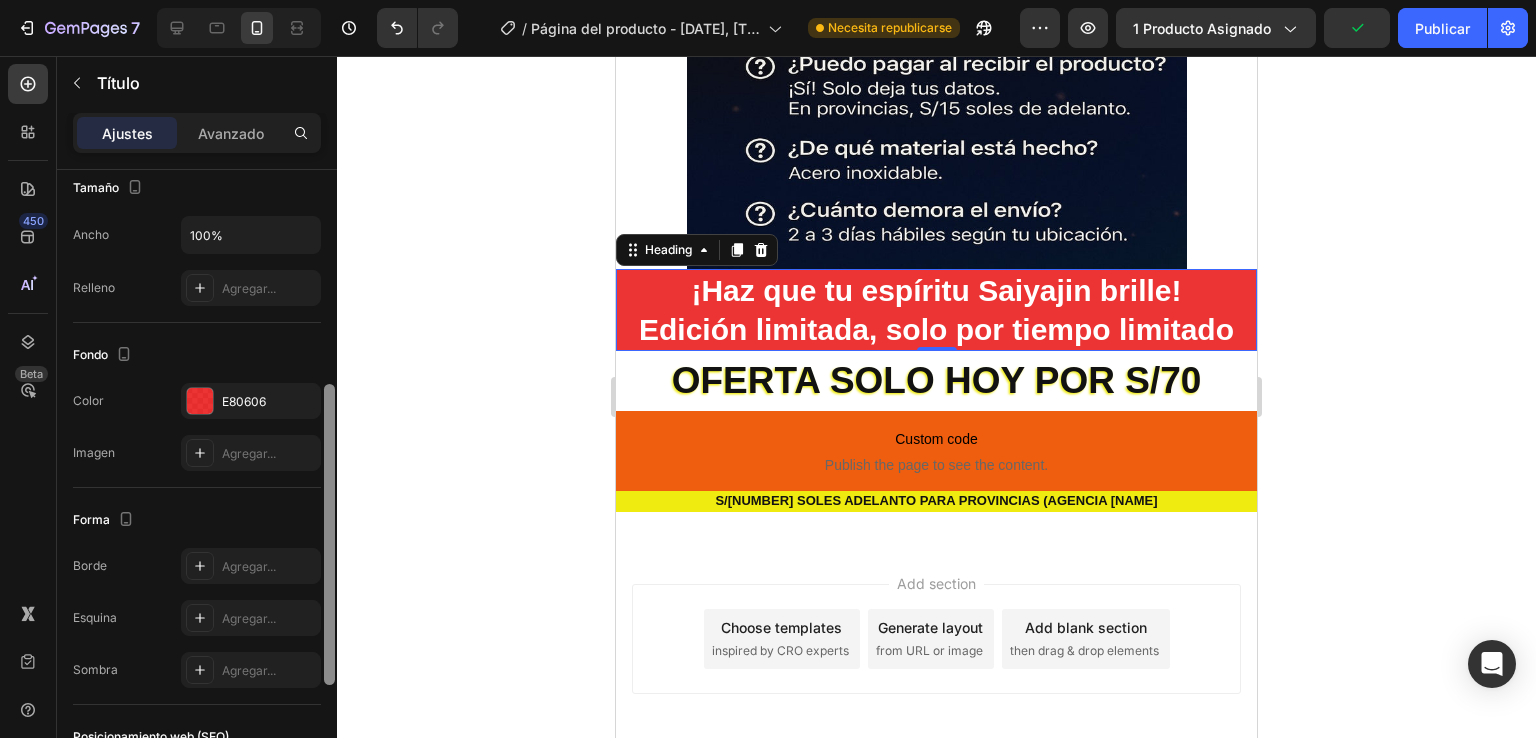 drag, startPoint x: 332, startPoint y: 449, endPoint x: 321, endPoint y: 664, distance: 215.2812 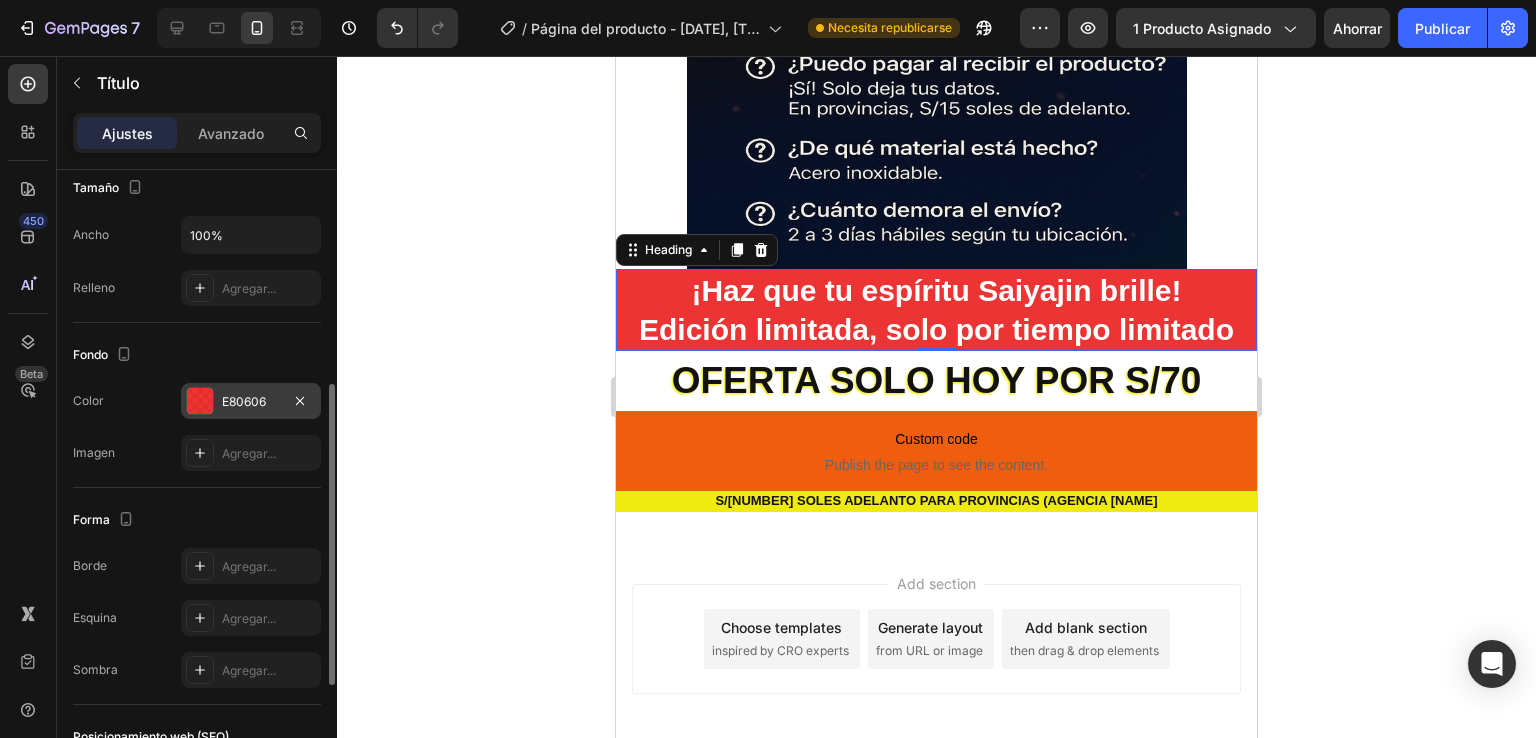 click at bounding box center (200, 401) 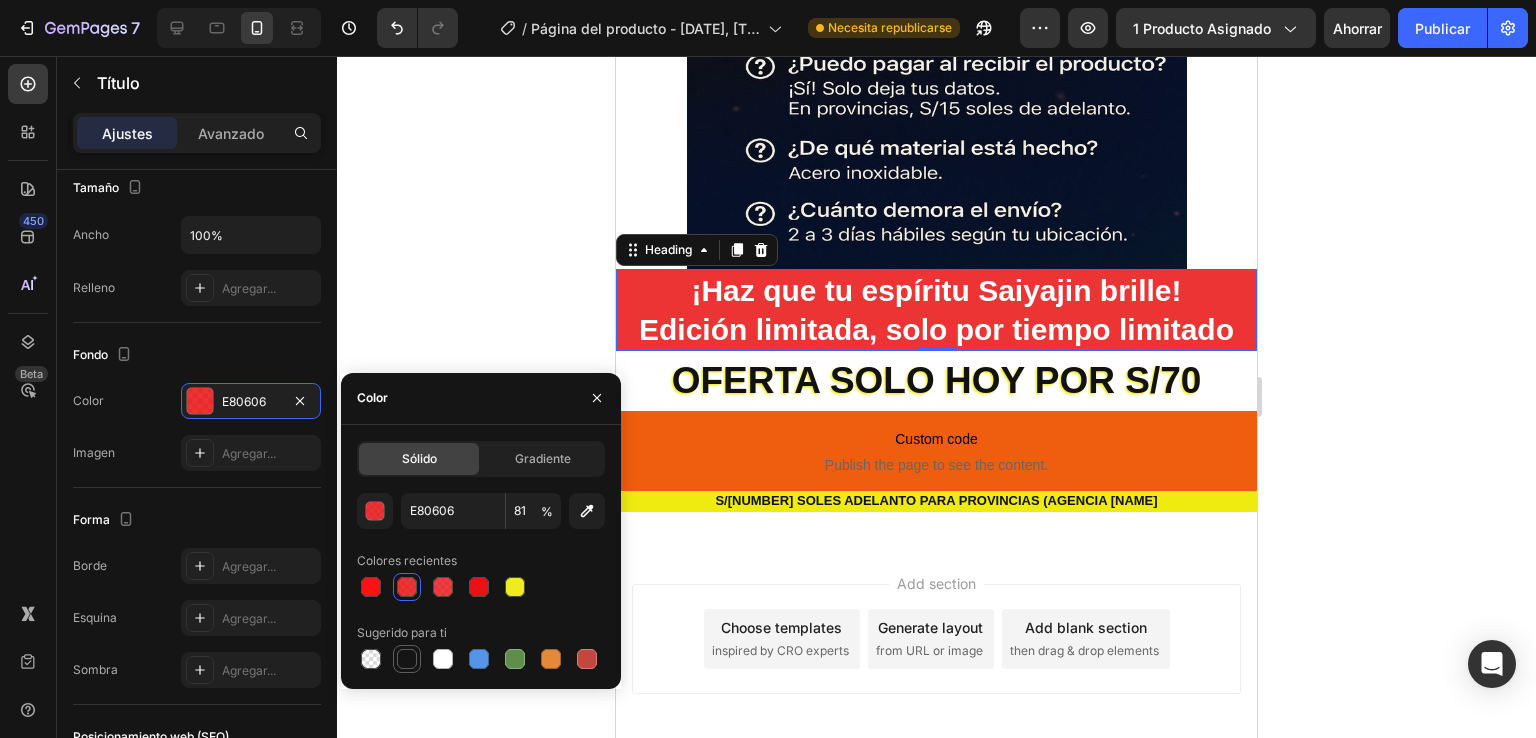 click at bounding box center (407, 659) 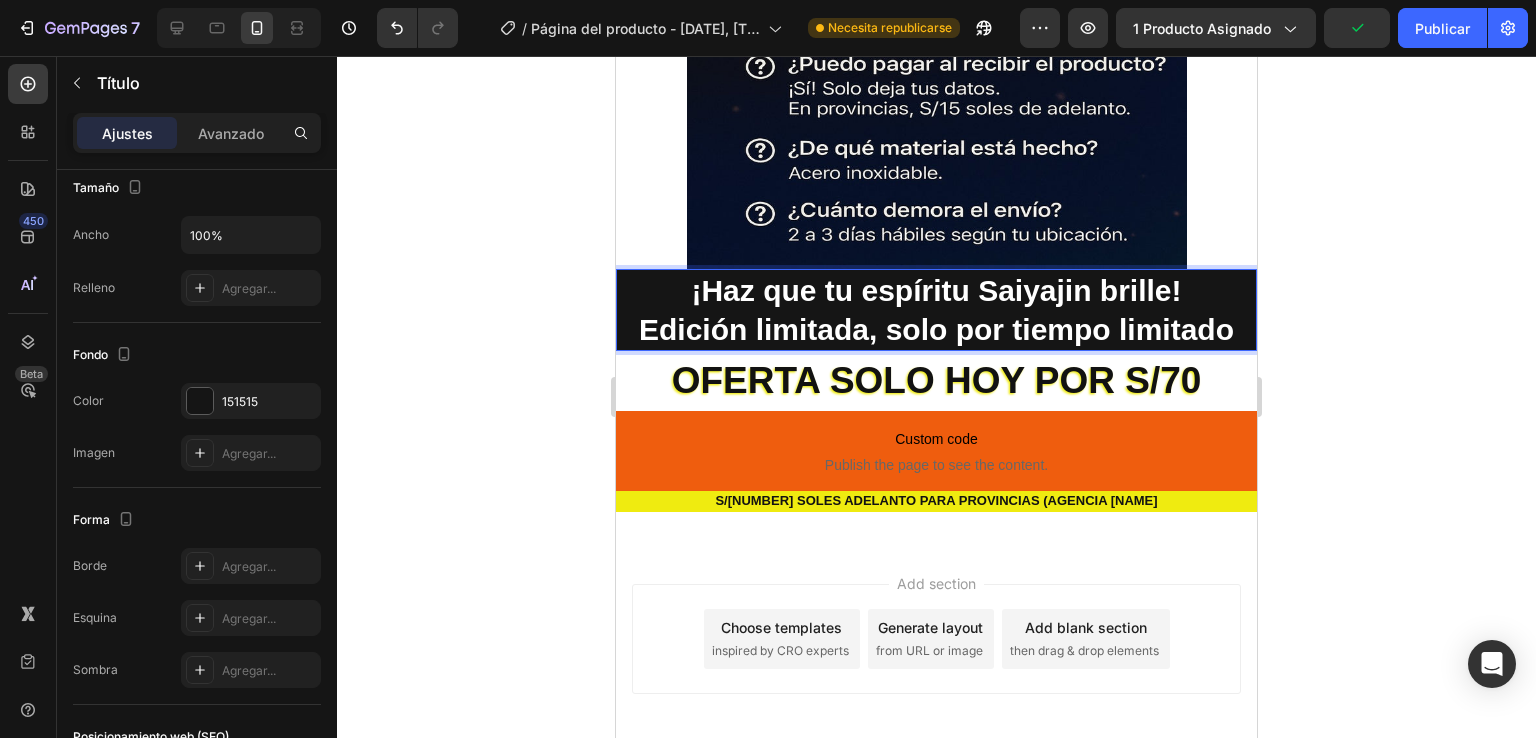 click on "¡Haz que tu espíritu Saiyajin brille! Edición limitada, solo por tiempo limitado" at bounding box center [936, 310] 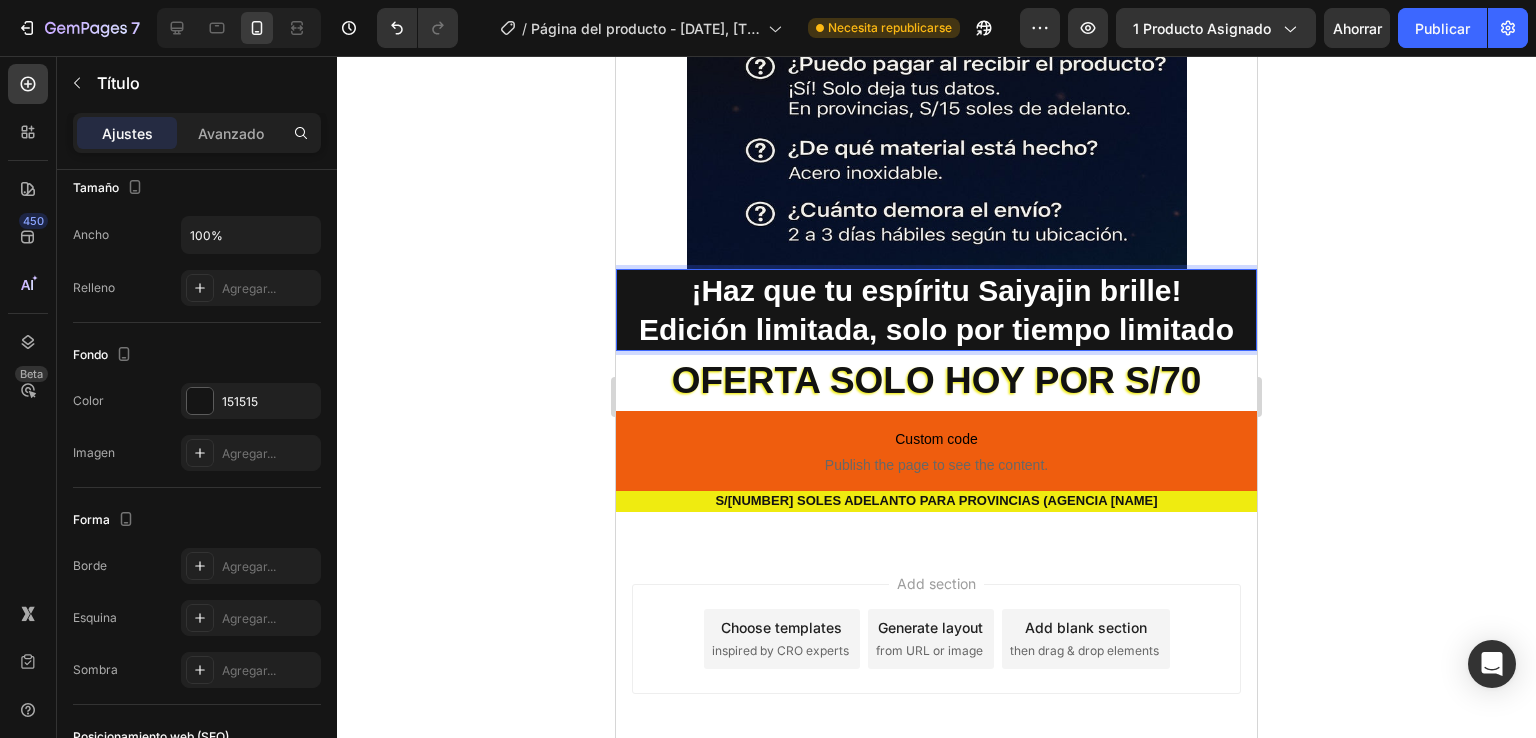 click on "¡Haz que tu espíritu Saiyajin brille! Edición limitada, solo por tiempo limitado" at bounding box center [936, 310] 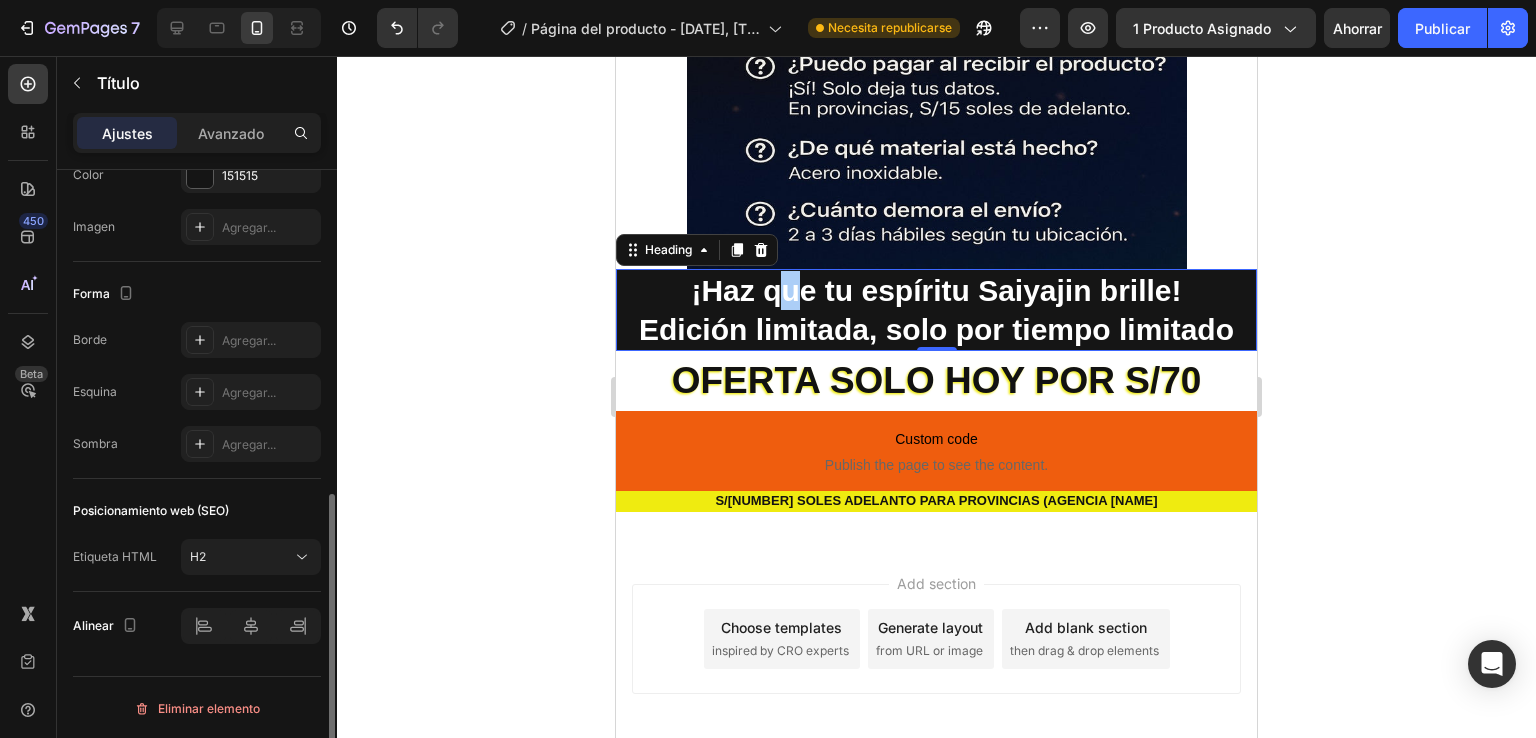drag, startPoint x: 336, startPoint y: 414, endPoint x: 338, endPoint y: 376, distance: 38.052597 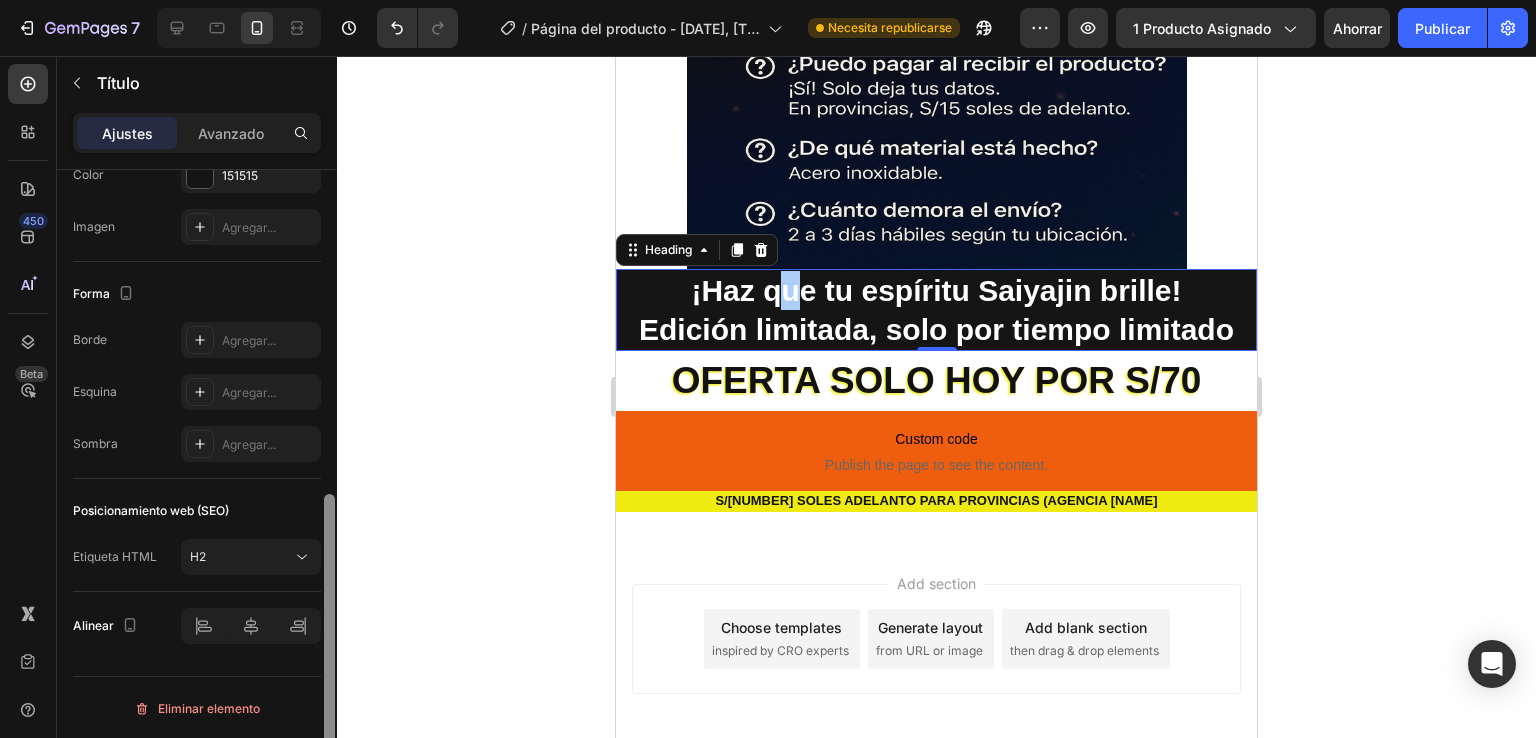 scroll, scrollTop: 46, scrollLeft: 0, axis: vertical 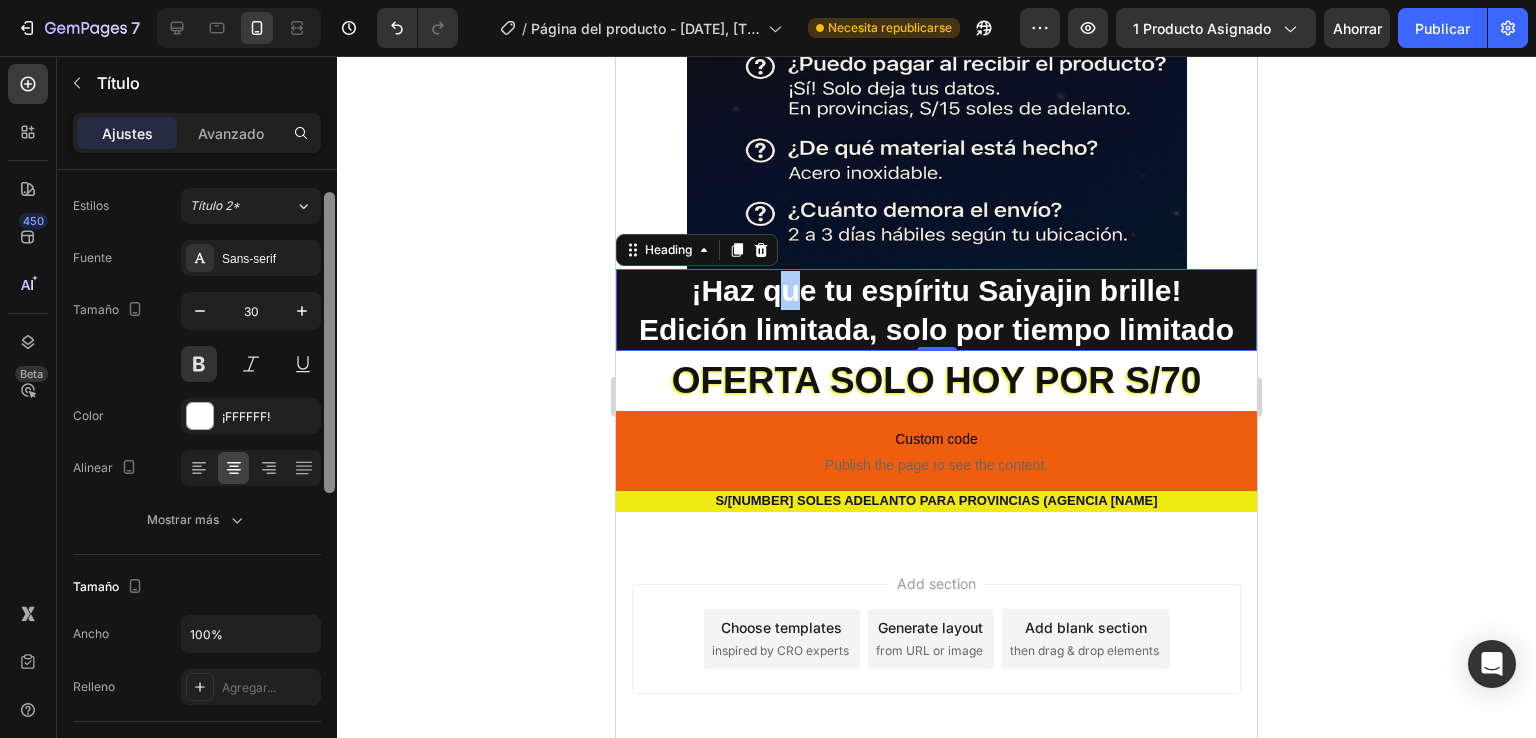 click at bounding box center [329, 482] 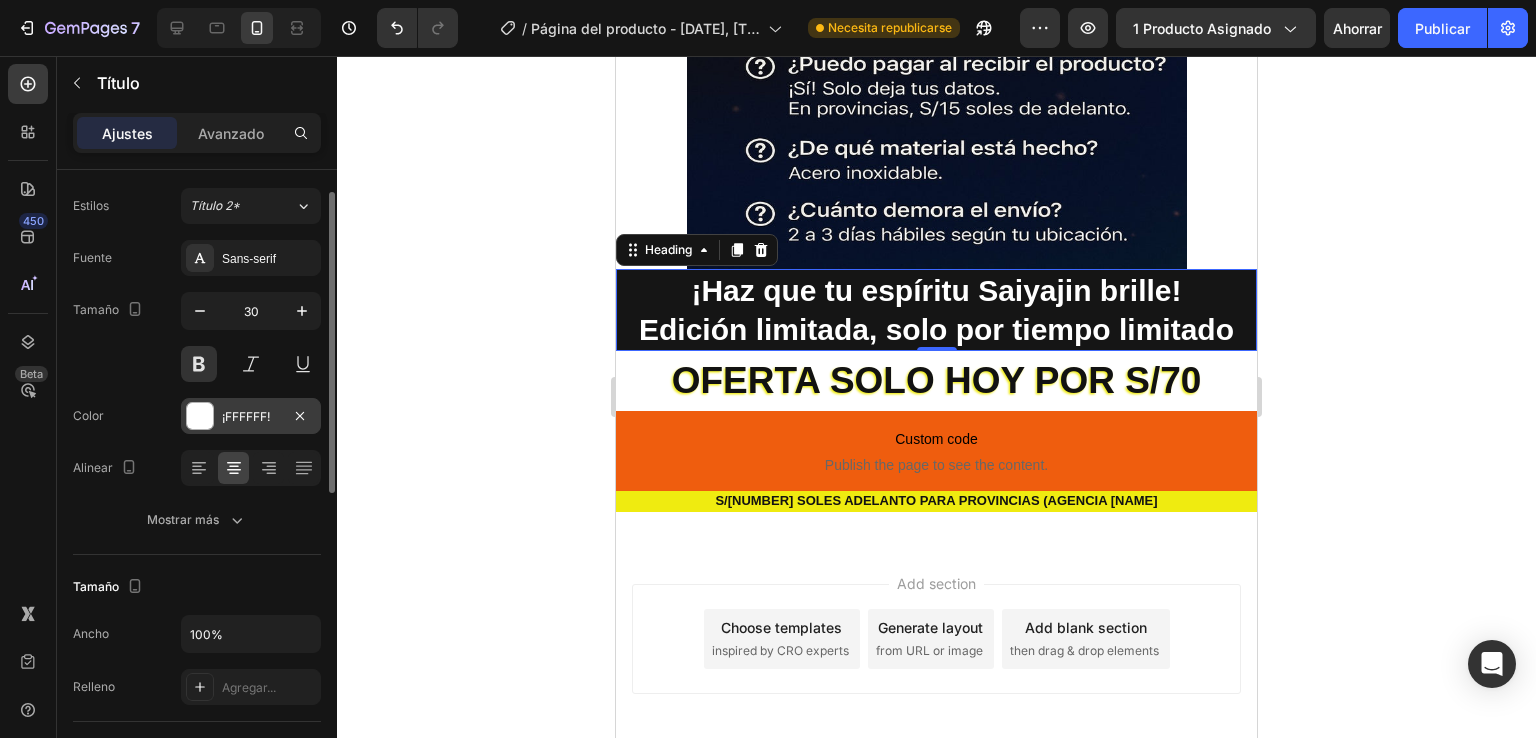 click at bounding box center (200, 416) 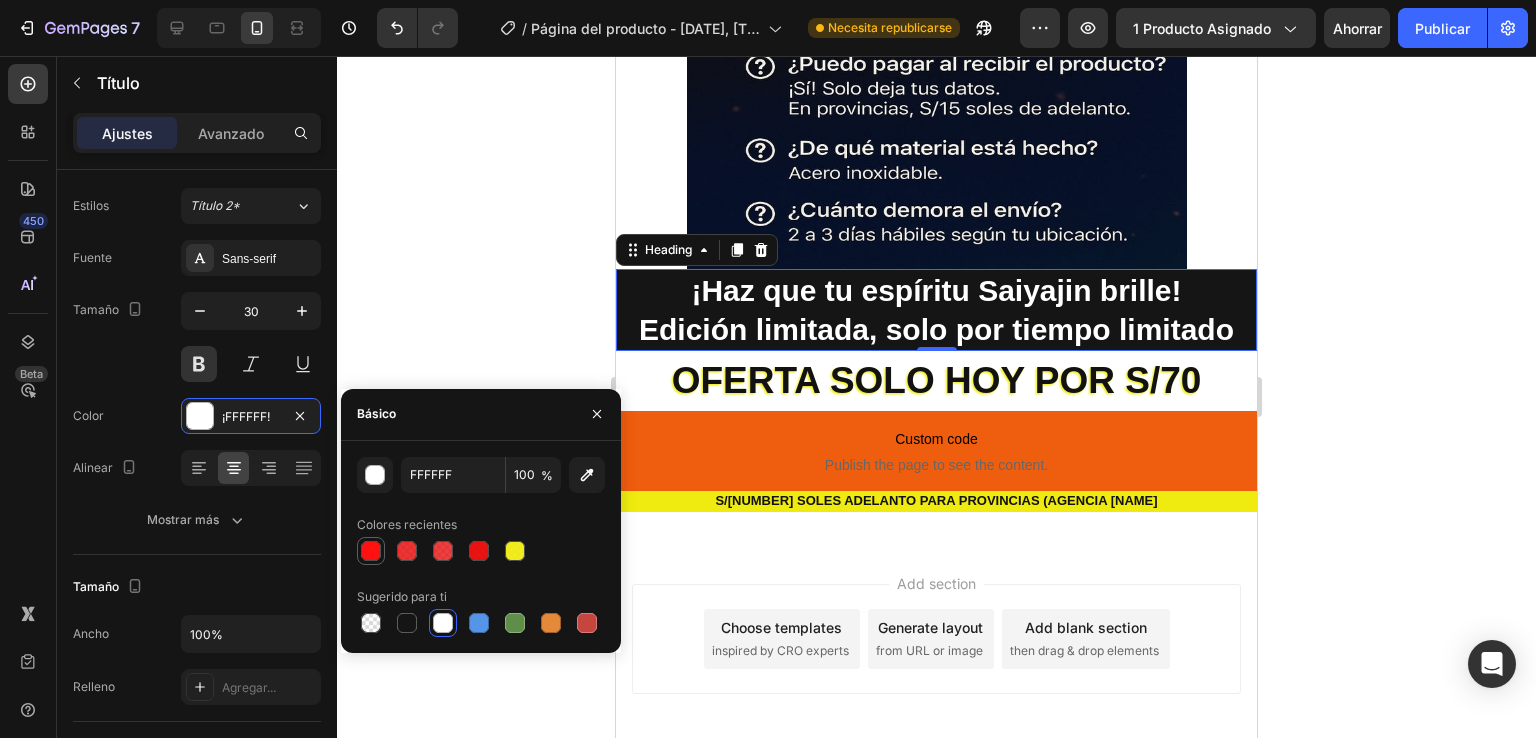 click at bounding box center (371, 551) 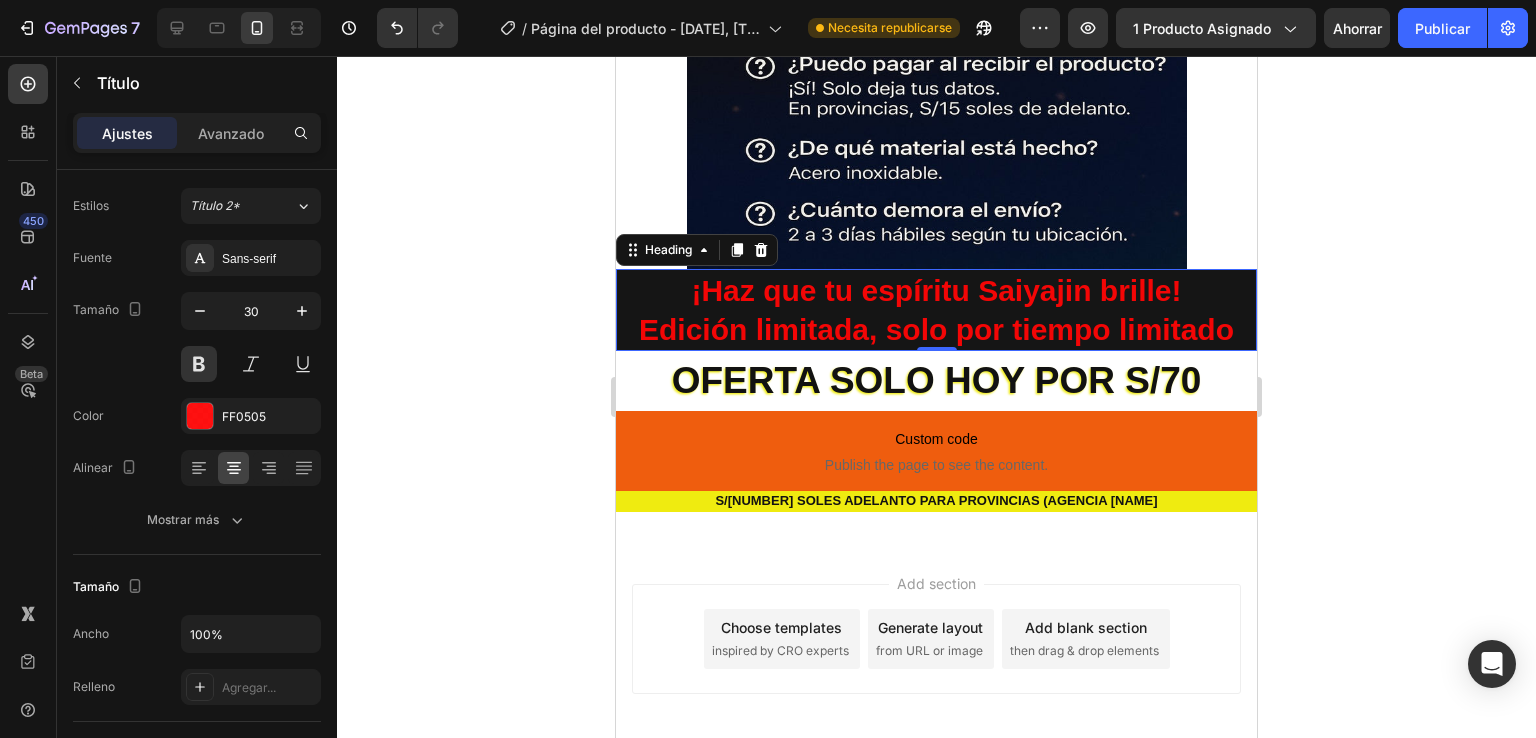 click 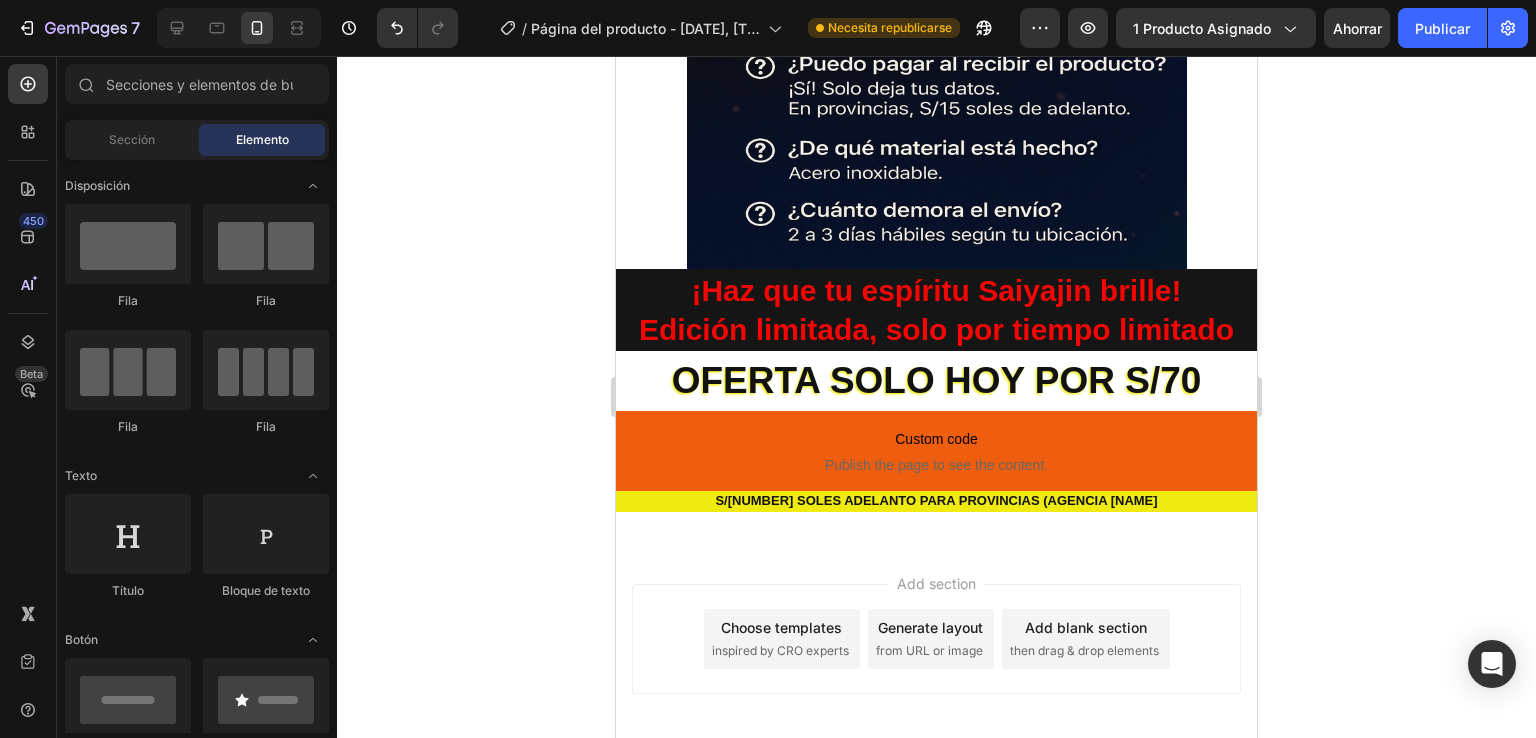 click on "[NUMBER] Version history / Página del producto - [DATE], [TIME] Necesita republicarse Avance [NUMBER] producto asignado Ahorrar Publicar" 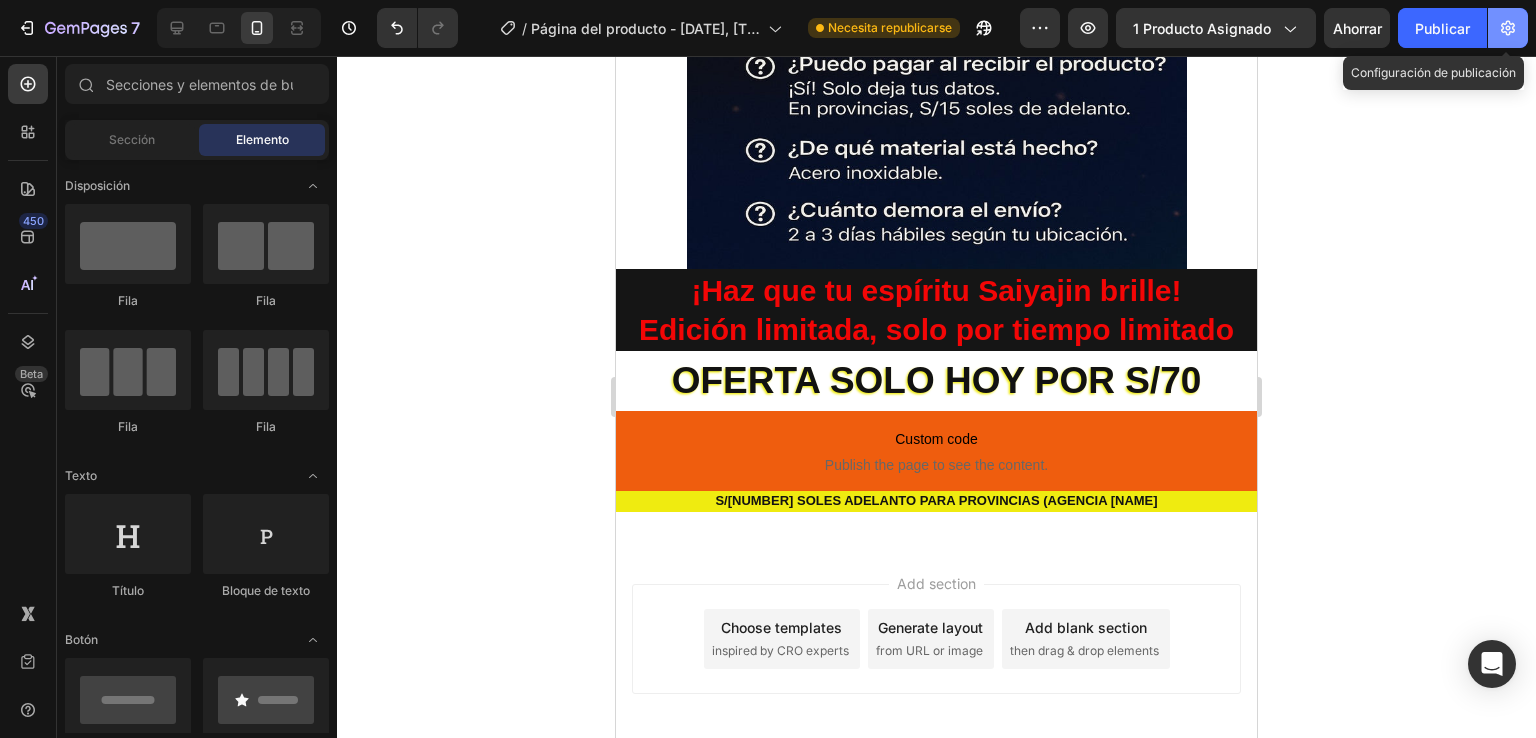 click 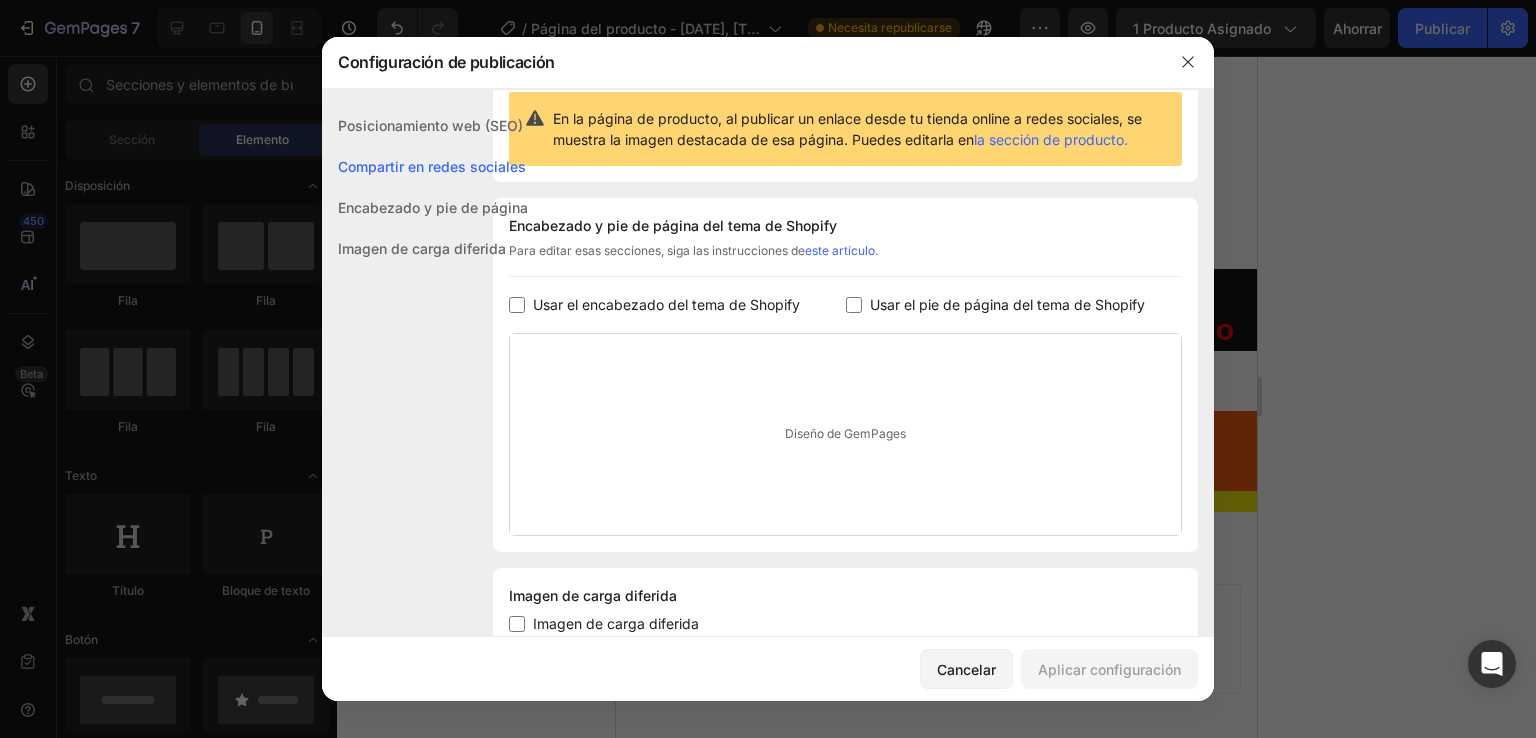 scroll, scrollTop: 264, scrollLeft: 0, axis: vertical 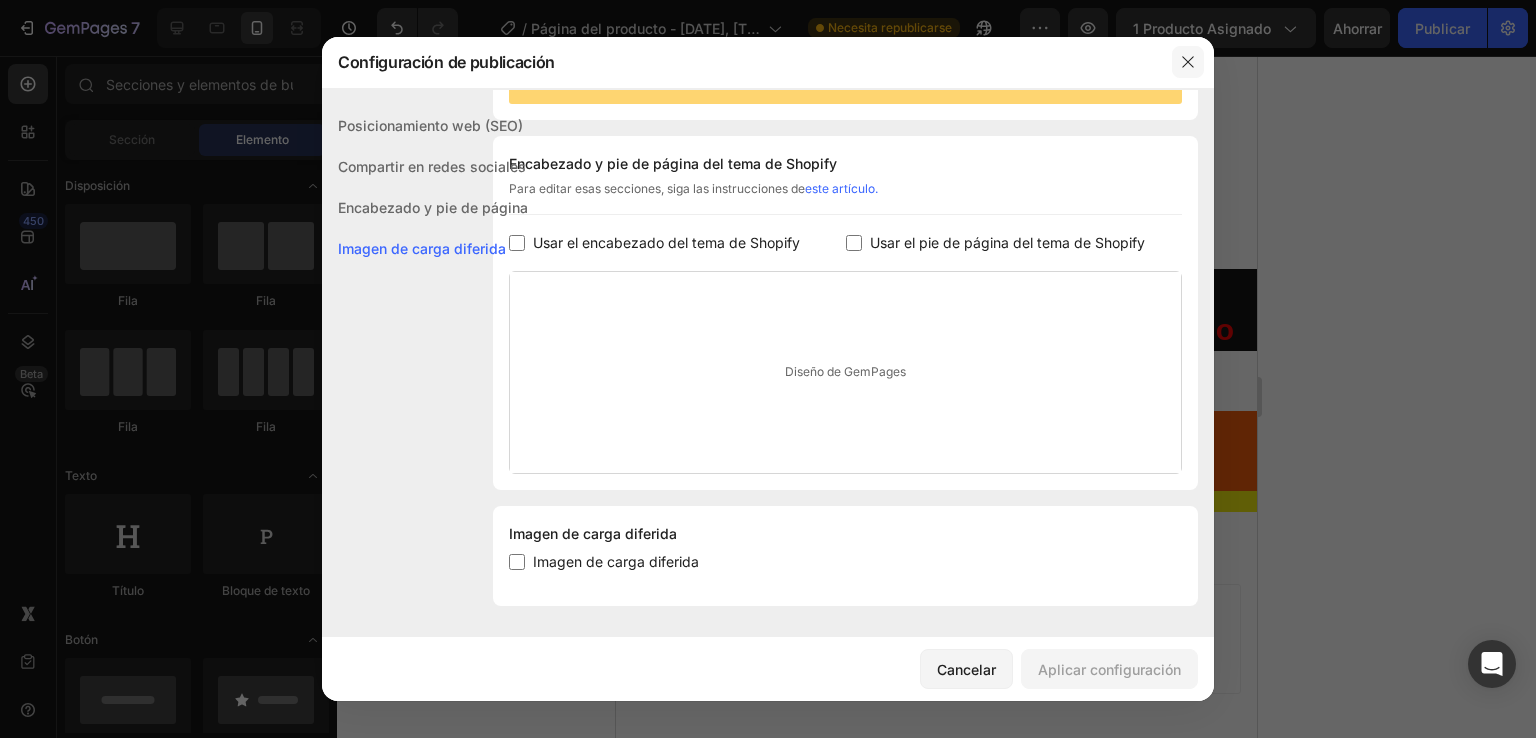 click 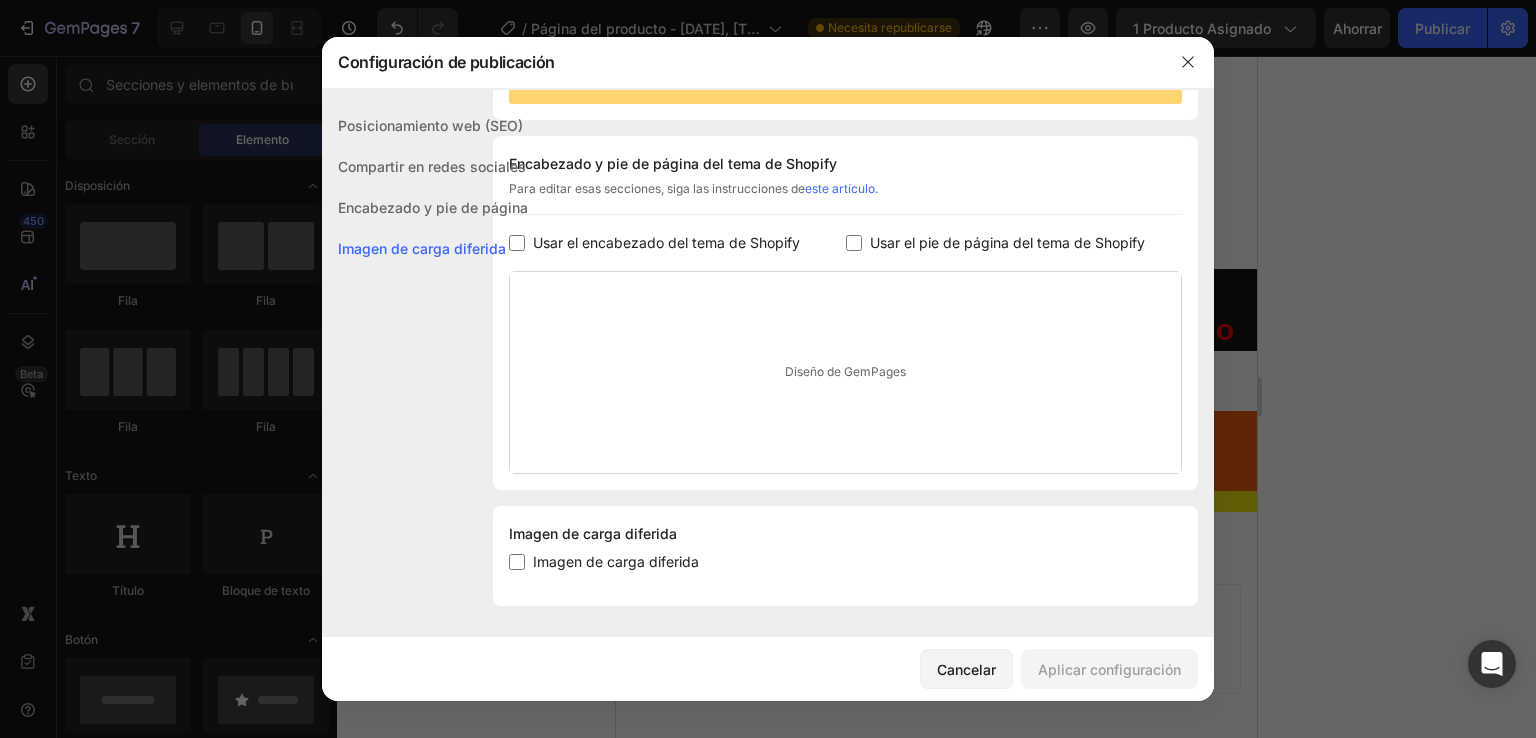 click at bounding box center [936, -44] 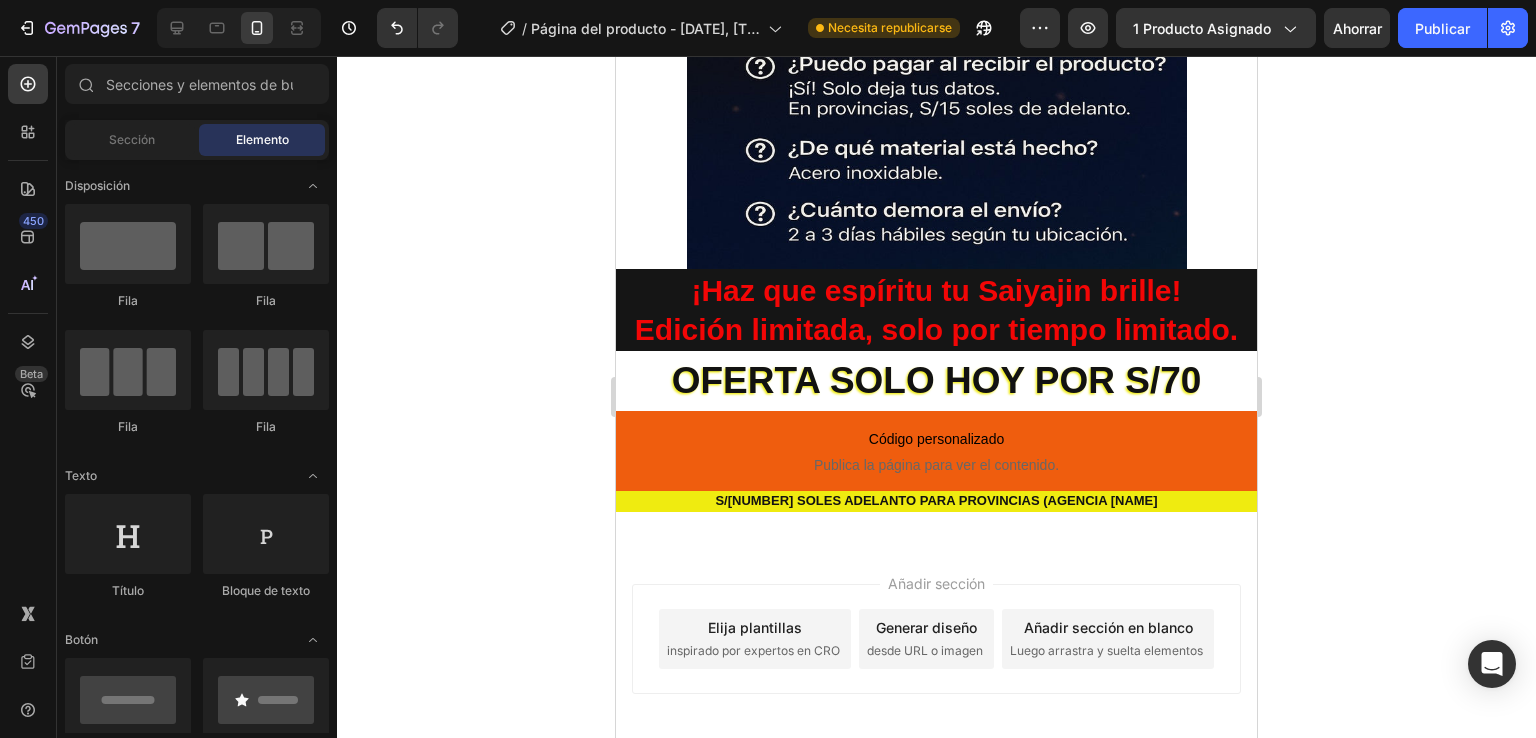 drag, startPoint x: 1116, startPoint y: 629, endPoint x: 1084, endPoint y: 635, distance: 32.55764 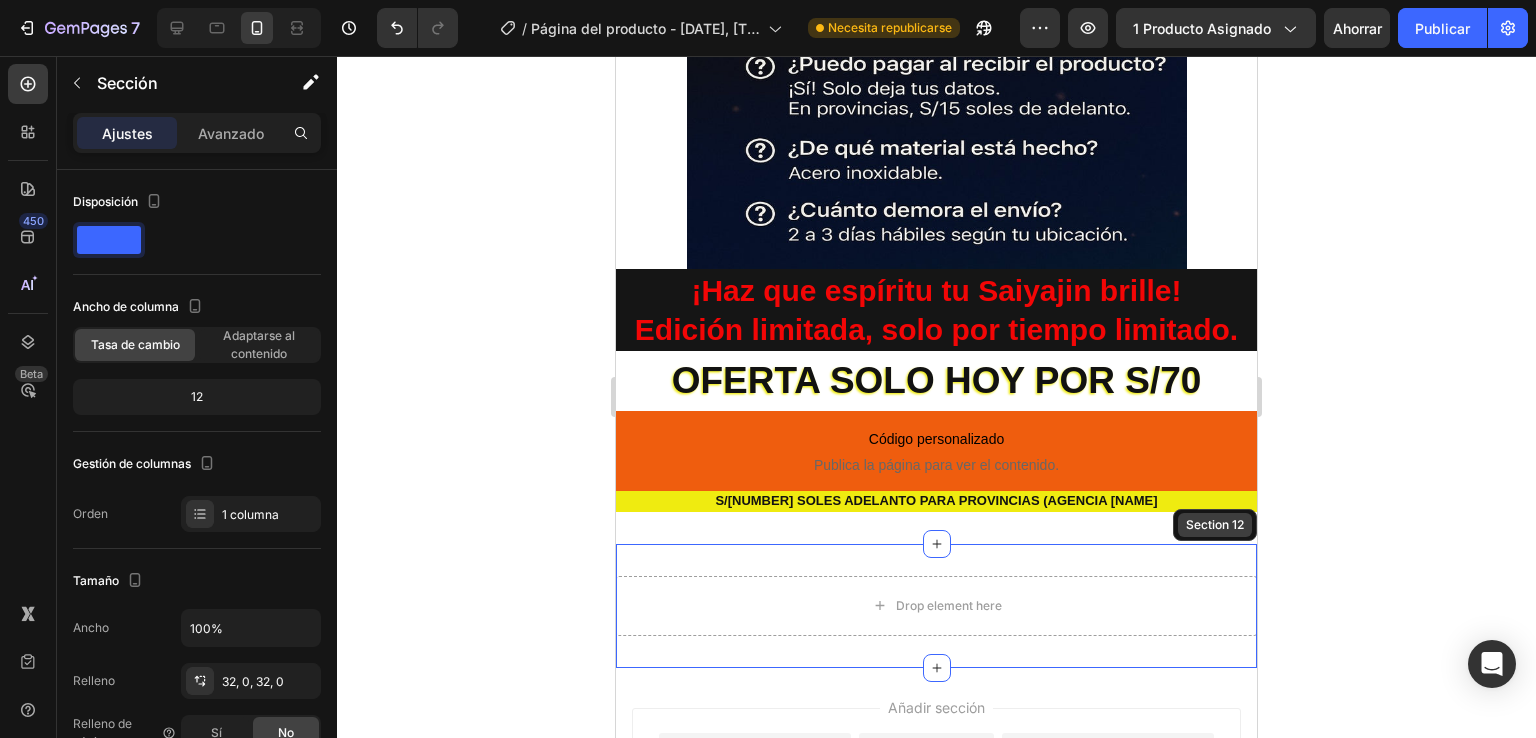 click on "Section 12" at bounding box center (1215, 525) 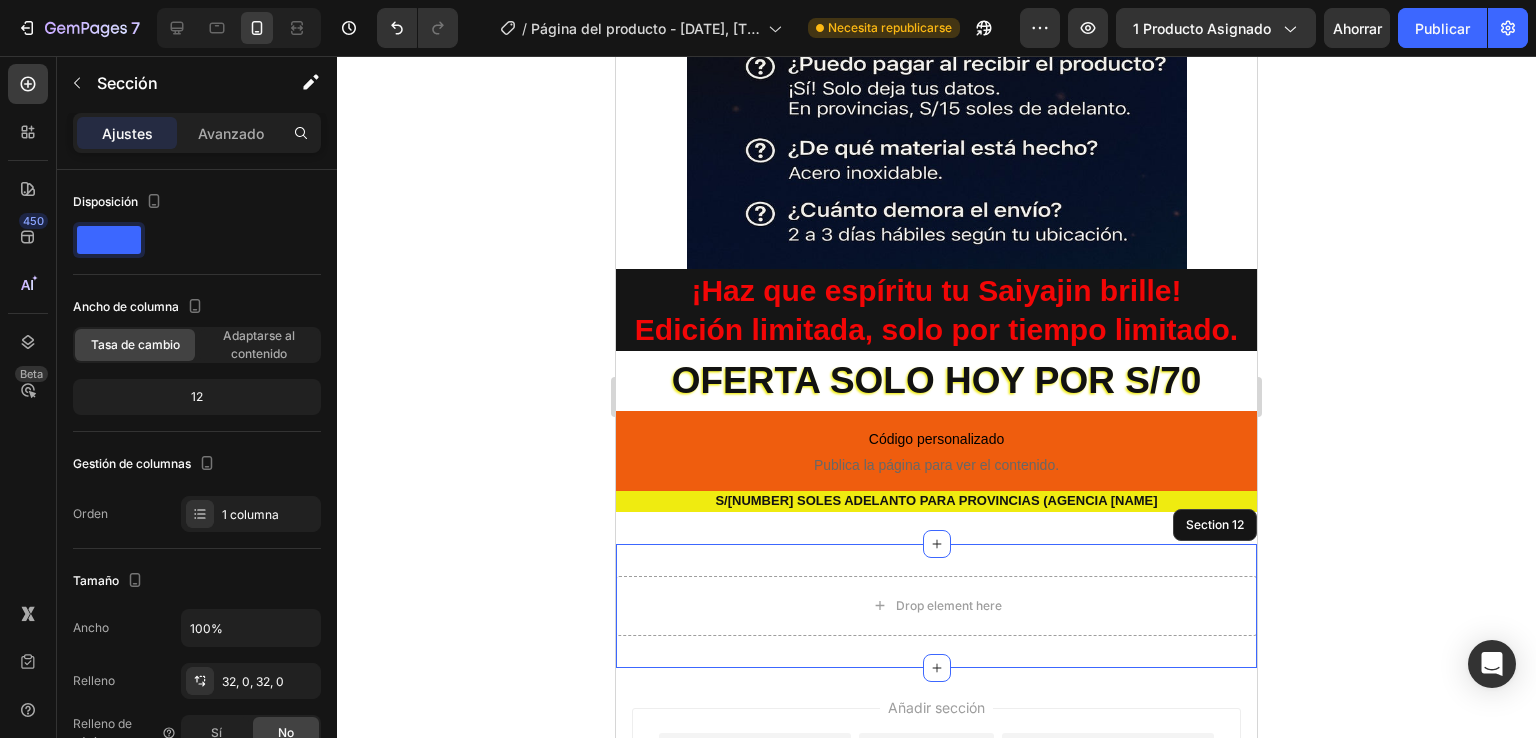 click 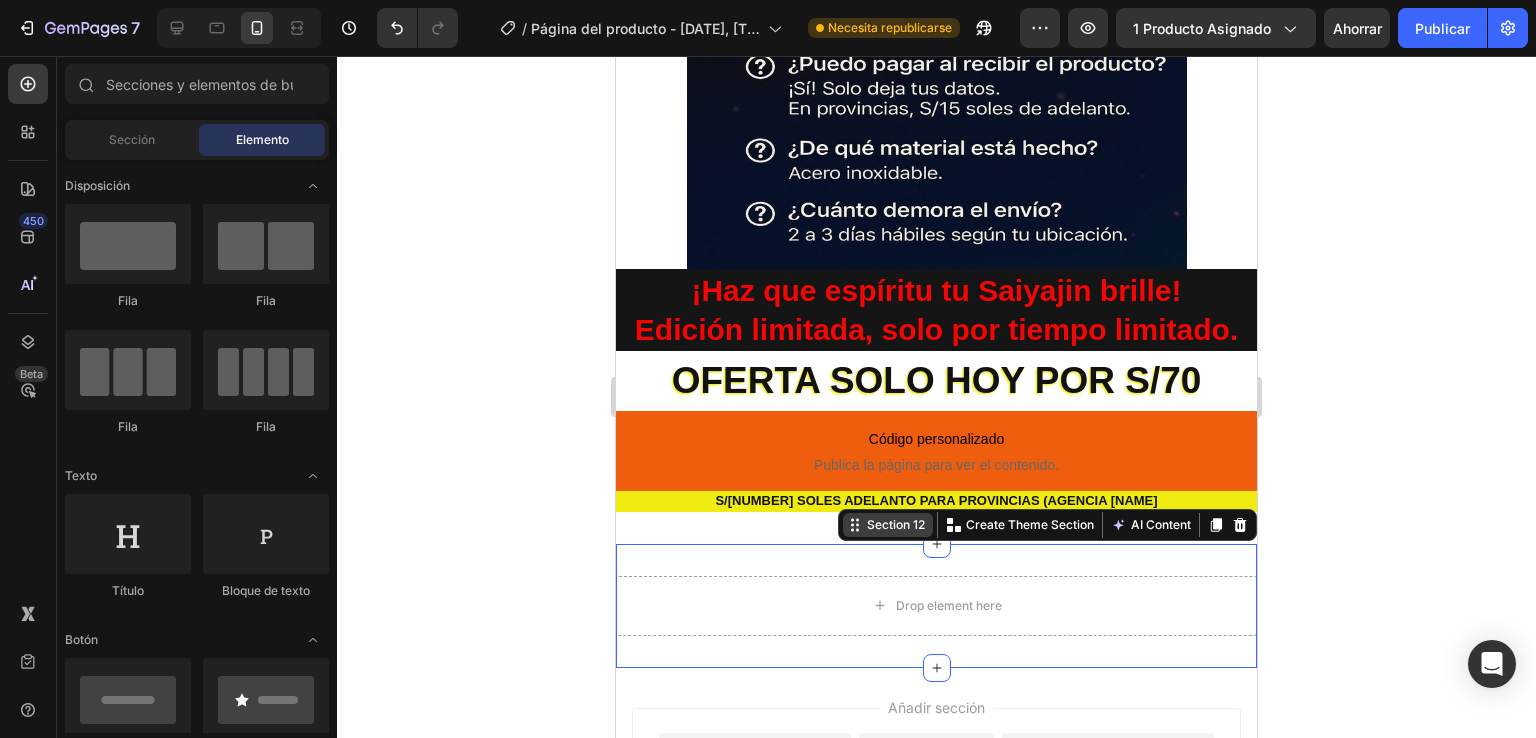 click on "Section [NUMBER]   You can create reusable sections Create Theme Section AI Content Write with GemAI What would you like to describe here? Tone and Voice Persuasive Product COLLAR DE VEGETA SUPER SAIYAJIN Show more Generate" at bounding box center (1047, 525) 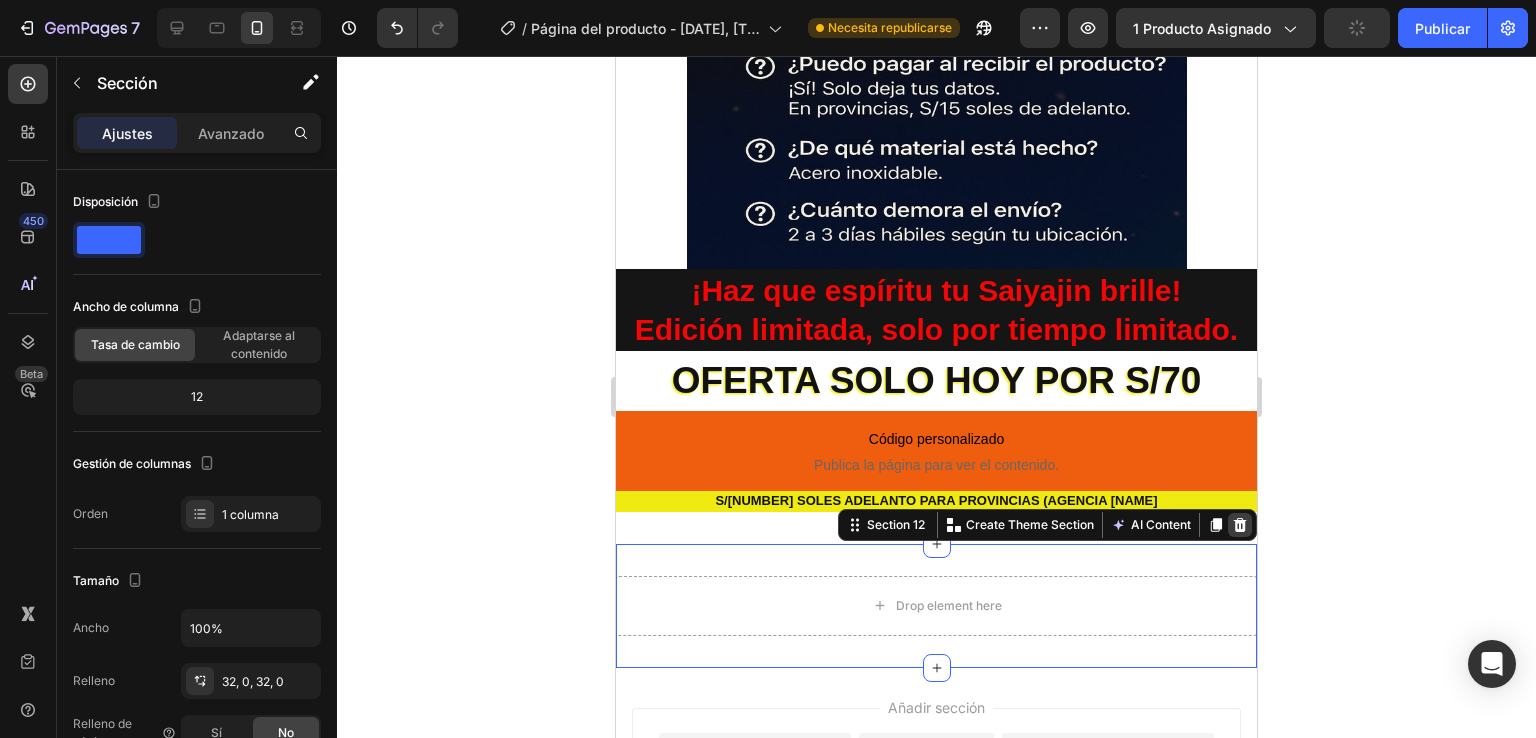 click 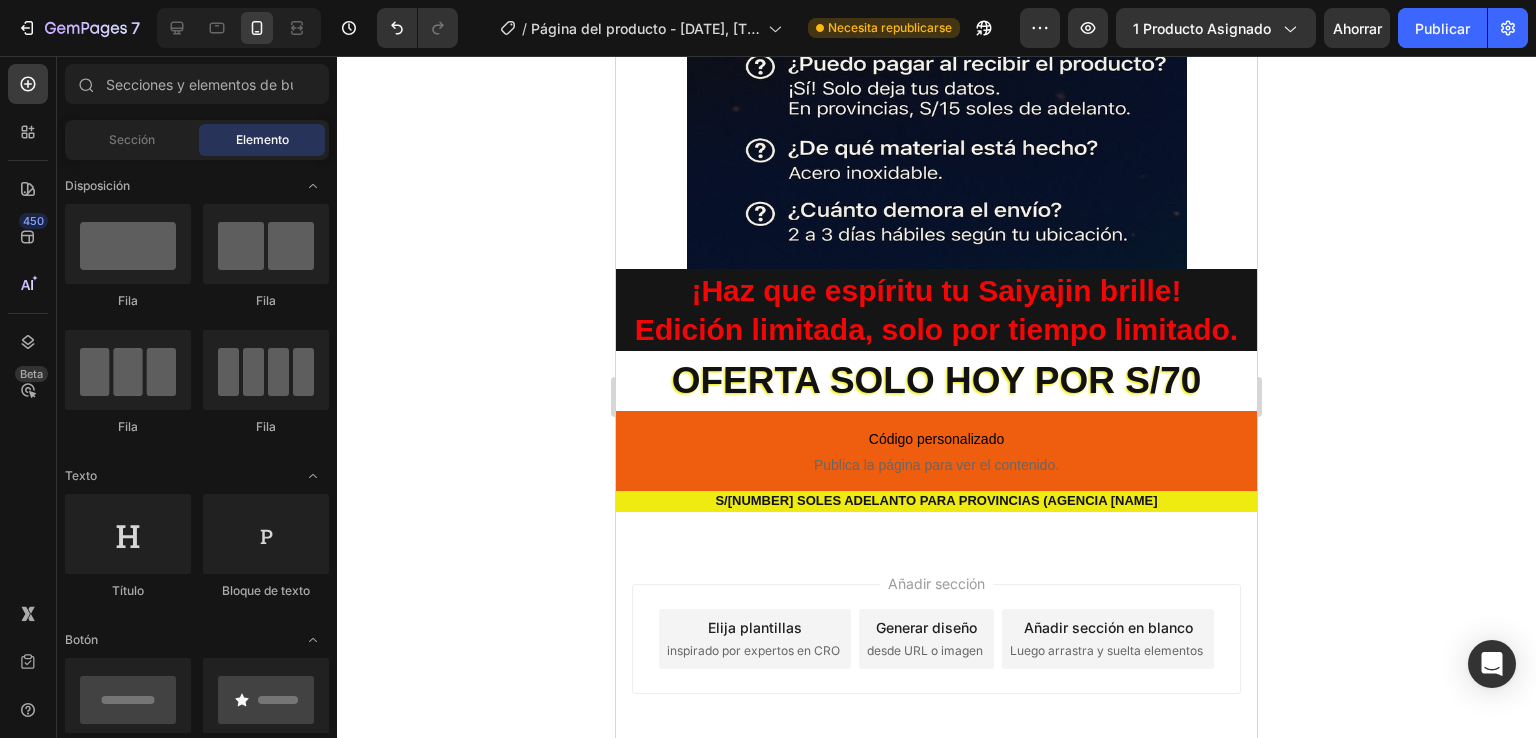 drag, startPoint x: 754, startPoint y: 627, endPoint x: 1253, endPoint y: 649, distance: 499.48474 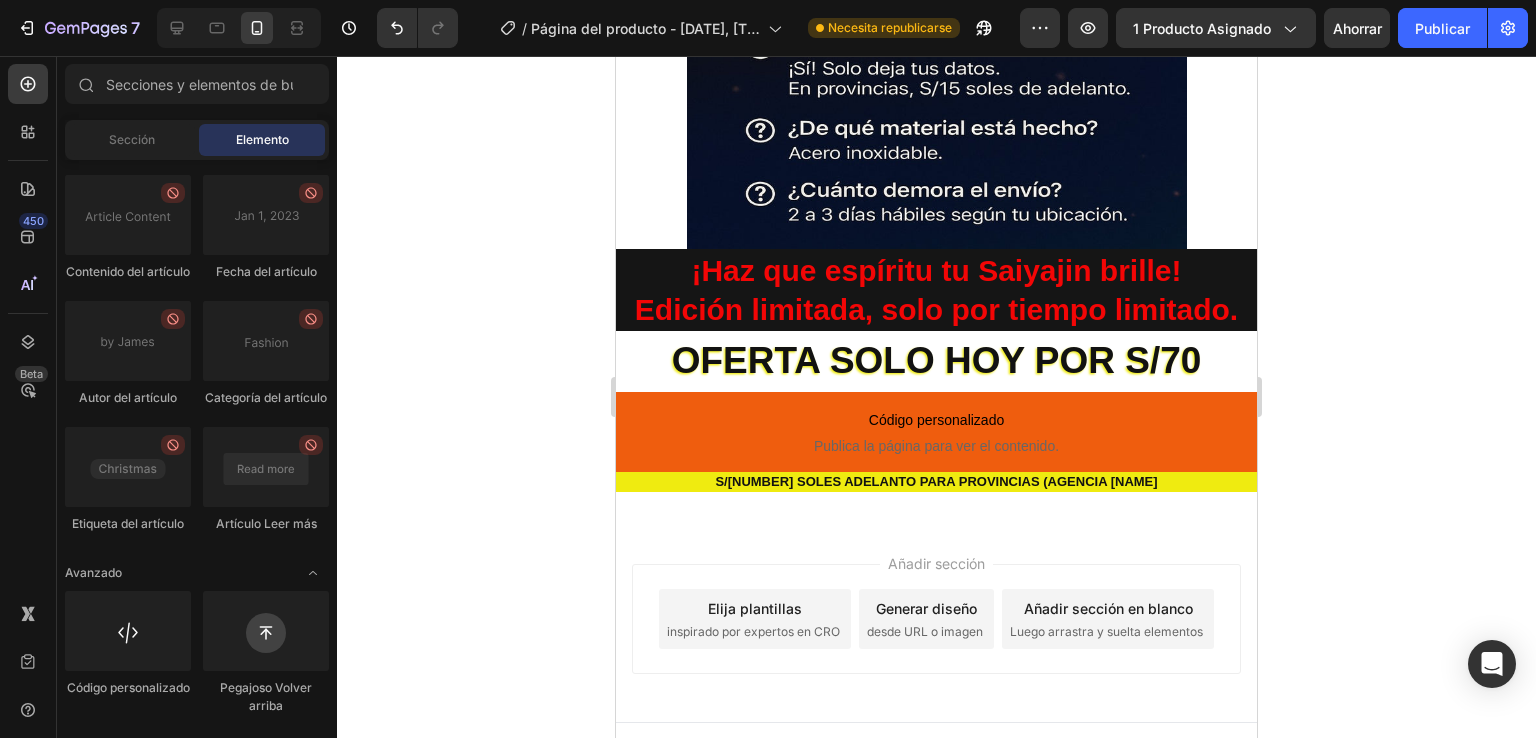 scroll, scrollTop: 0, scrollLeft: 0, axis: both 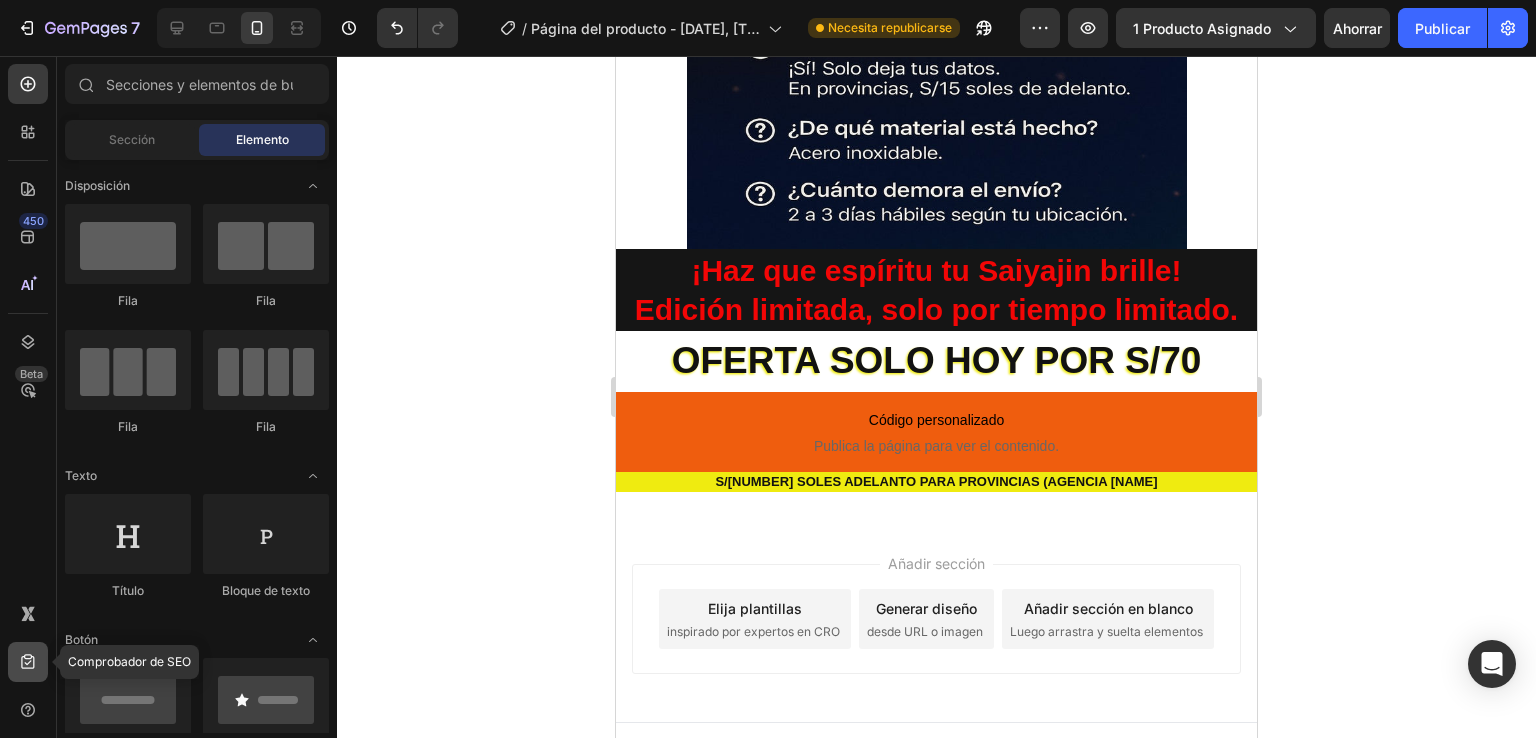 click 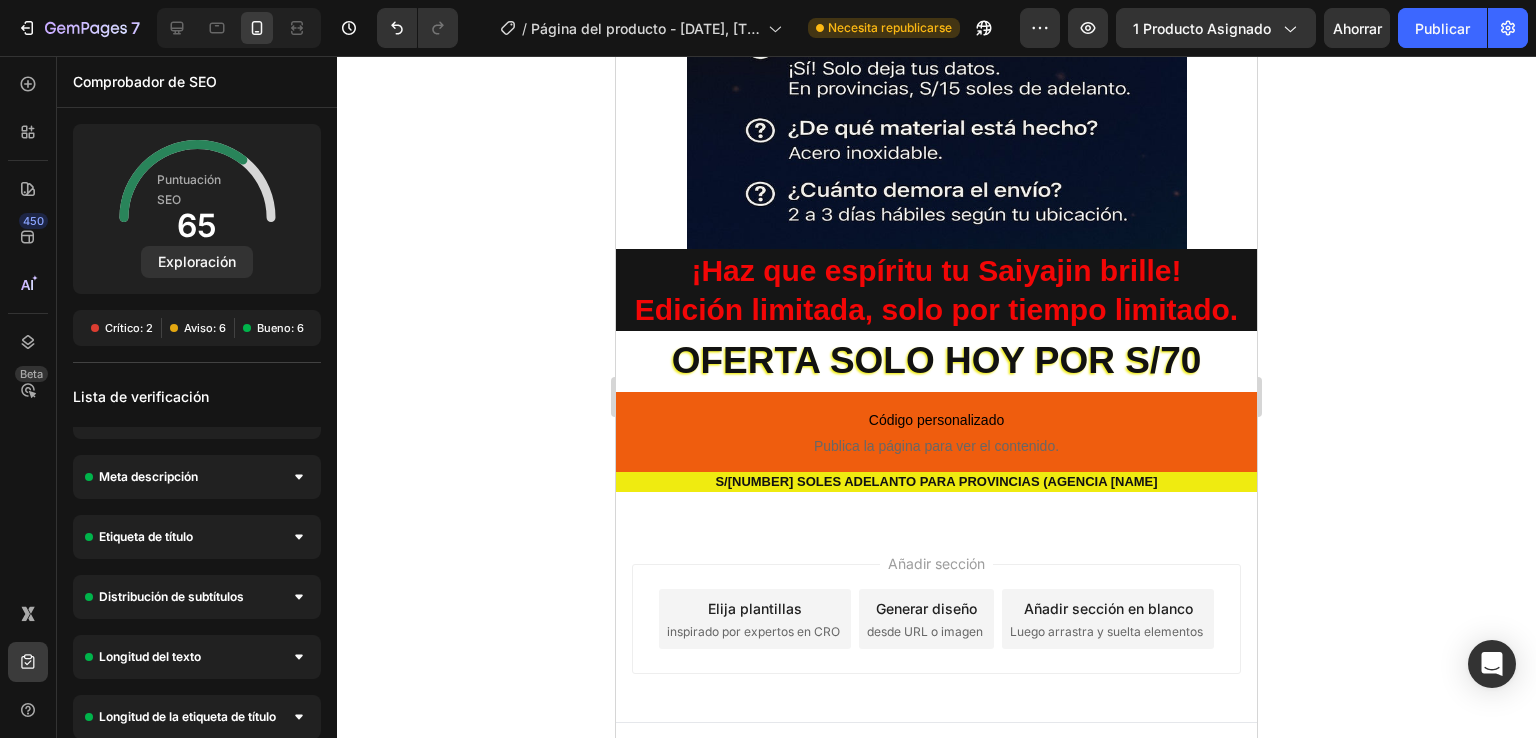scroll, scrollTop: 0, scrollLeft: 0, axis: both 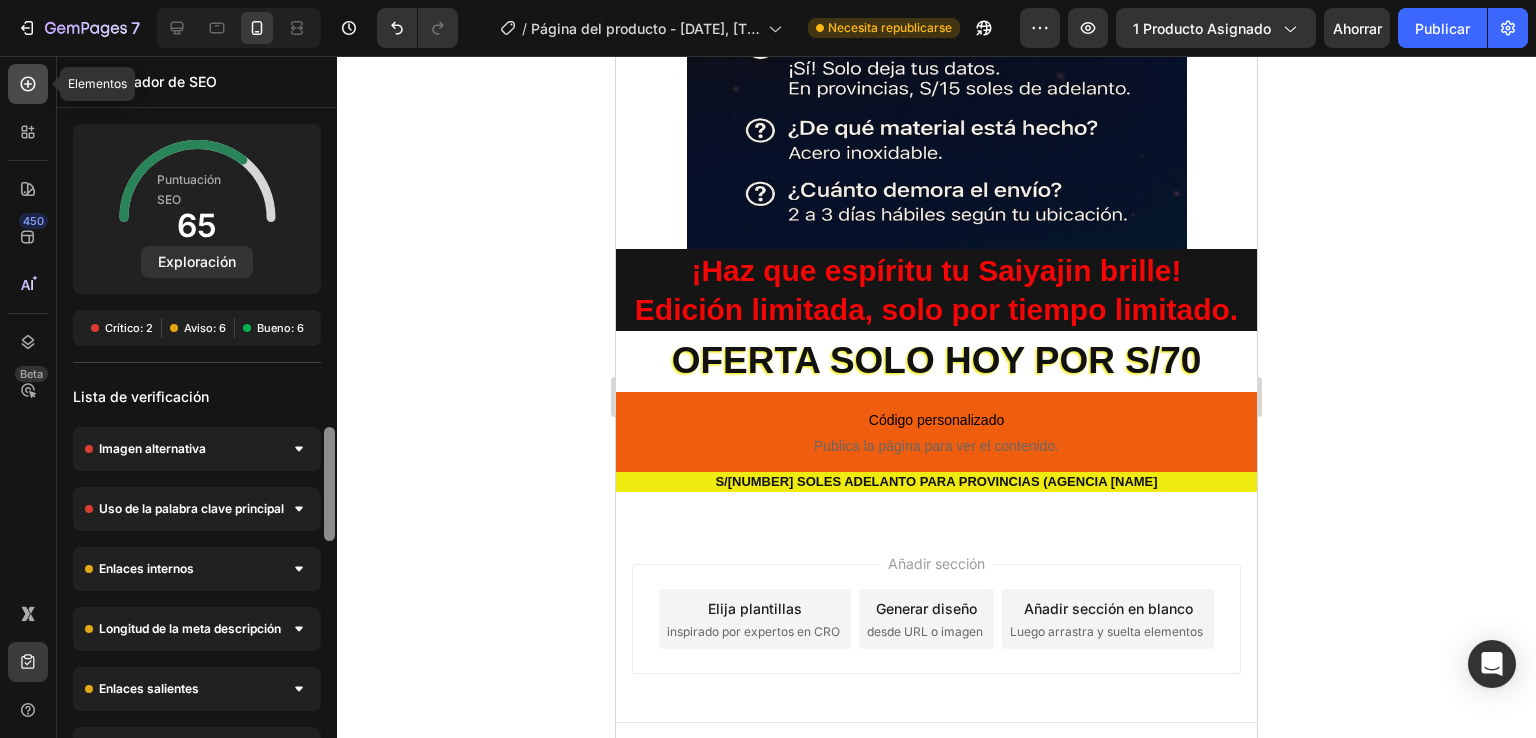 drag, startPoint x: 324, startPoint y: 520, endPoint x: 38, endPoint y: 93, distance: 513.9309 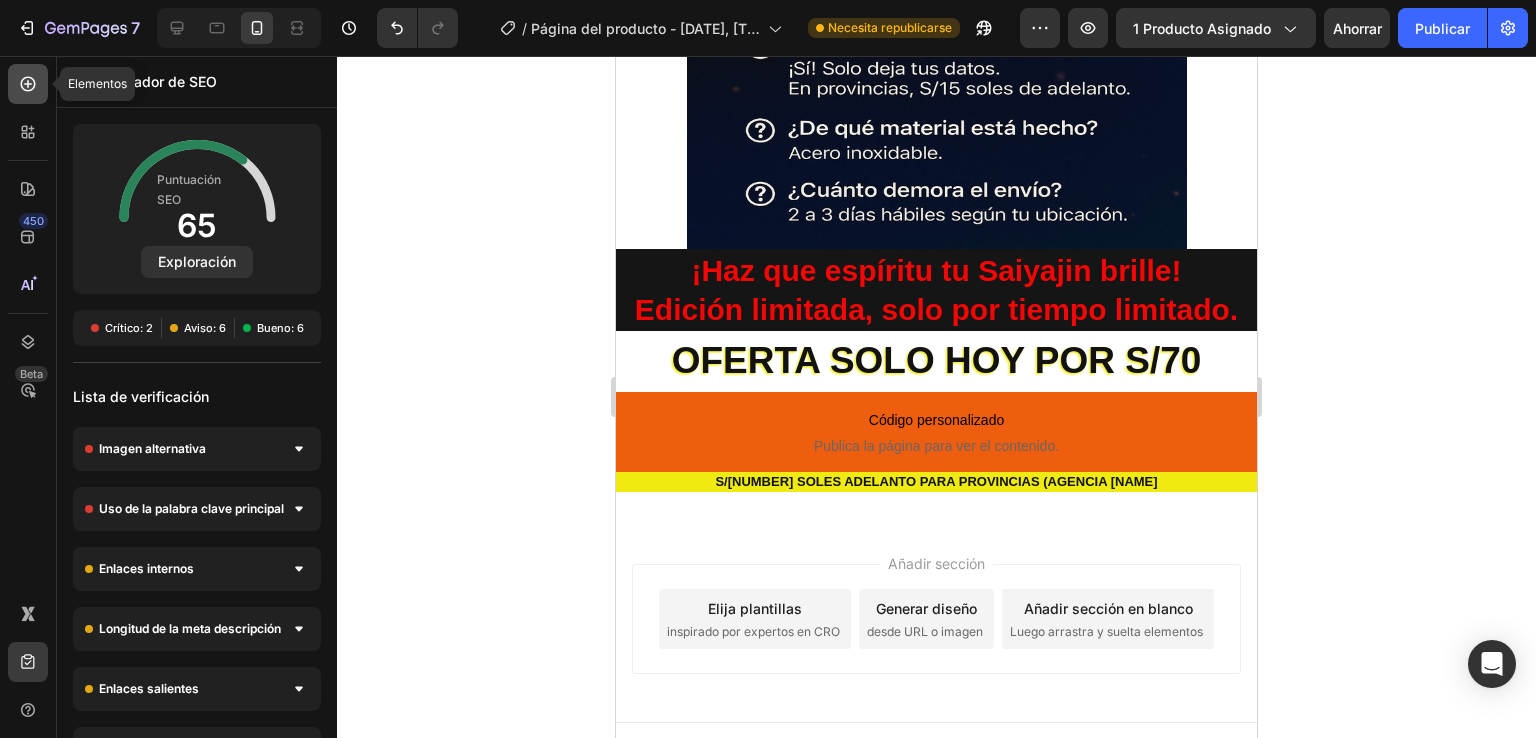 click 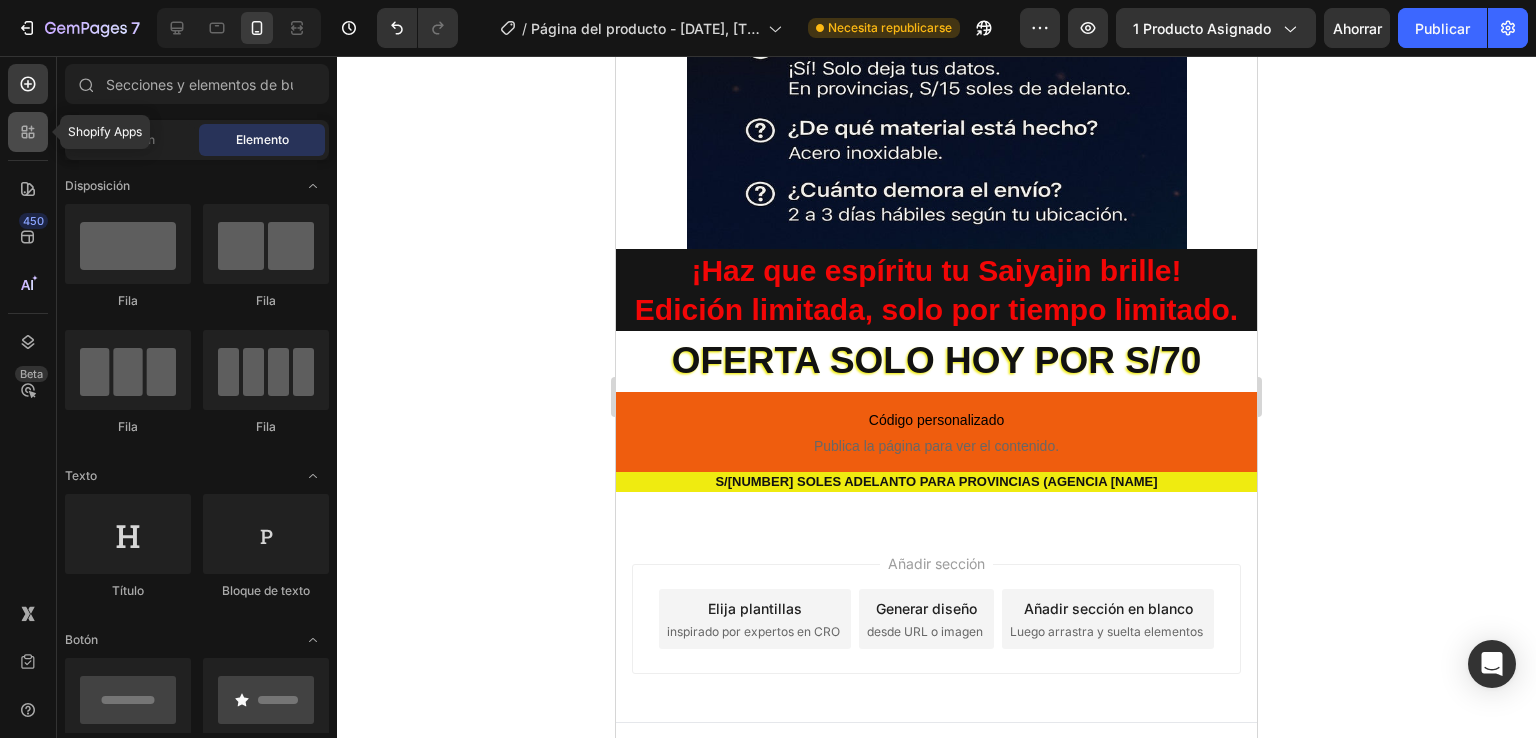 click 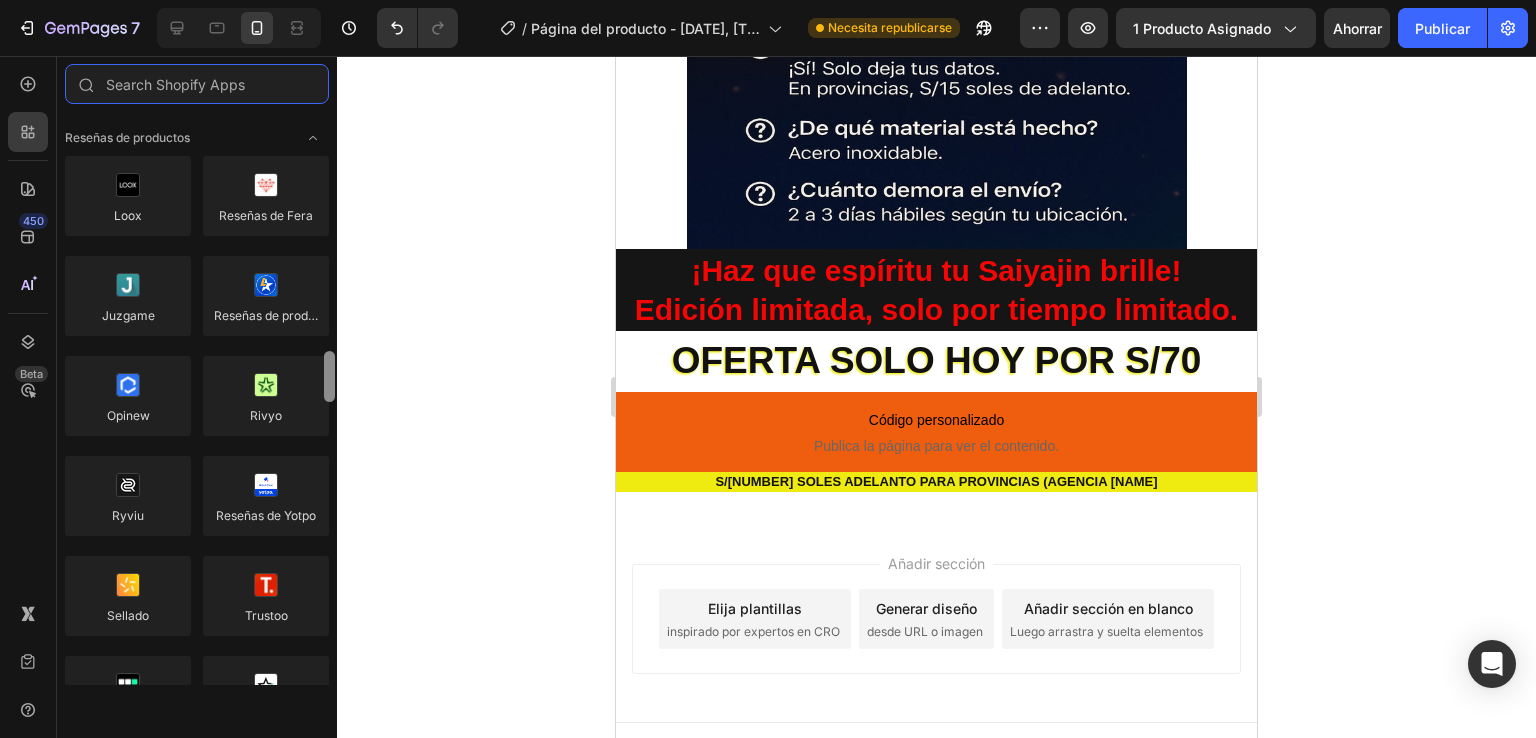 drag, startPoint x: 331, startPoint y: 153, endPoint x: 331, endPoint y: 220, distance: 67 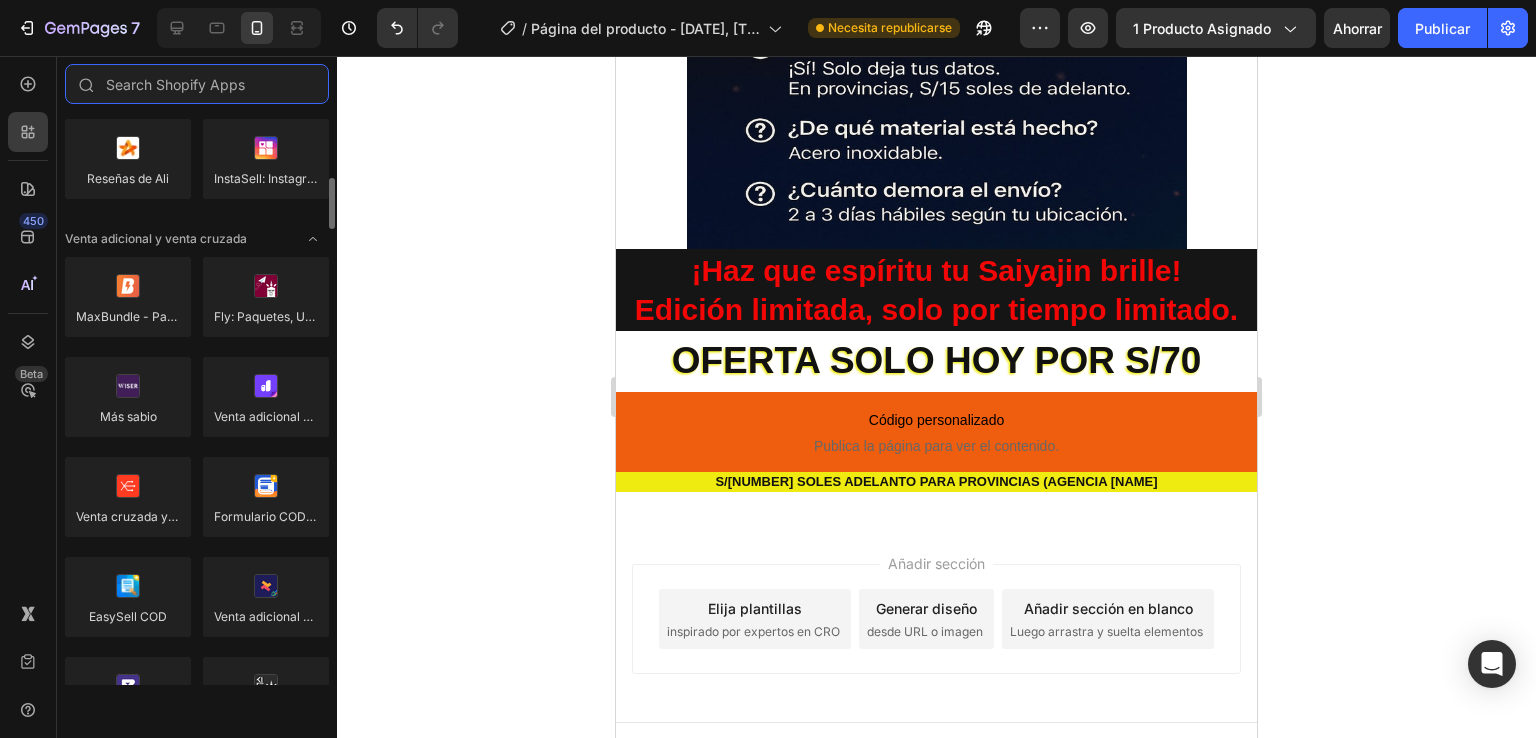 scroll, scrollTop: 187, scrollLeft: 0, axis: vertical 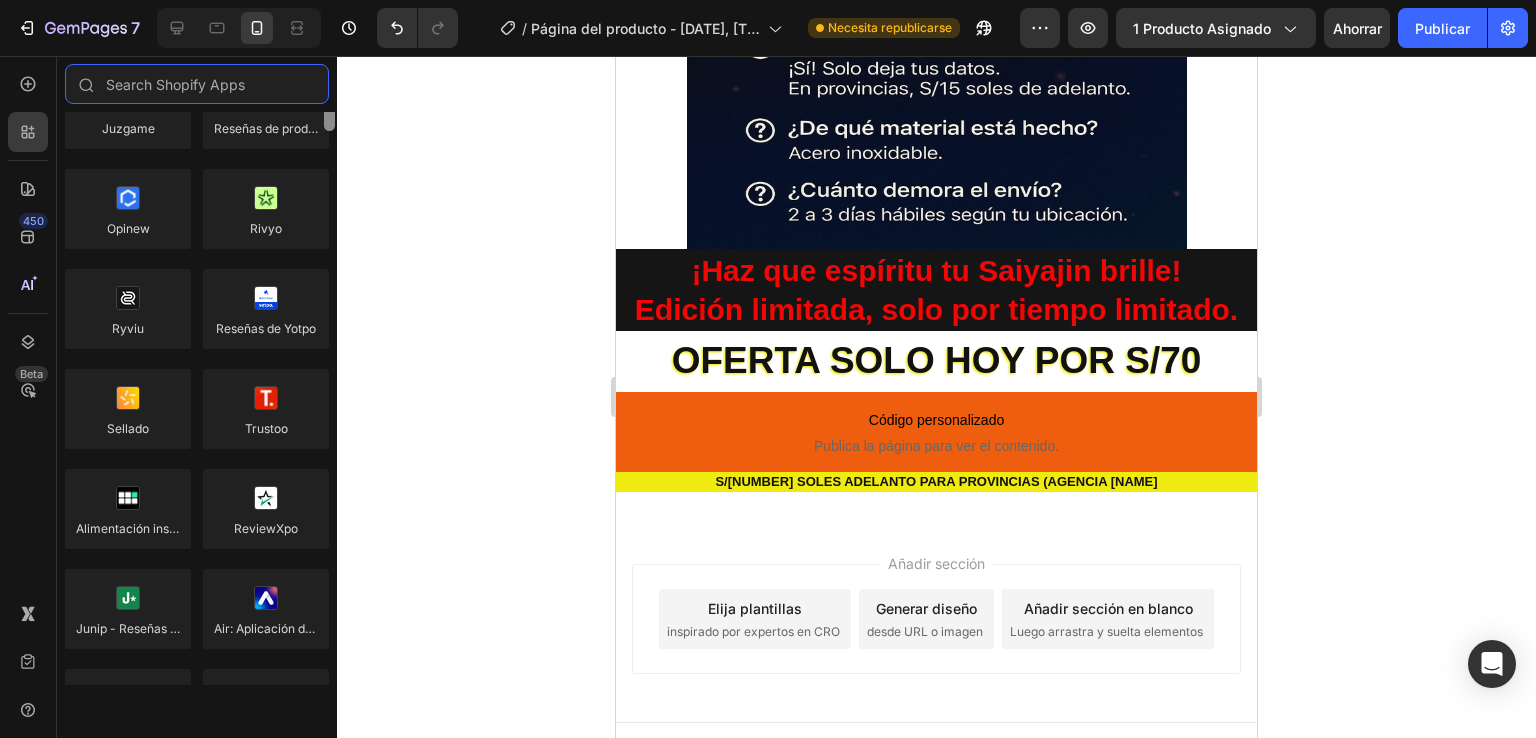 drag, startPoint x: 328, startPoint y: 221, endPoint x: 309, endPoint y: 149, distance: 74.46476 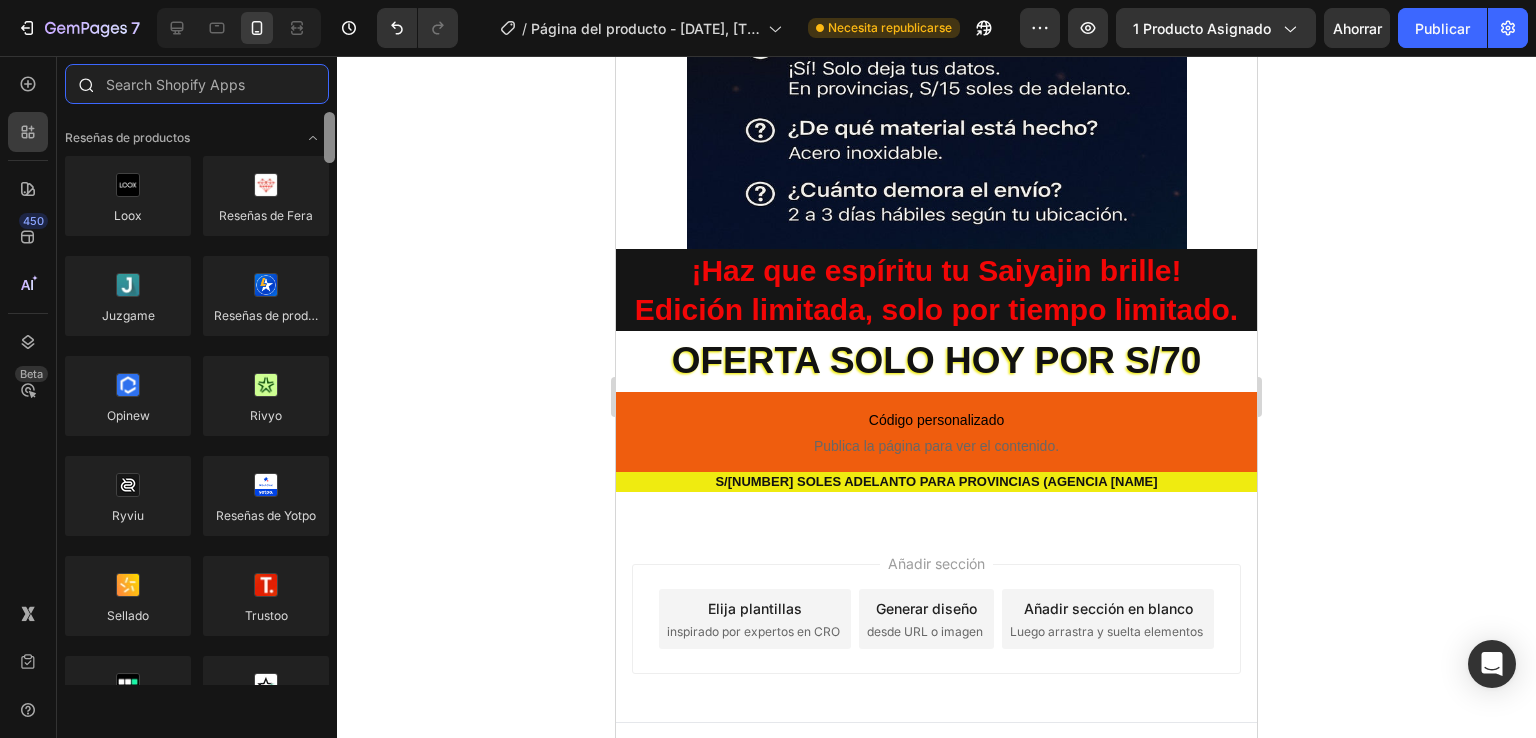 drag, startPoint x: 332, startPoint y: 126, endPoint x: 330, endPoint y: 103, distance: 23.086792 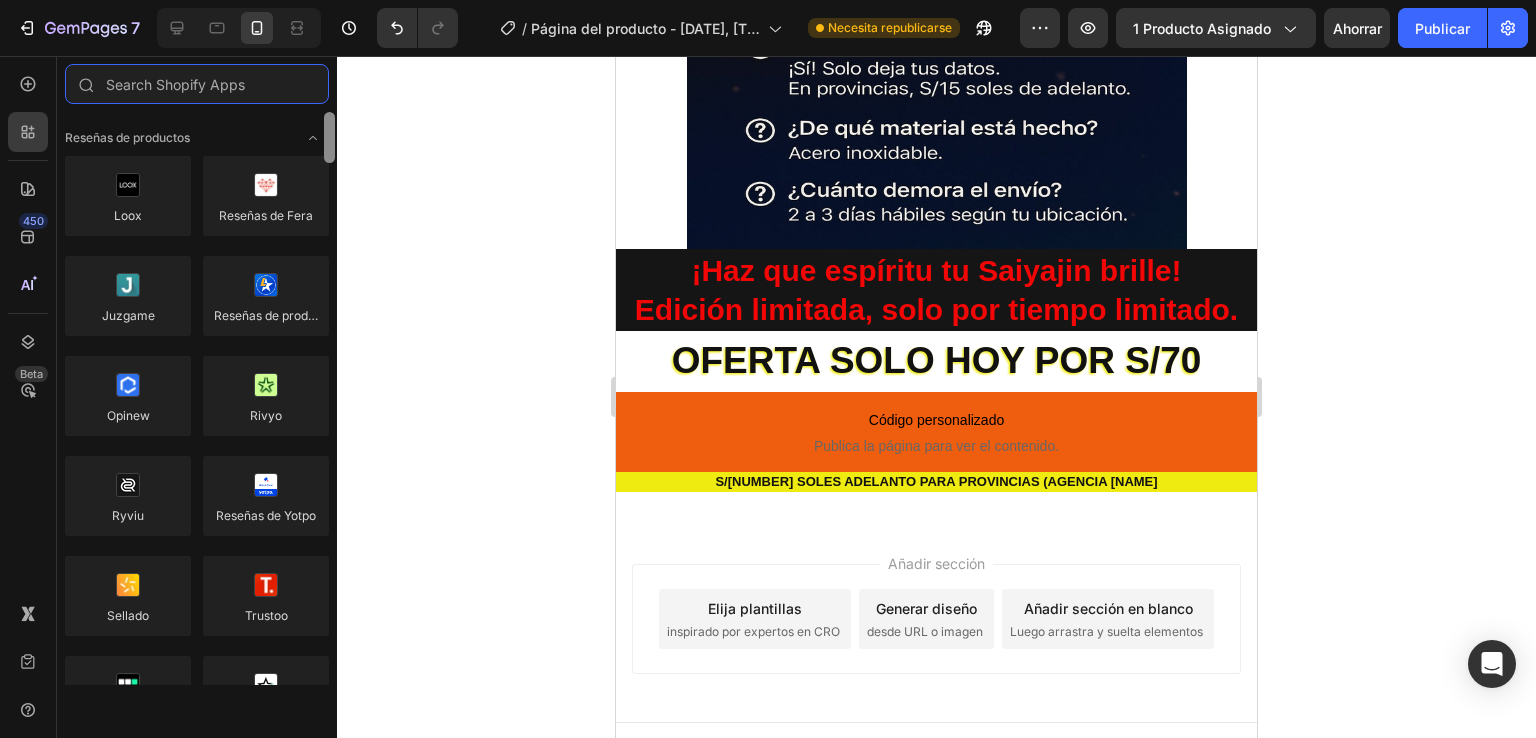 drag, startPoint x: 334, startPoint y: 135, endPoint x: 337, endPoint y: 110, distance: 25.179358 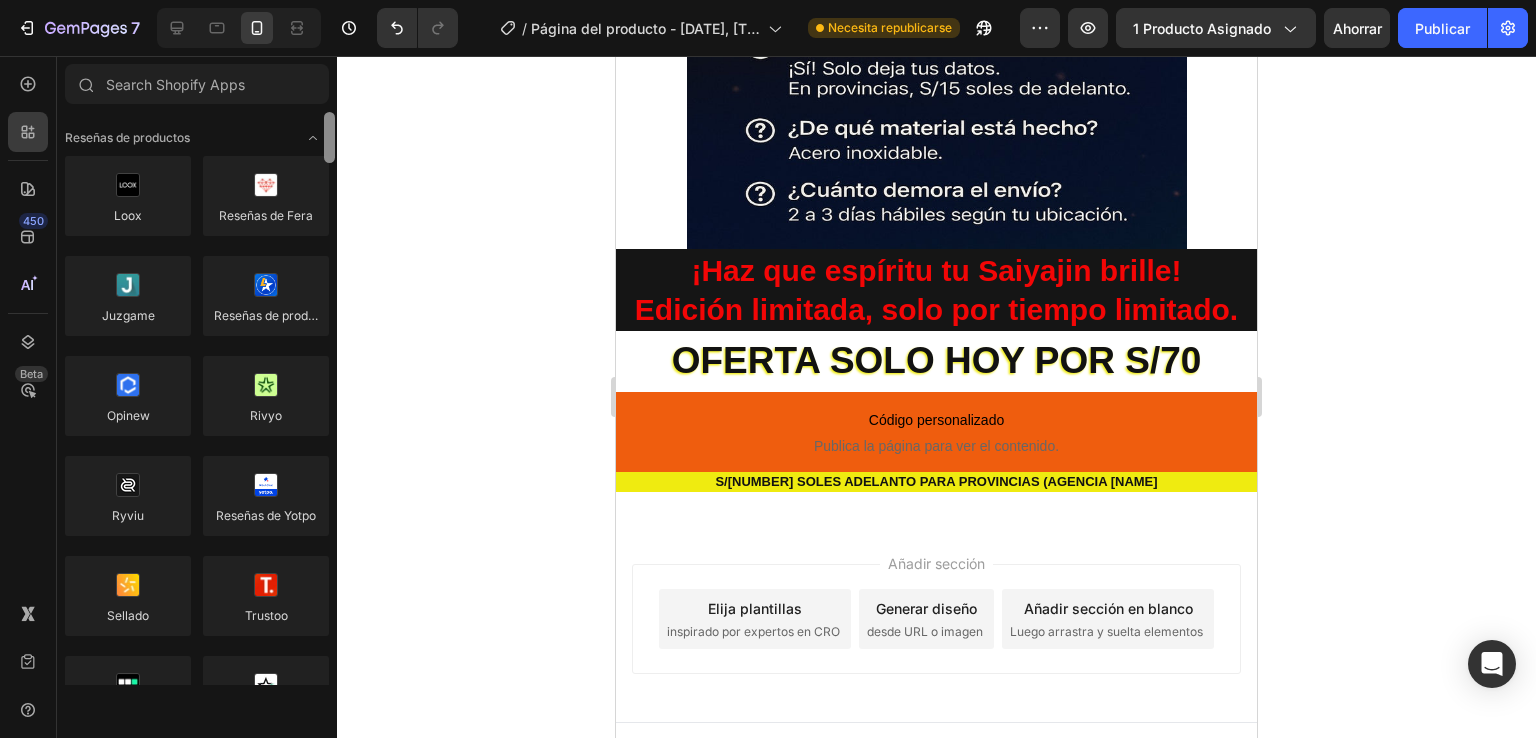 click 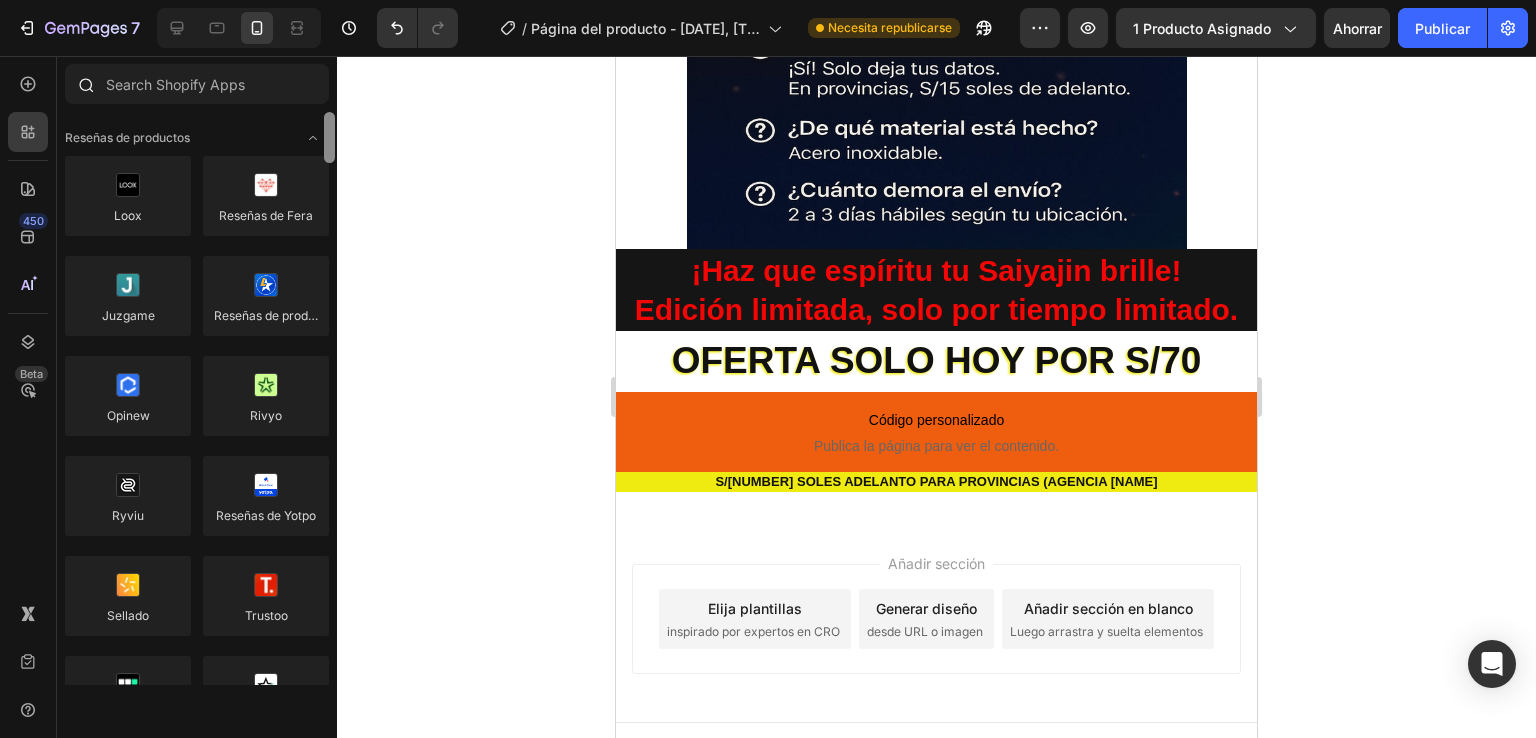 drag, startPoint x: 333, startPoint y: 115, endPoint x: 333, endPoint y: 101, distance: 14 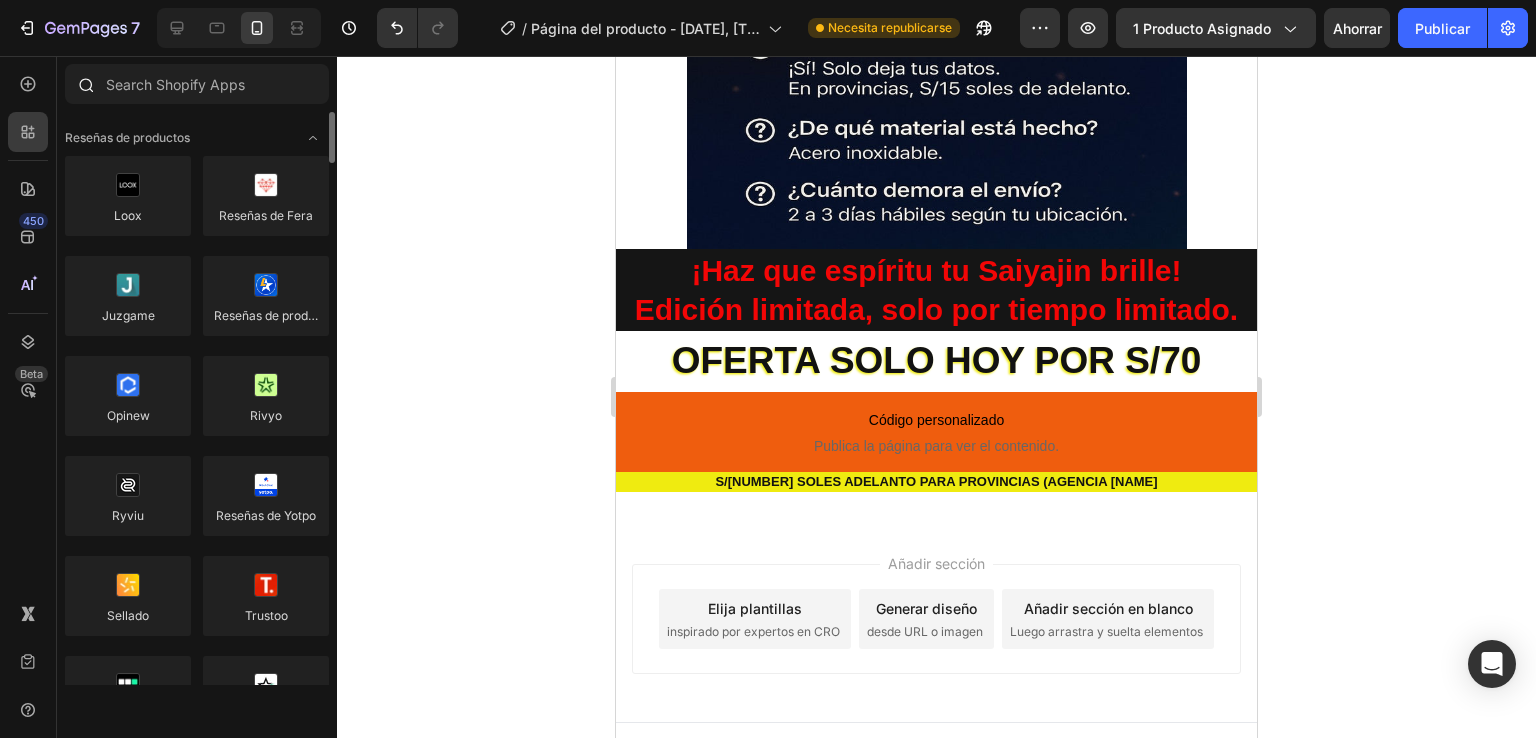 click 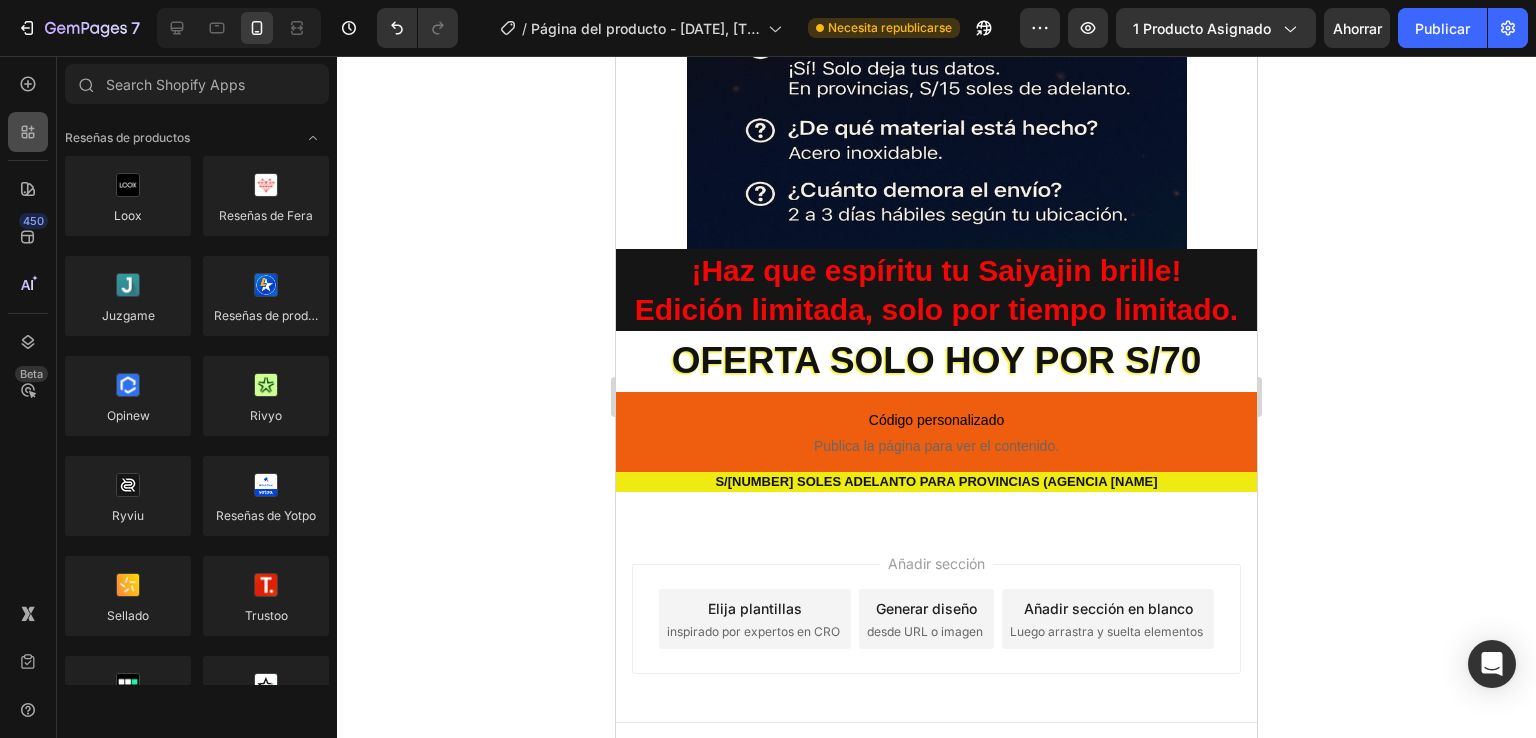 click 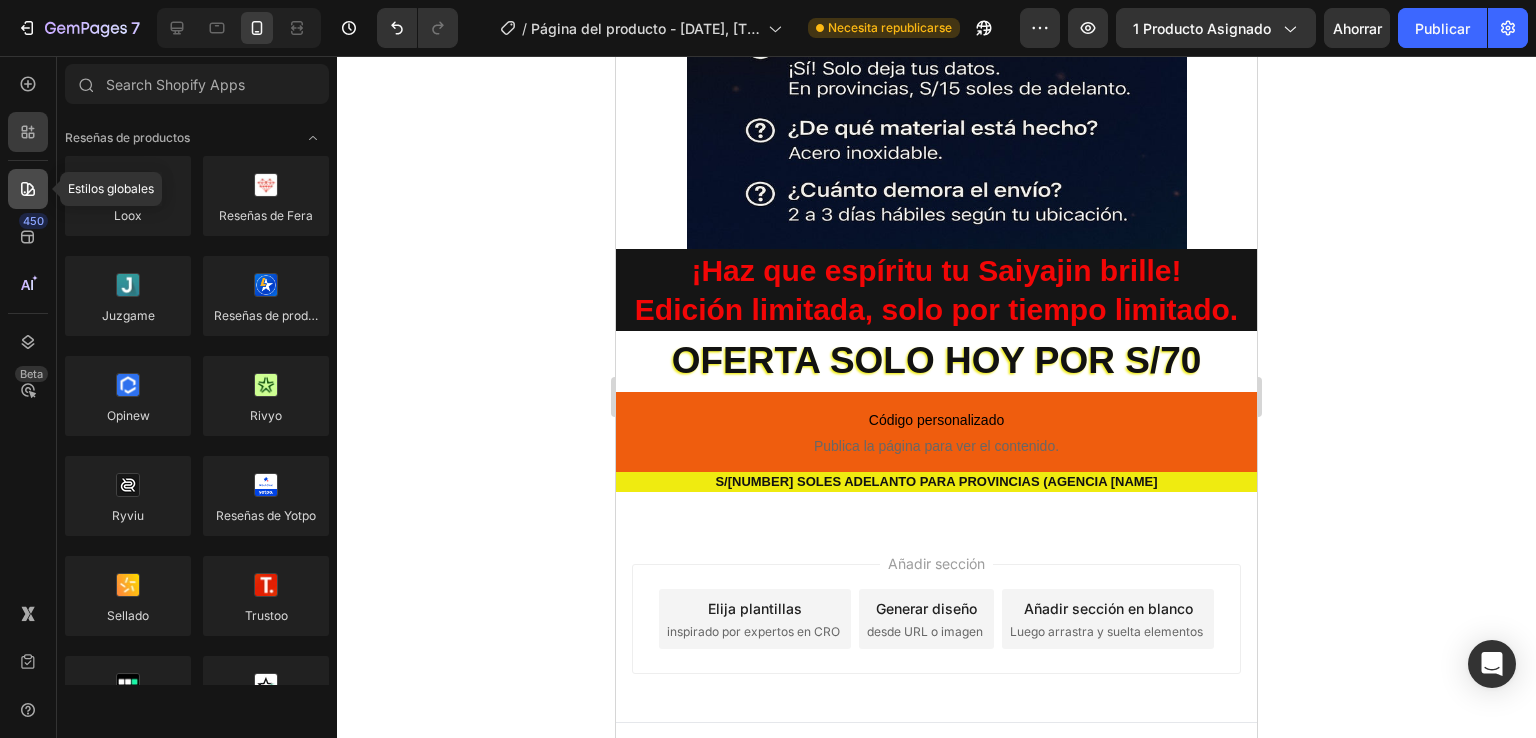 click 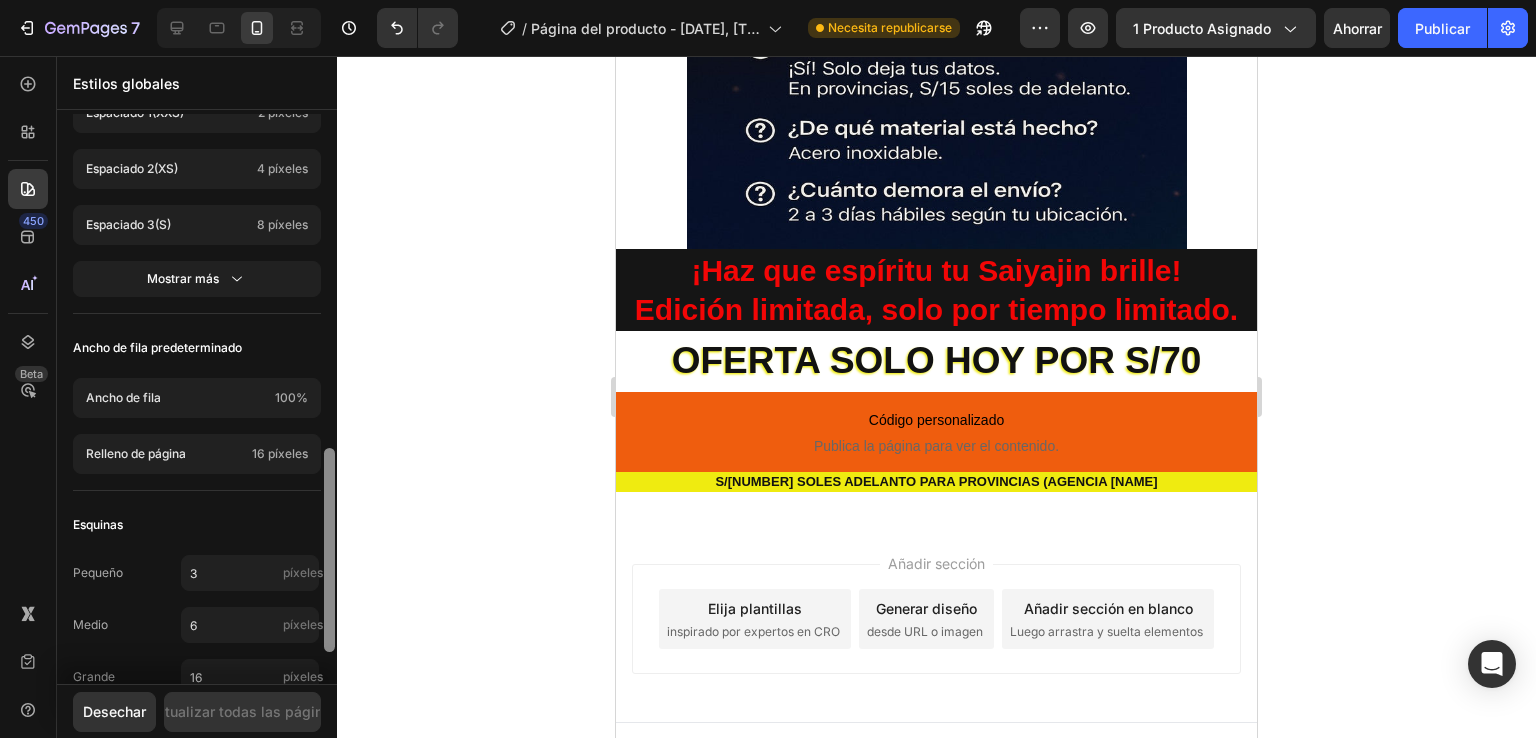 scroll, scrollTop: 1021, scrollLeft: 0, axis: vertical 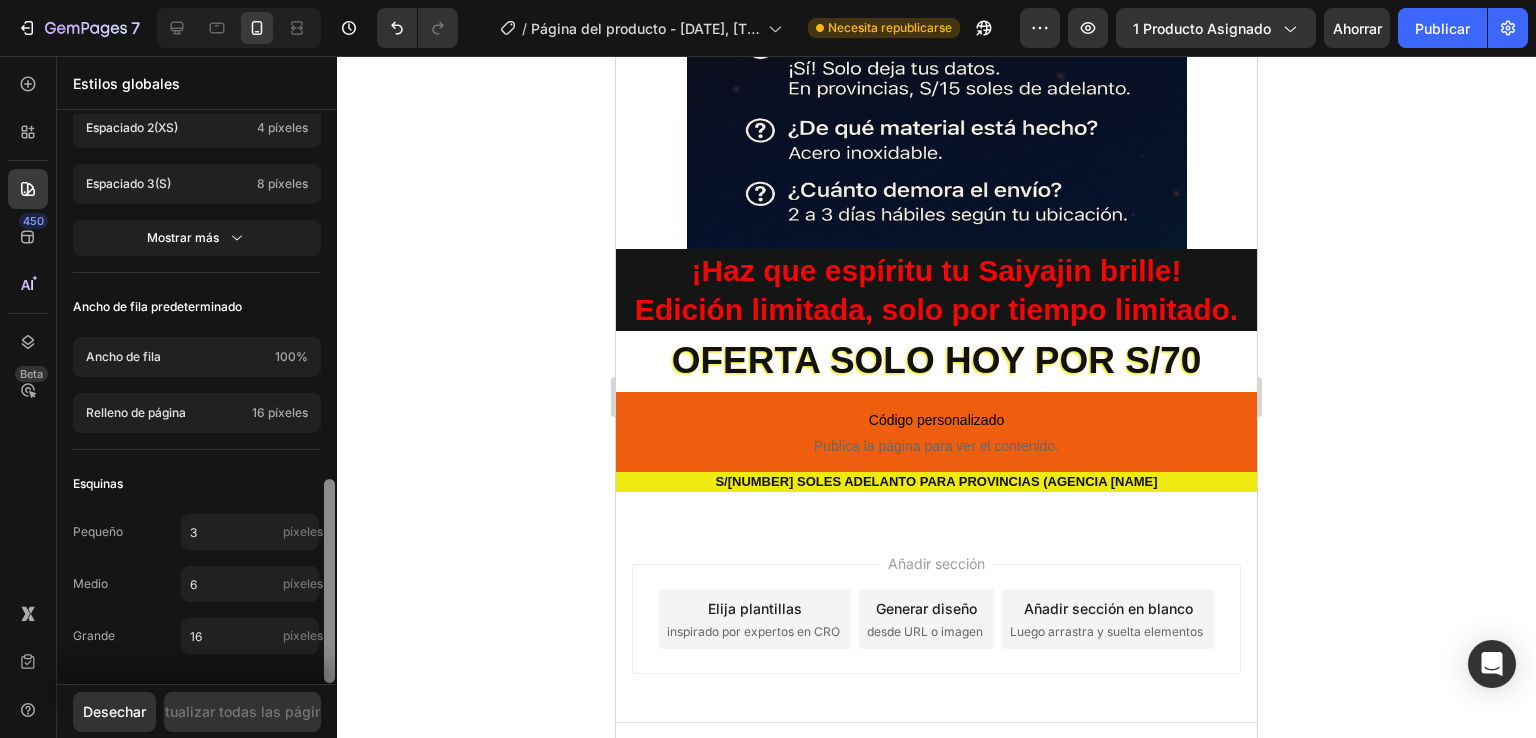 drag, startPoint x: 331, startPoint y: 237, endPoint x: 408, endPoint y: 661, distance: 430.93503 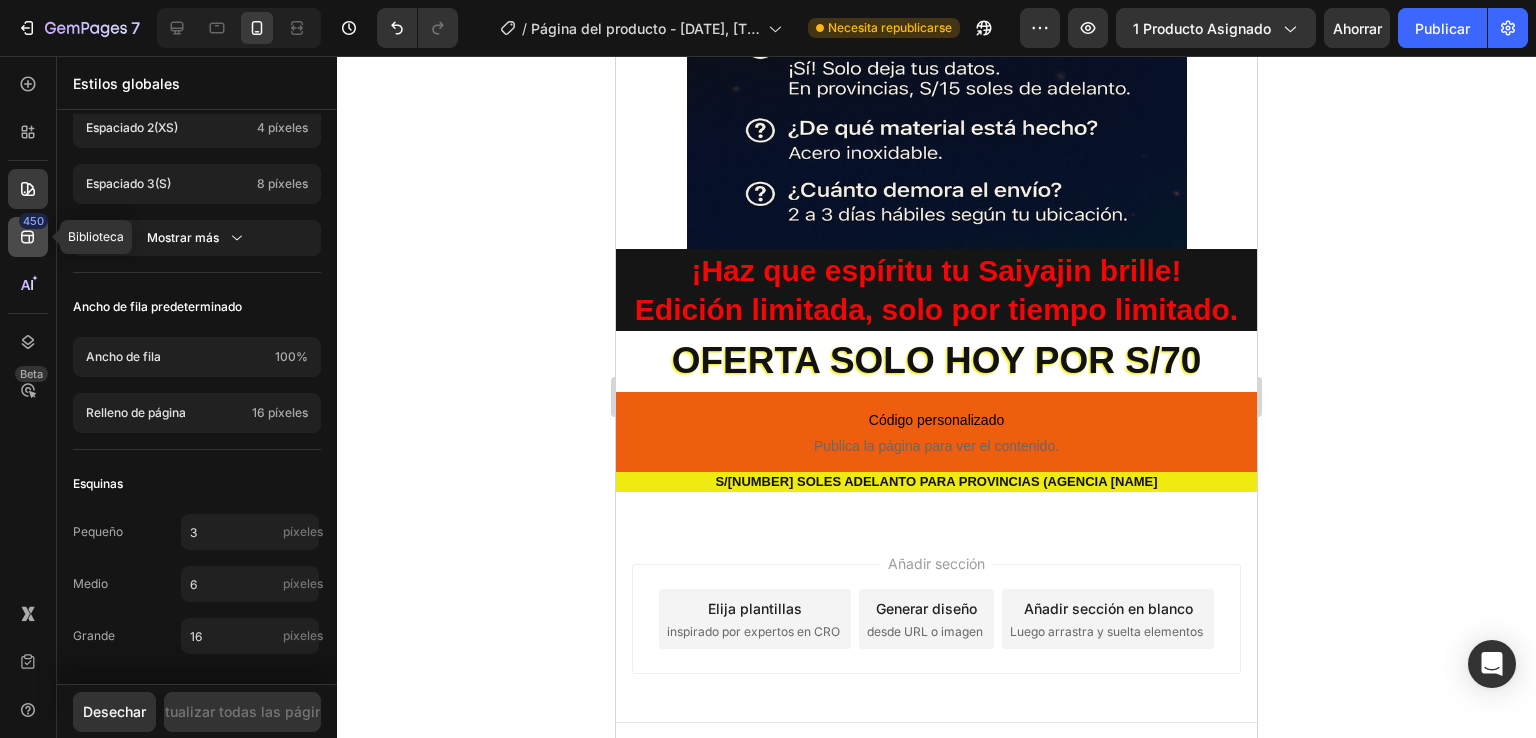 click on "450" 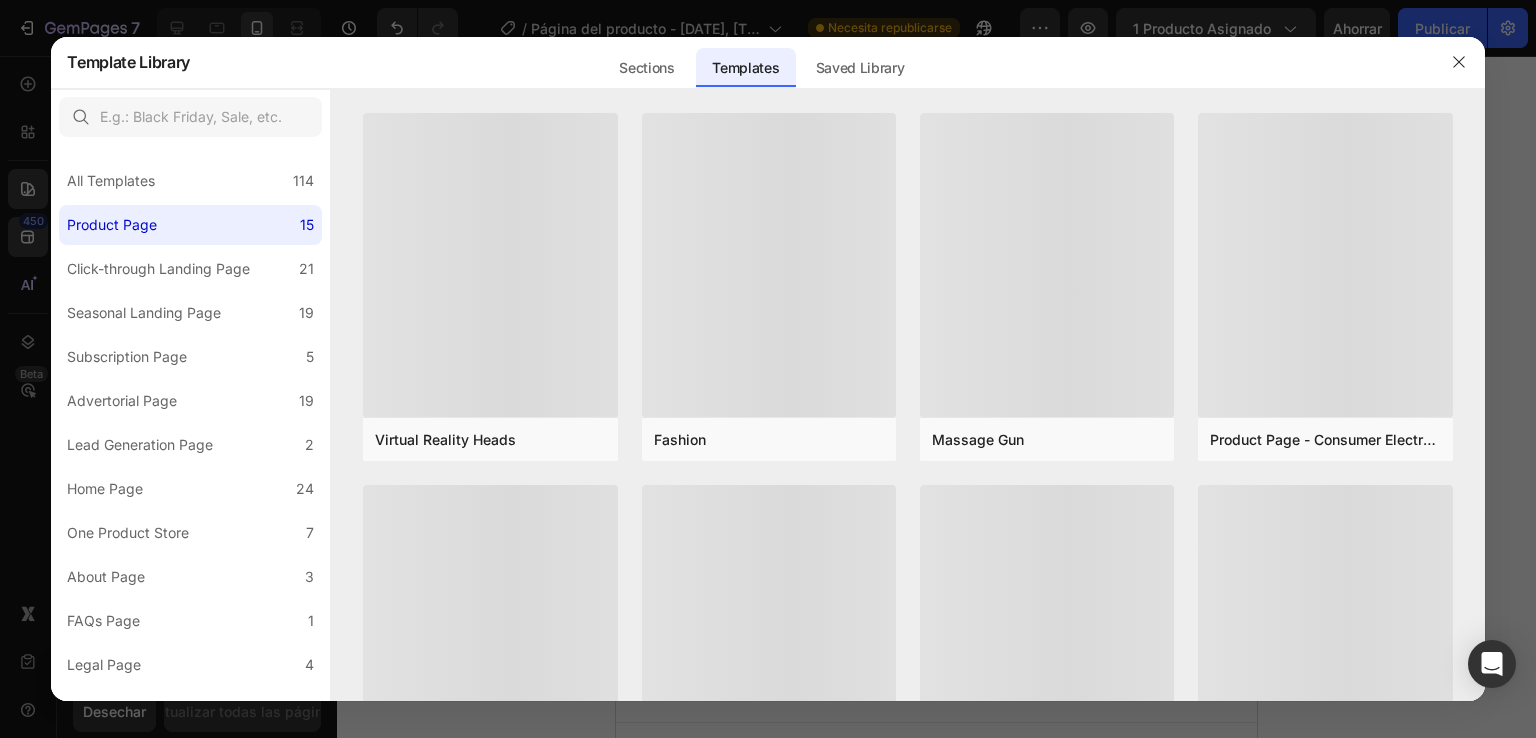 click at bounding box center (768, 369) 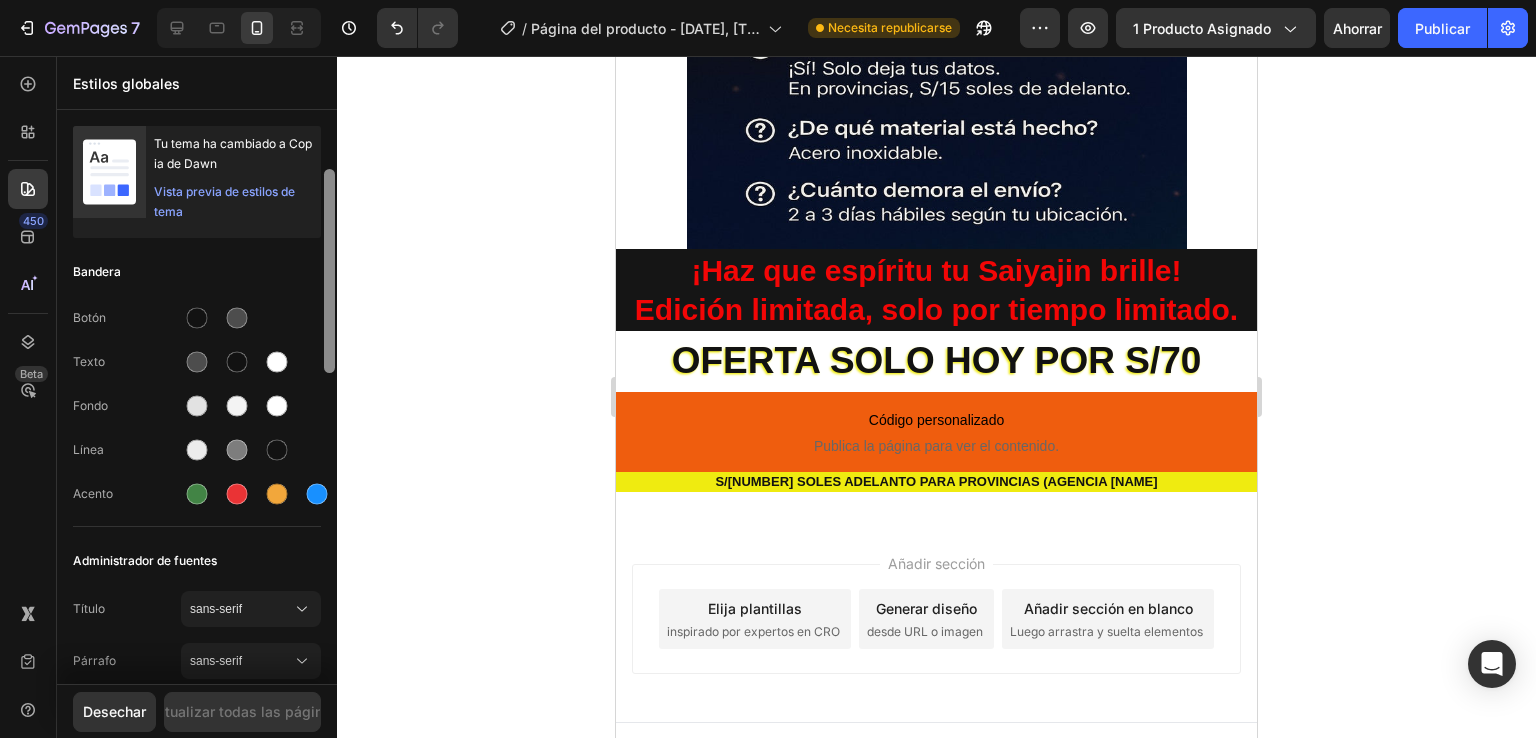 scroll, scrollTop: 0, scrollLeft: 0, axis: both 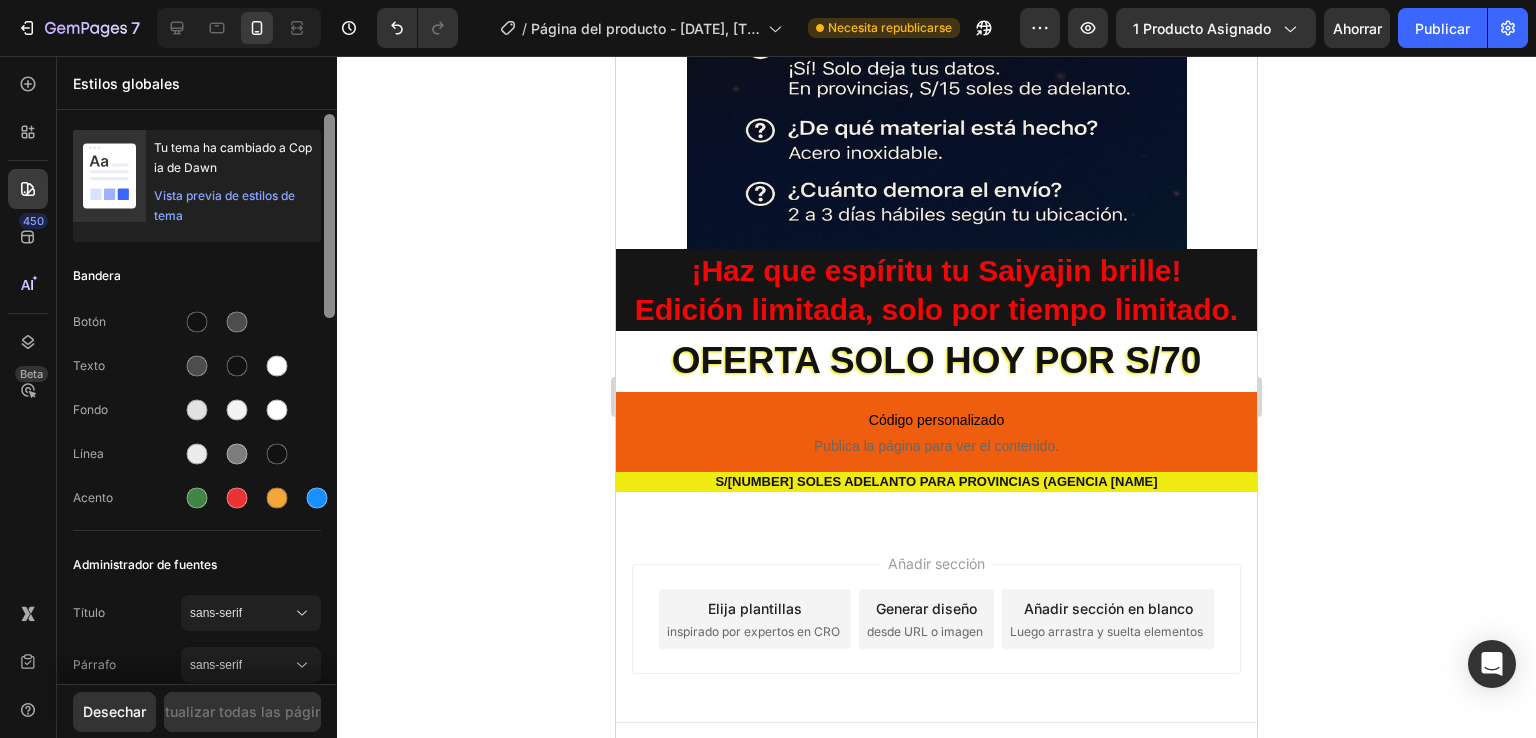drag, startPoint x: 328, startPoint y: 529, endPoint x: 332, endPoint y: 119, distance: 410.0195 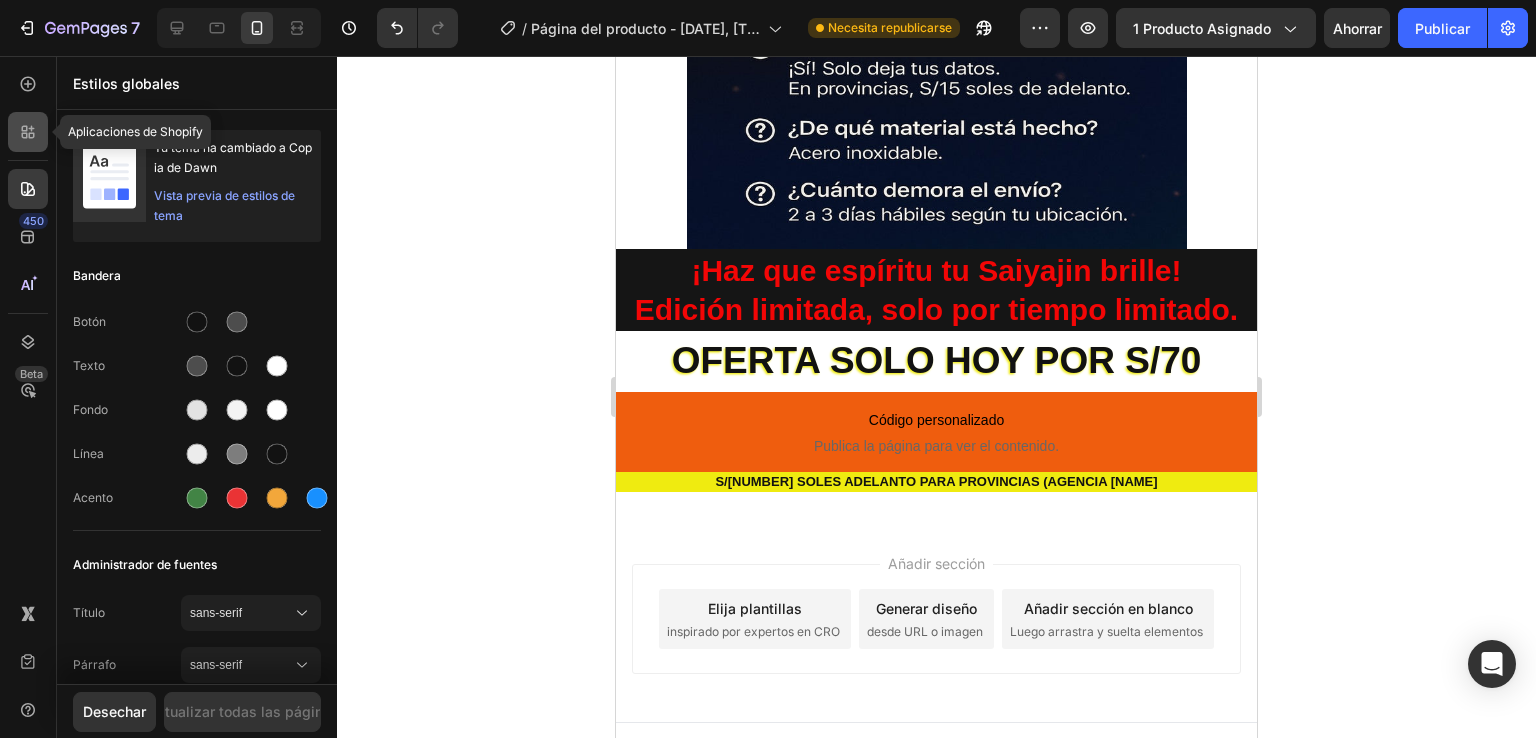 click 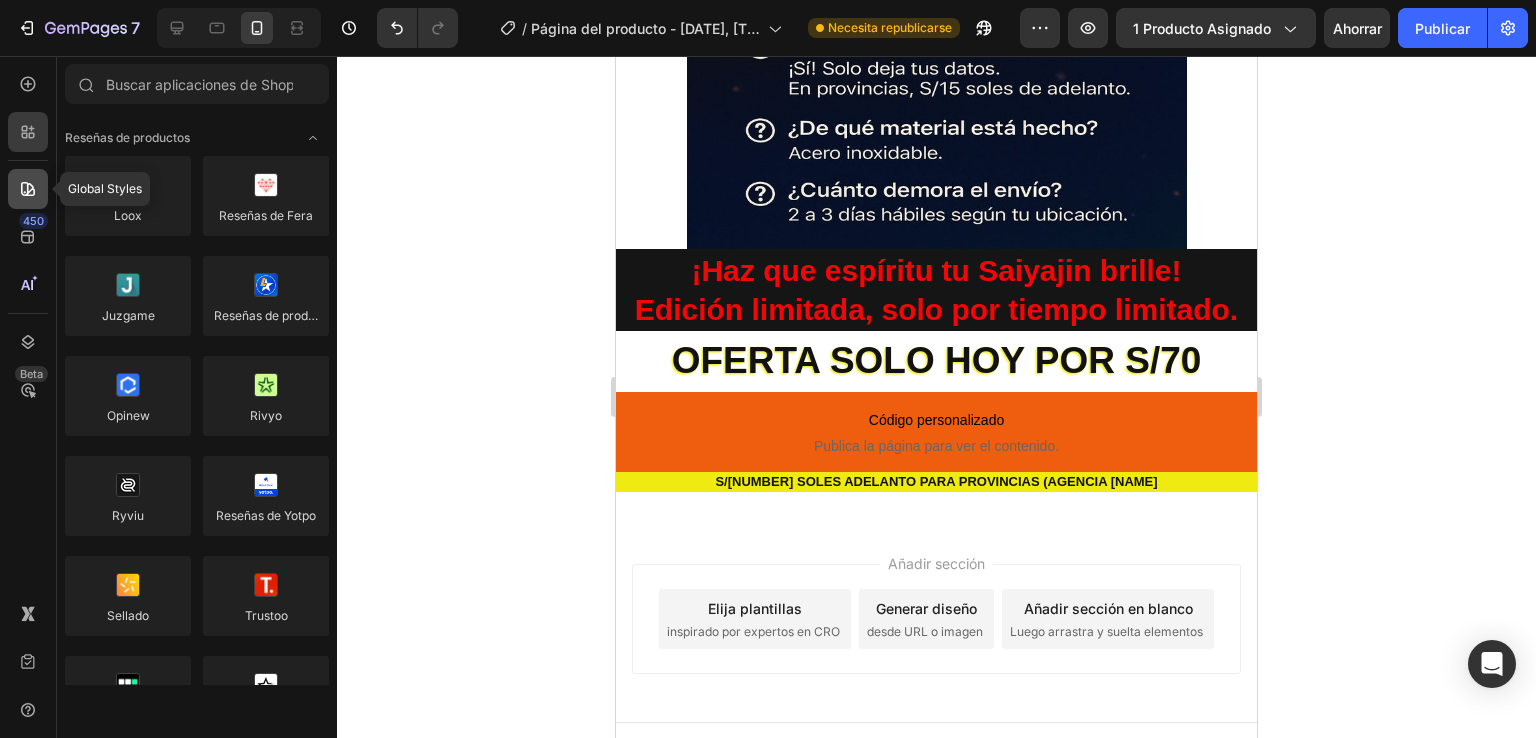 click 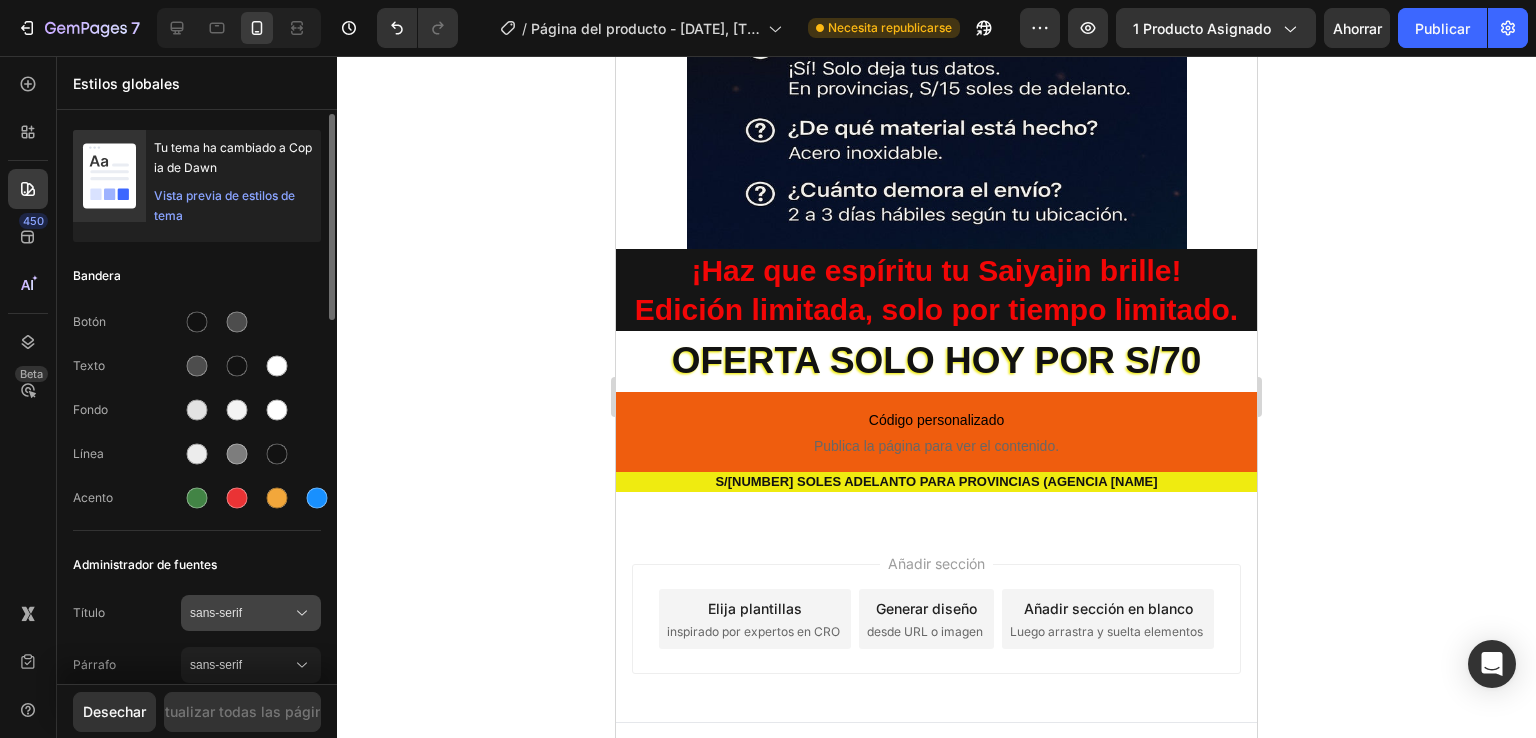 click on "sans-serif" at bounding box center [241, 613] 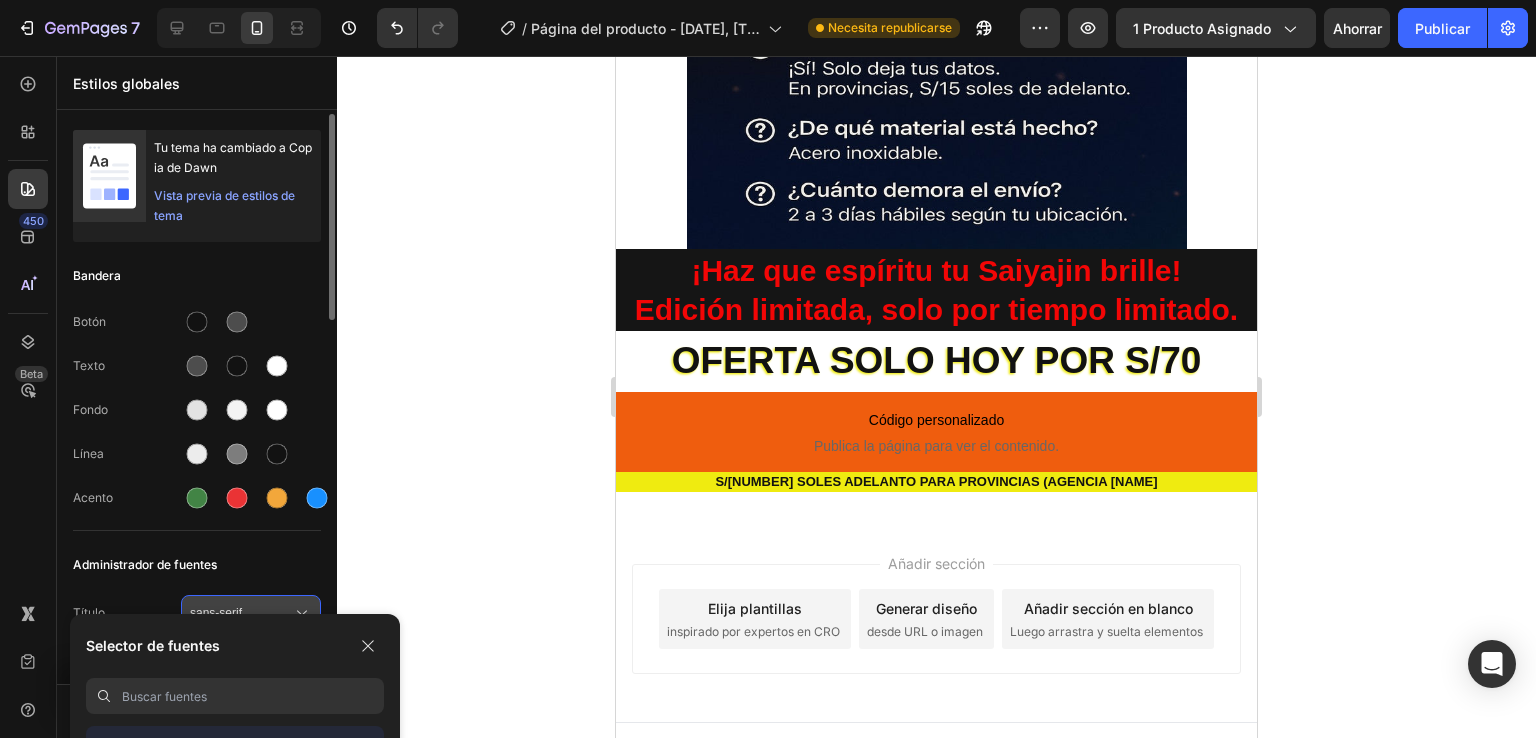 click on "Selector de fuentes Debes utilizar un máximo de 3 fuentes. Fuente de Google Cambiar la fuente ABeeZee Exhibición ADLaM AR One Sans Abel Abhaya Libre Aboreto Abril Fatface Abyssinica SIL Aclonica Cumbre Actor Adamina Adviento Pro Afacad Flujo Afacad Agbalumo Agdasima Exhibición Agu Guión de Aguafina" at bounding box center [235, 817] 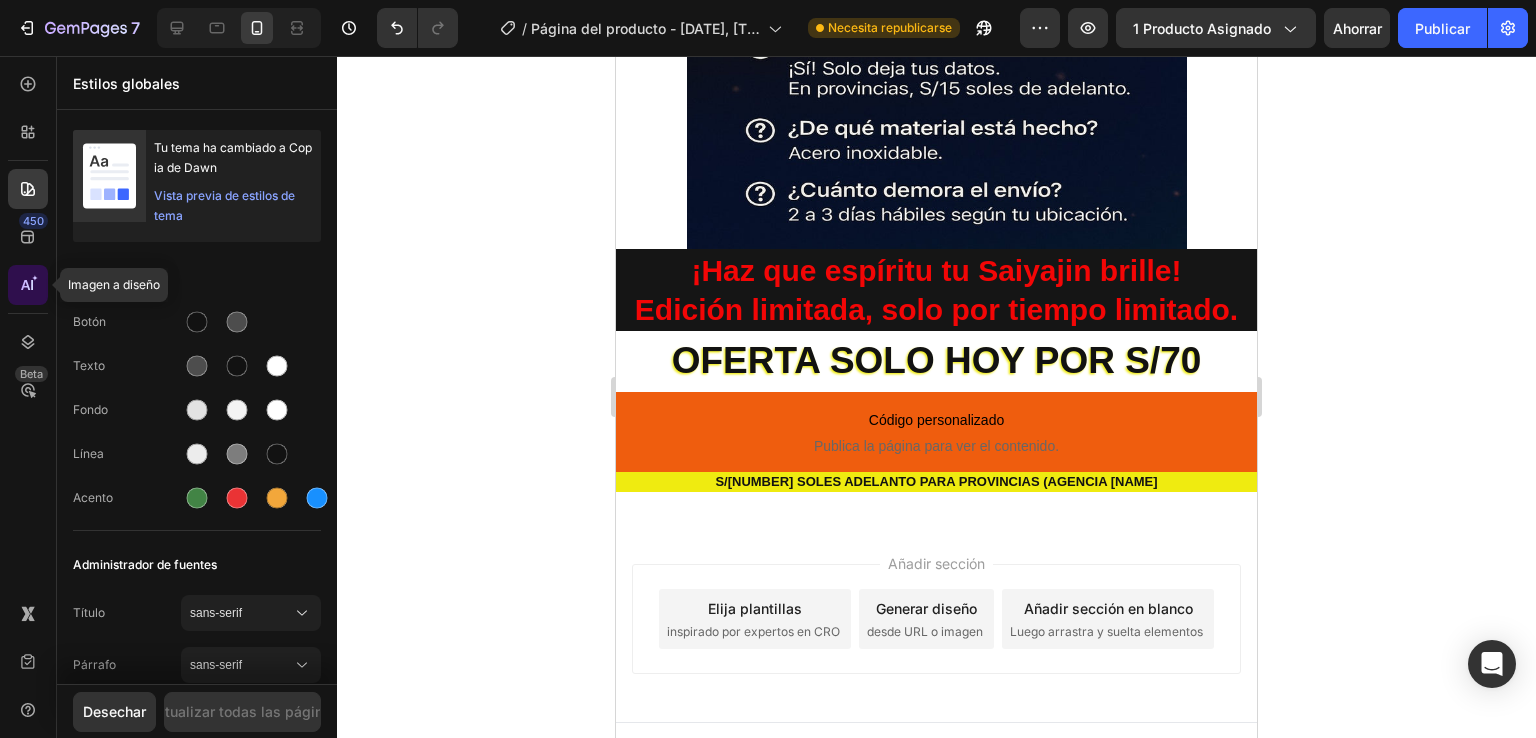 click 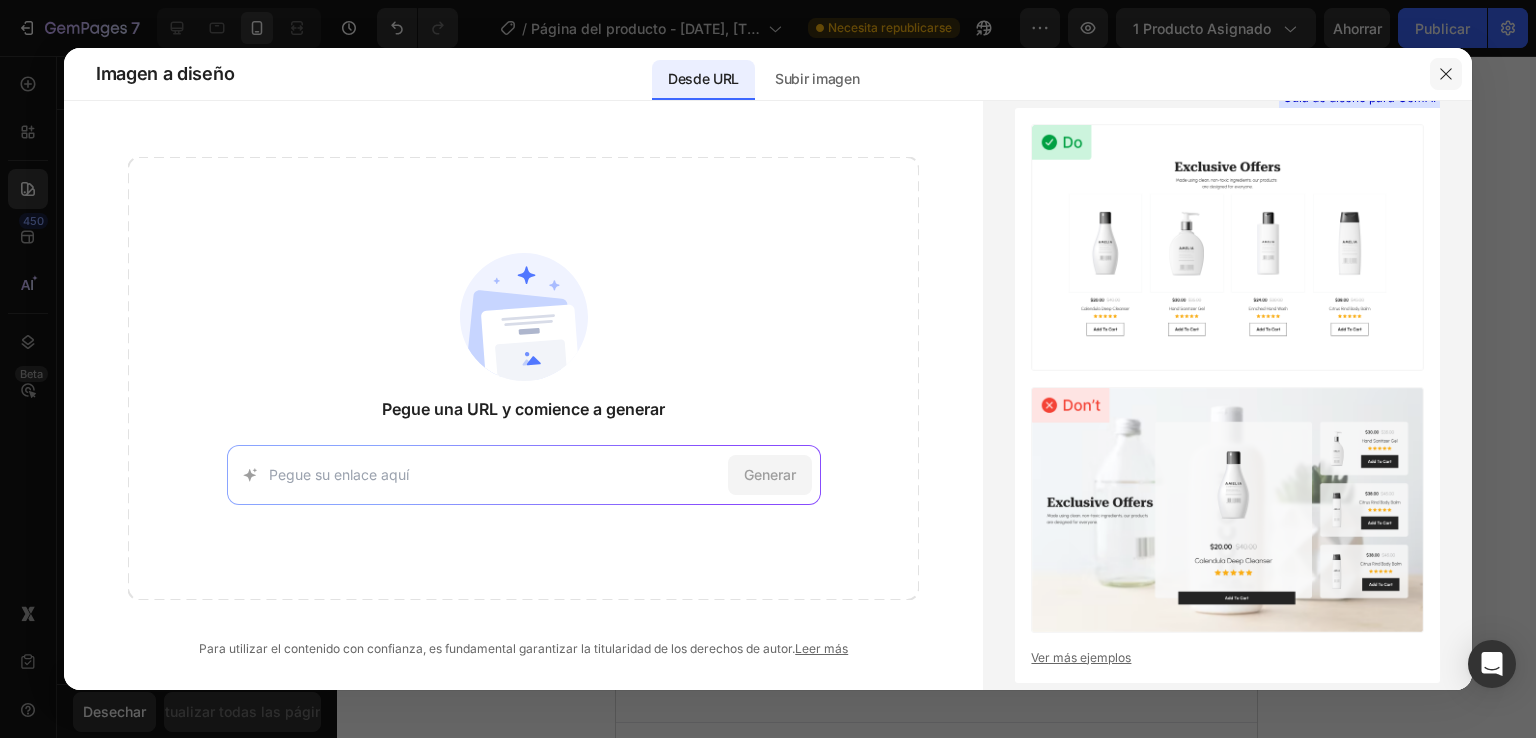 click 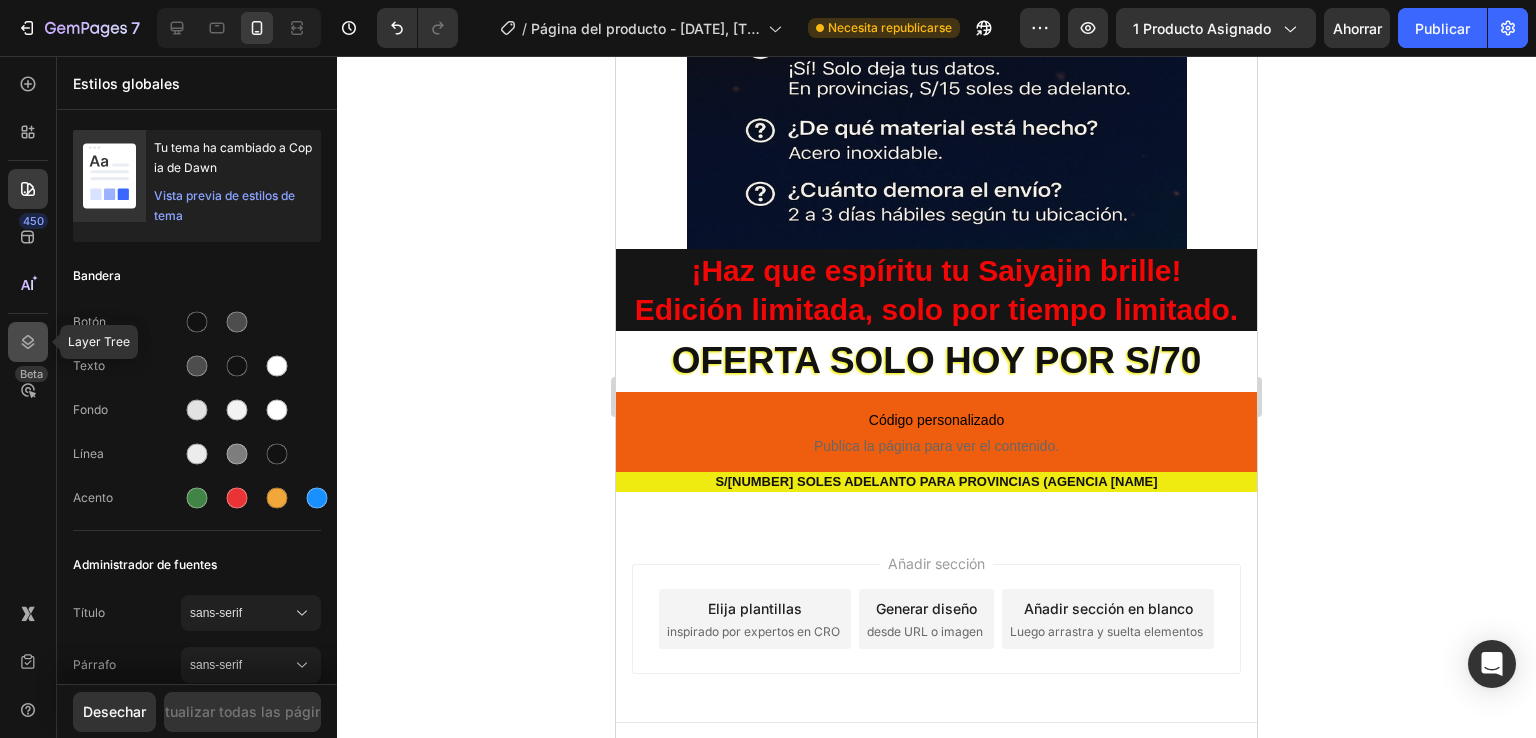 click 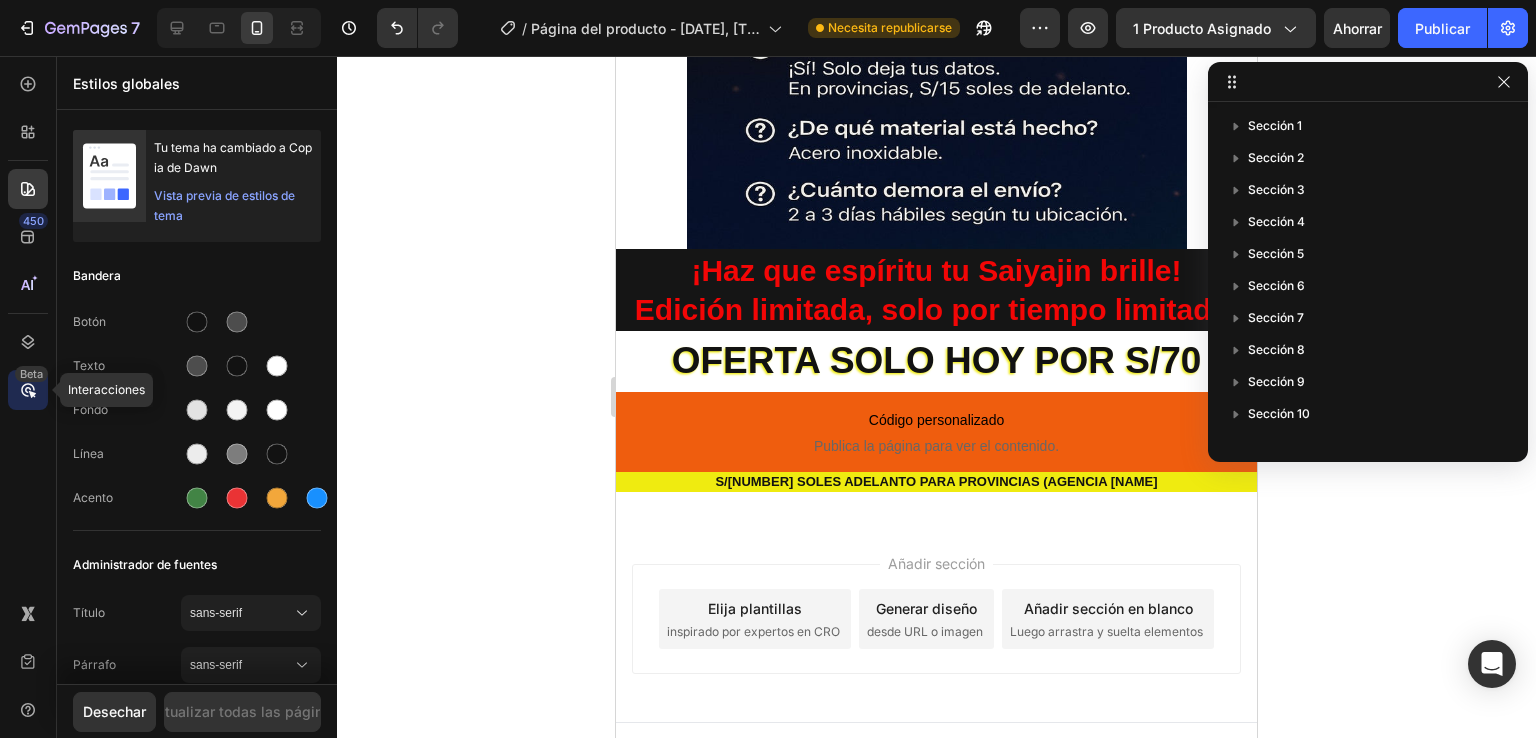 click on "Beta" 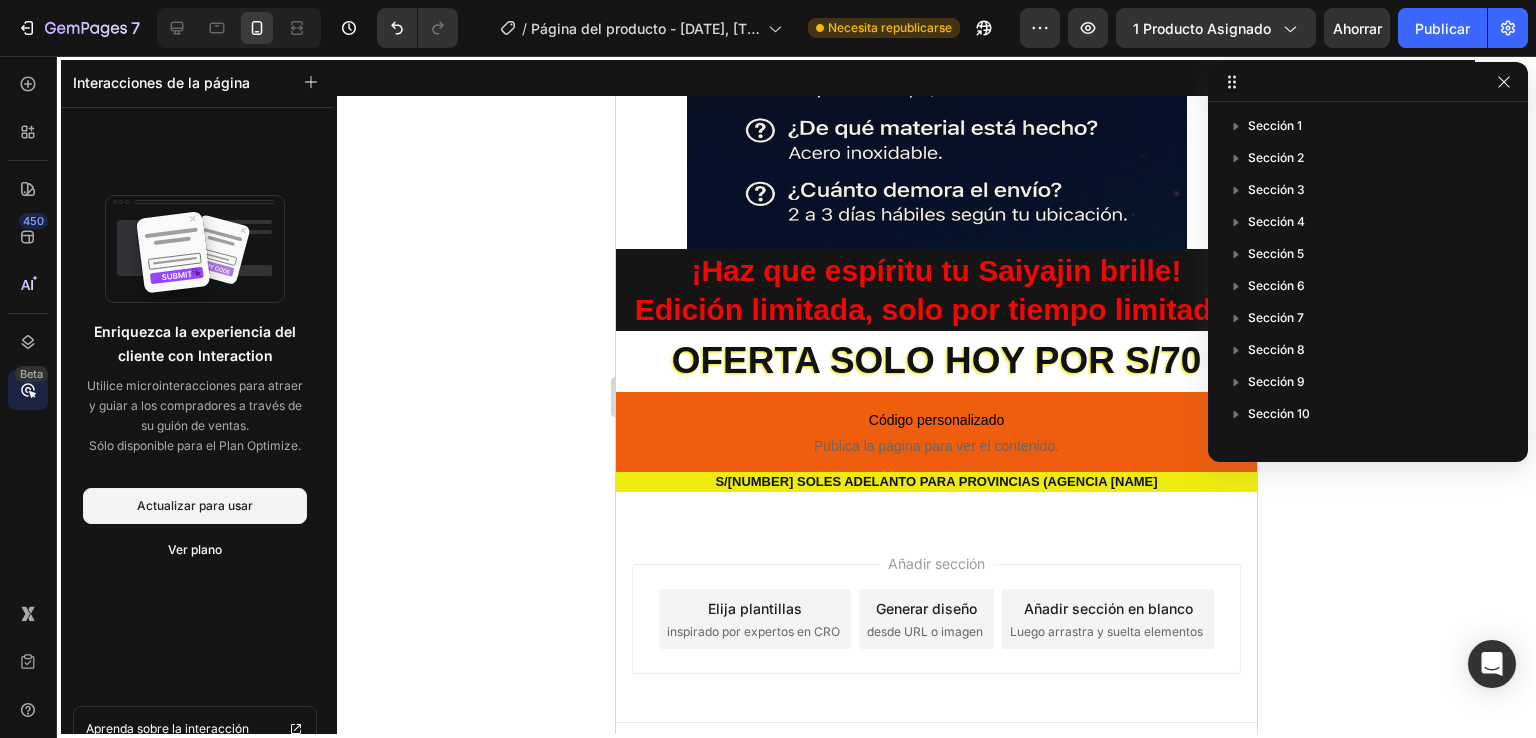 click 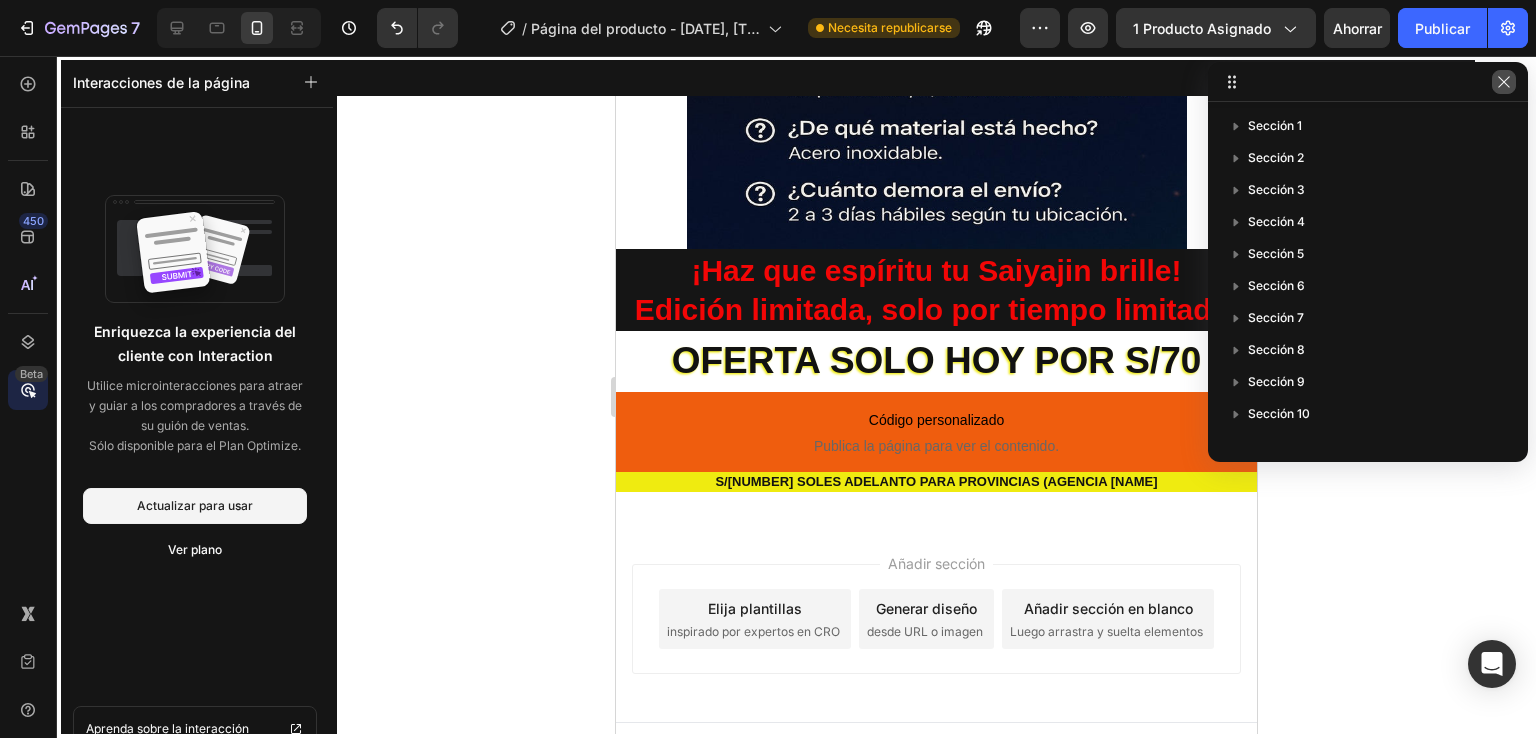 click 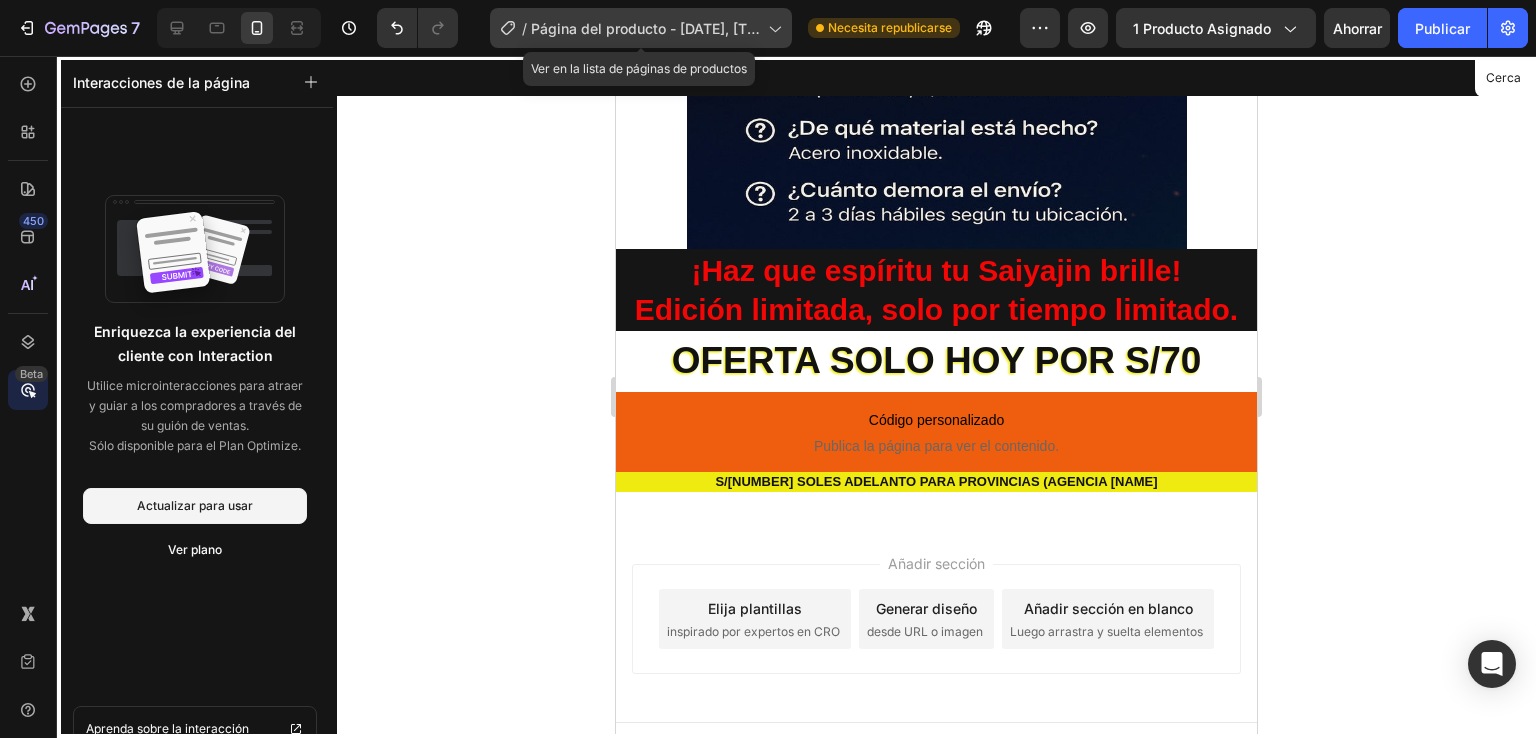 click 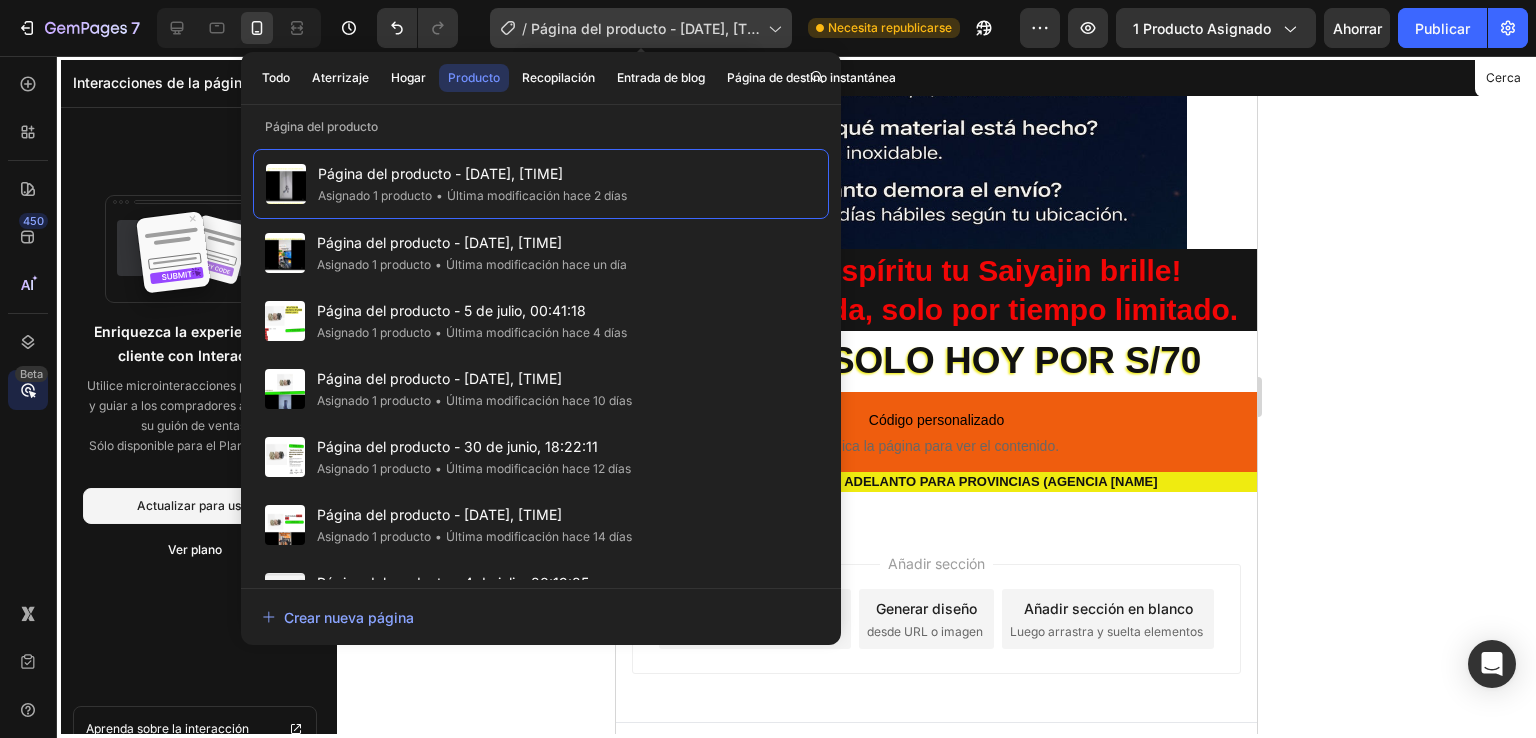 click on "/ Página del producto - [DATE], [TIME]" 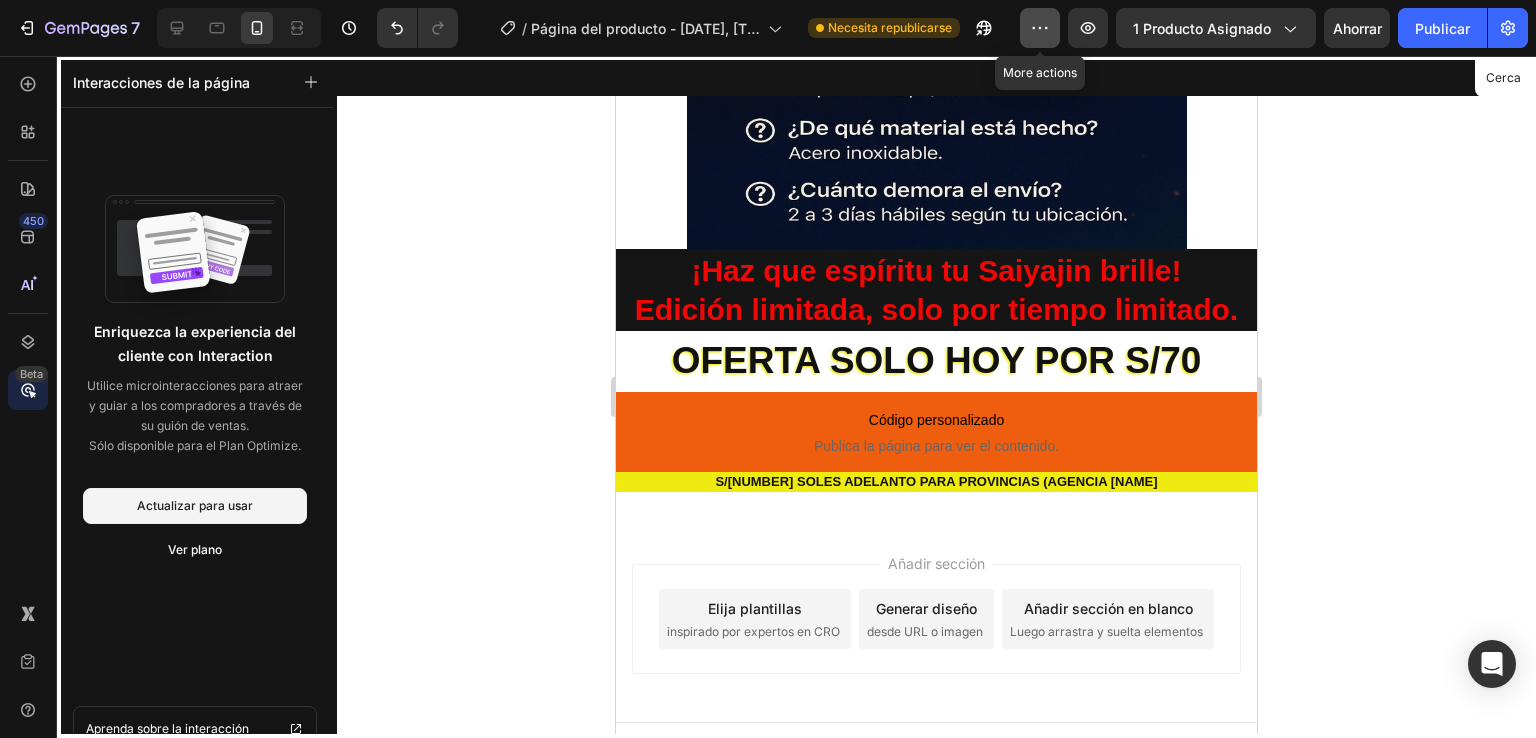 click 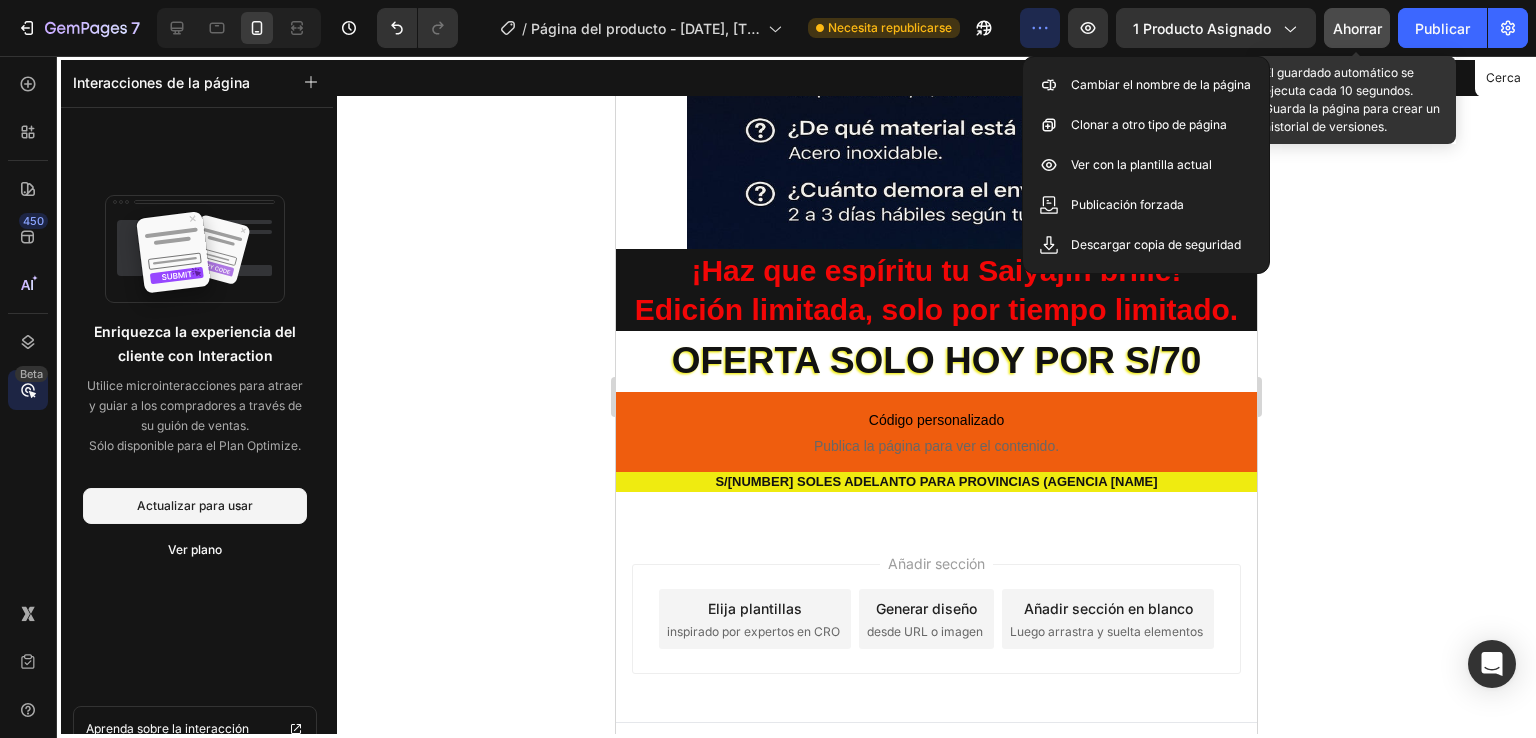 click on "Ahorrar" 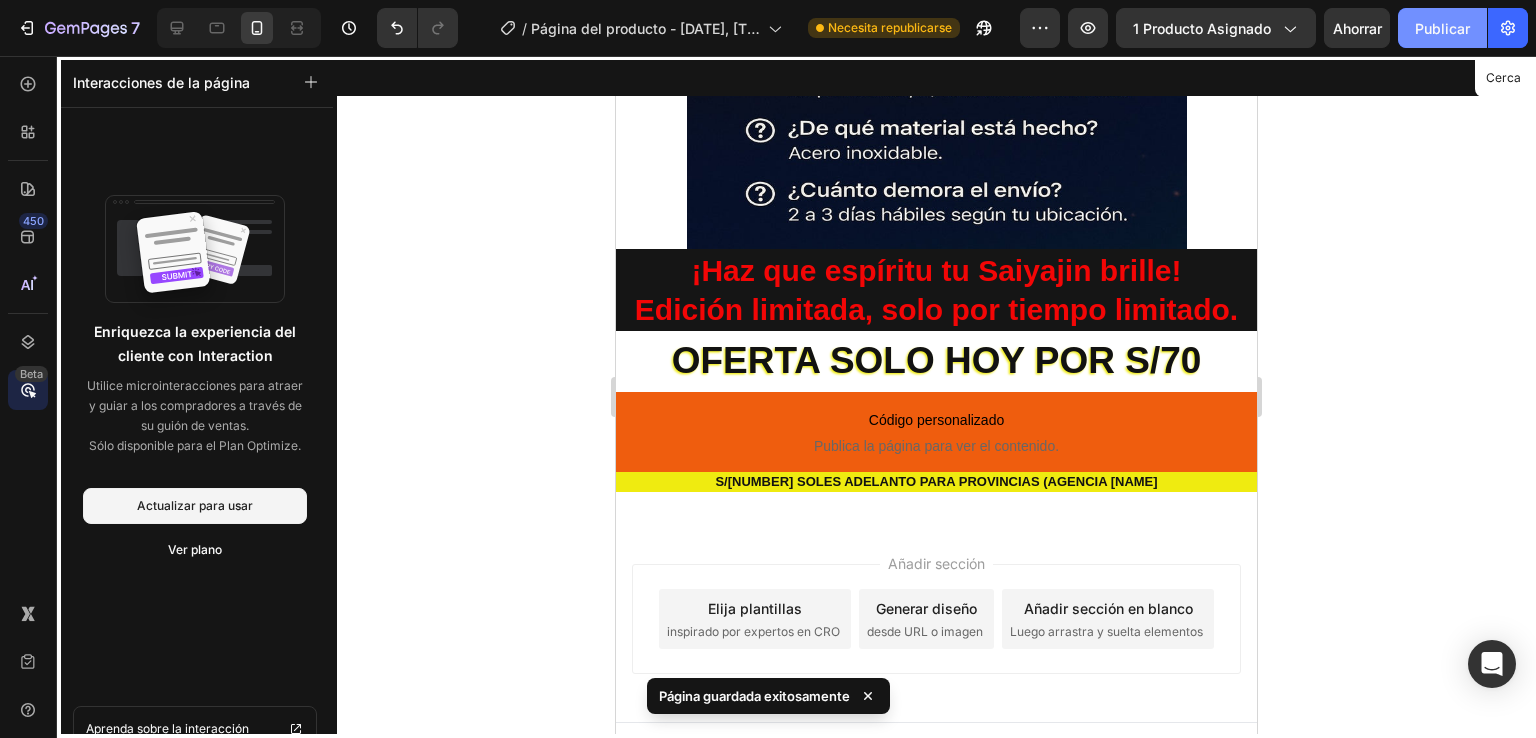 click on "Publicar" at bounding box center [1442, 28] 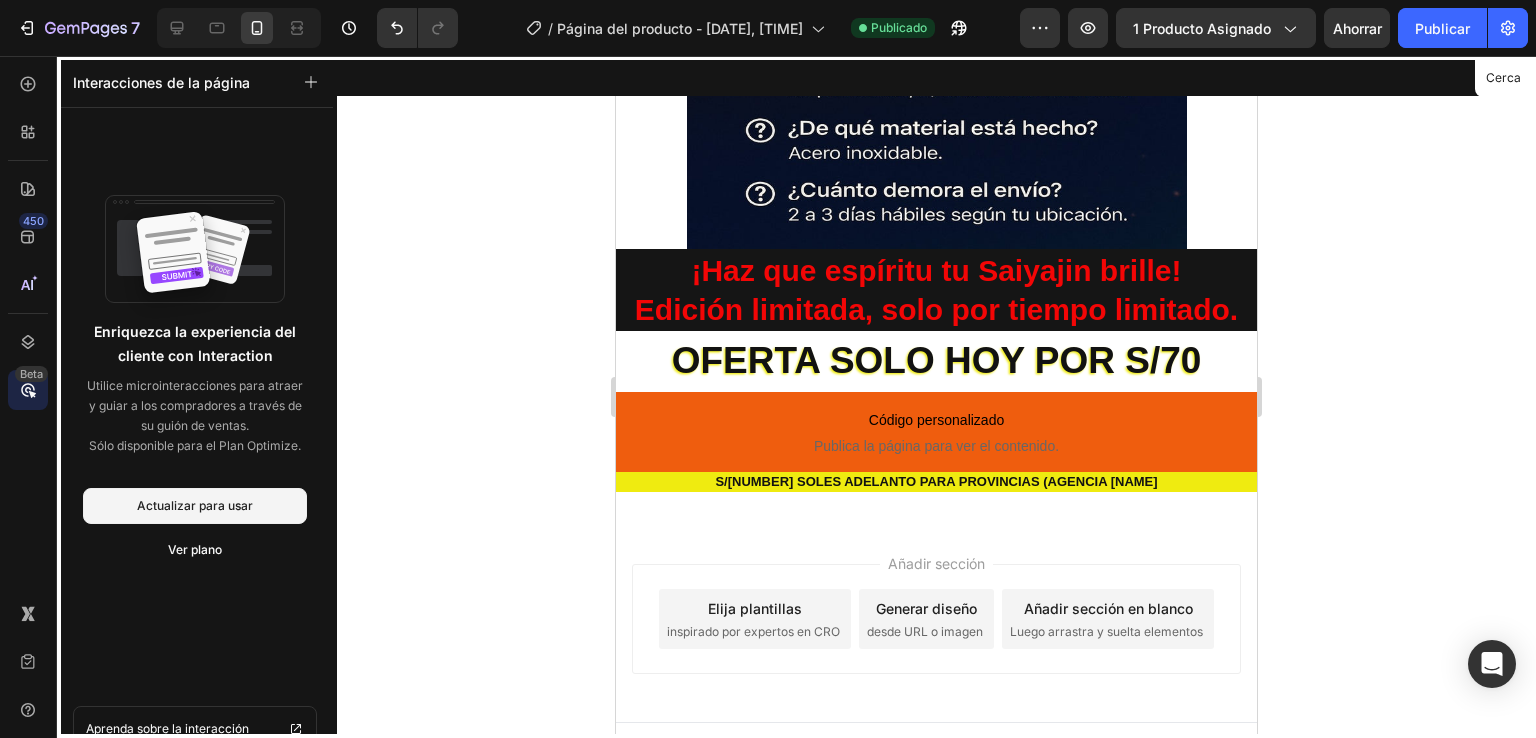click at bounding box center (936, 397) 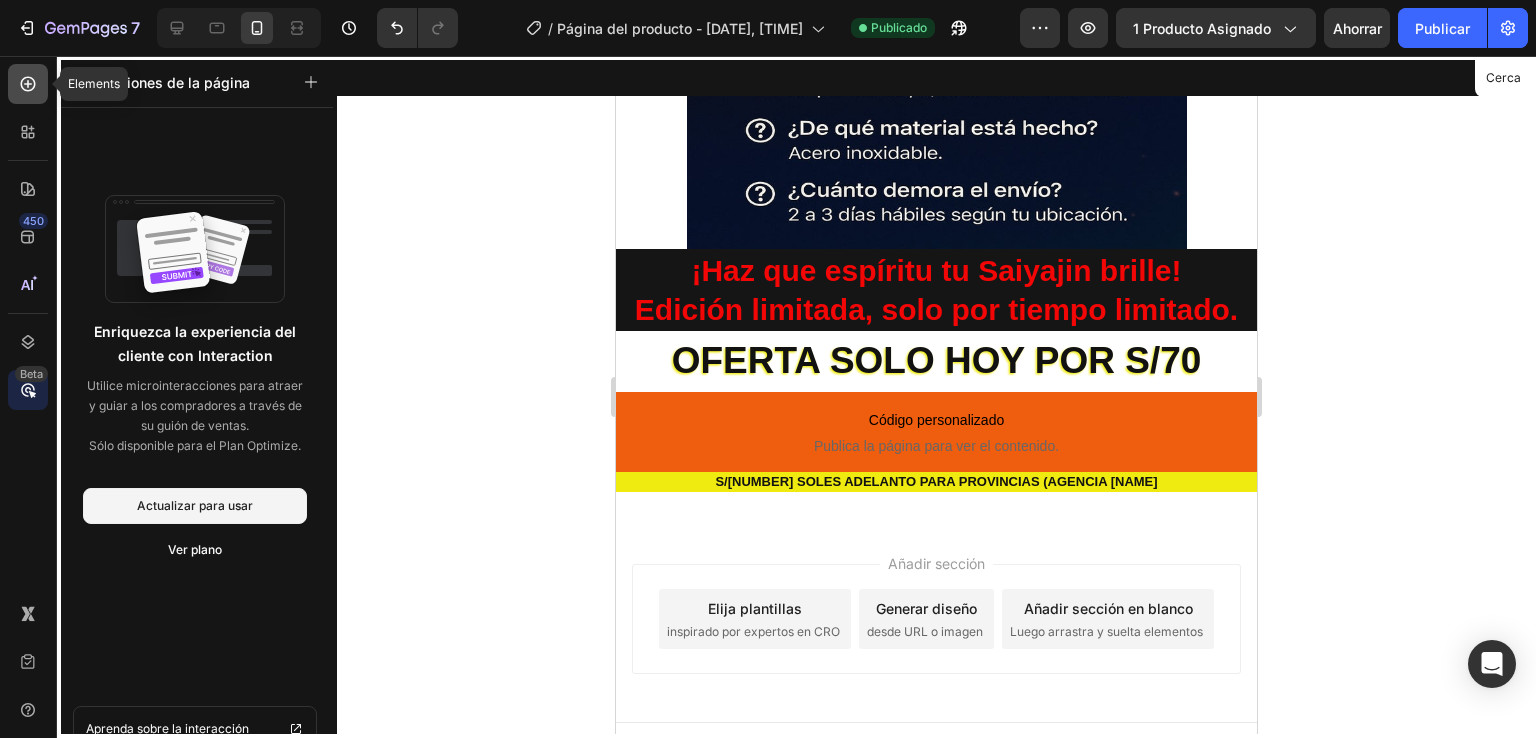 click 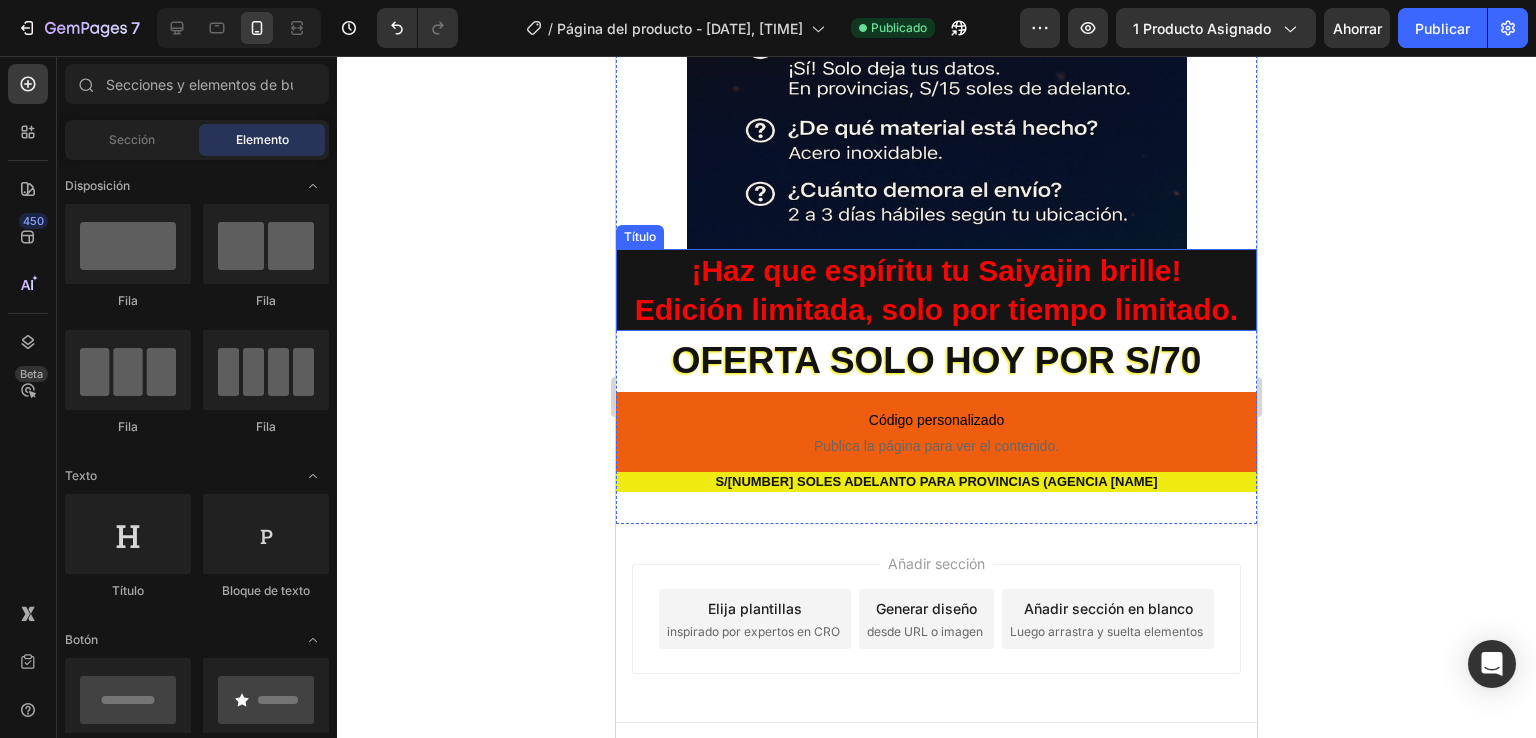 click on "¡Haz que espíritu tu Saiyajin brille!" at bounding box center [936, 270] 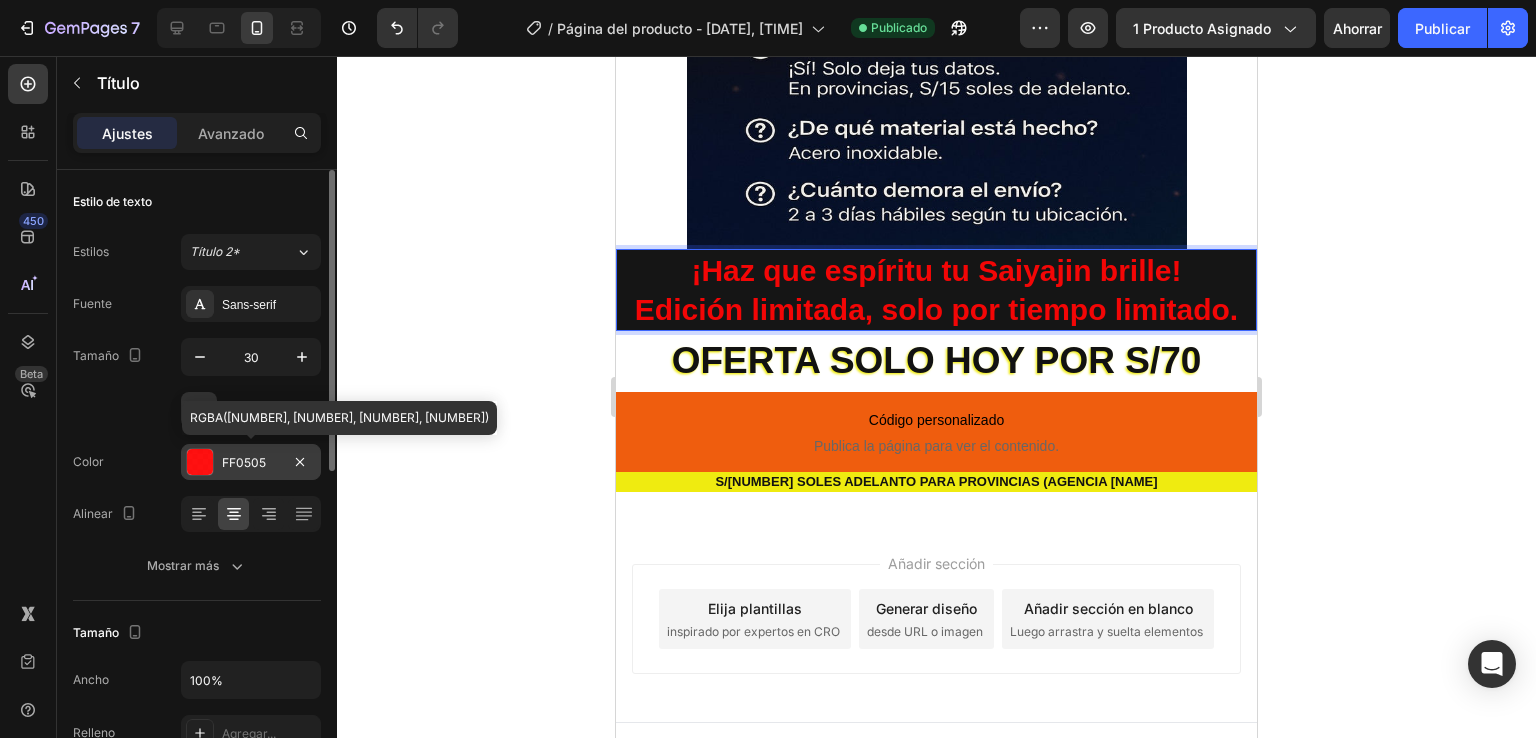 click at bounding box center (200, 462) 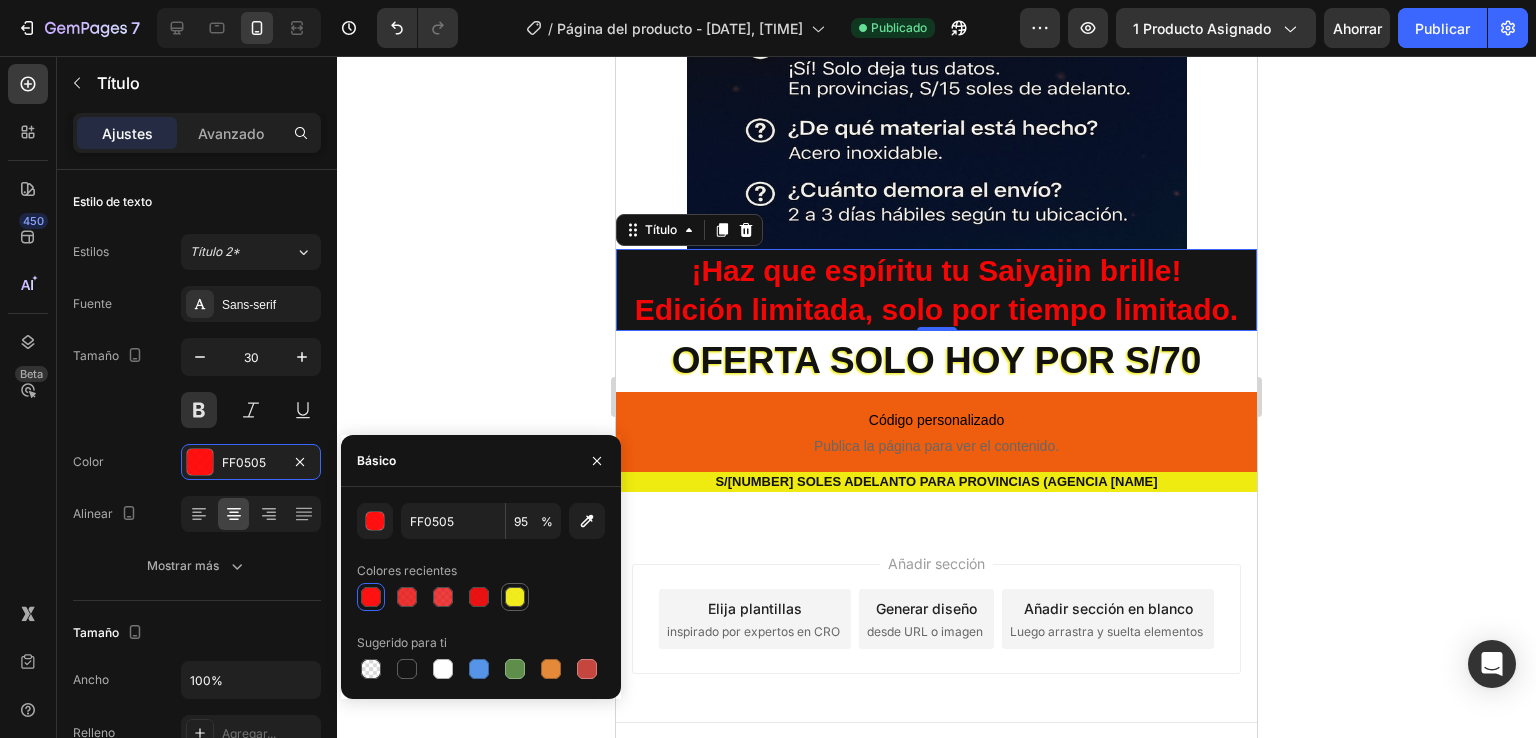 click at bounding box center [515, 597] 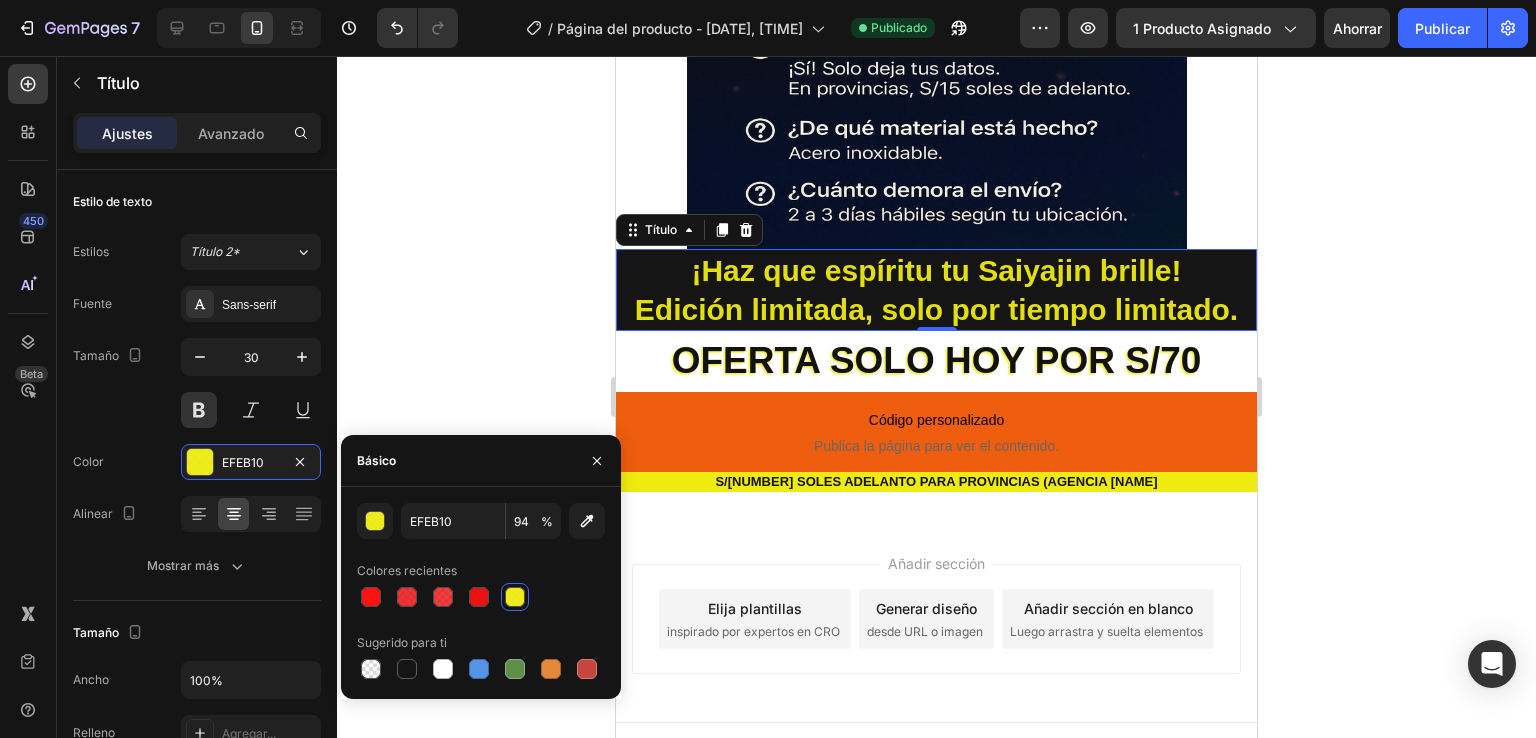 click 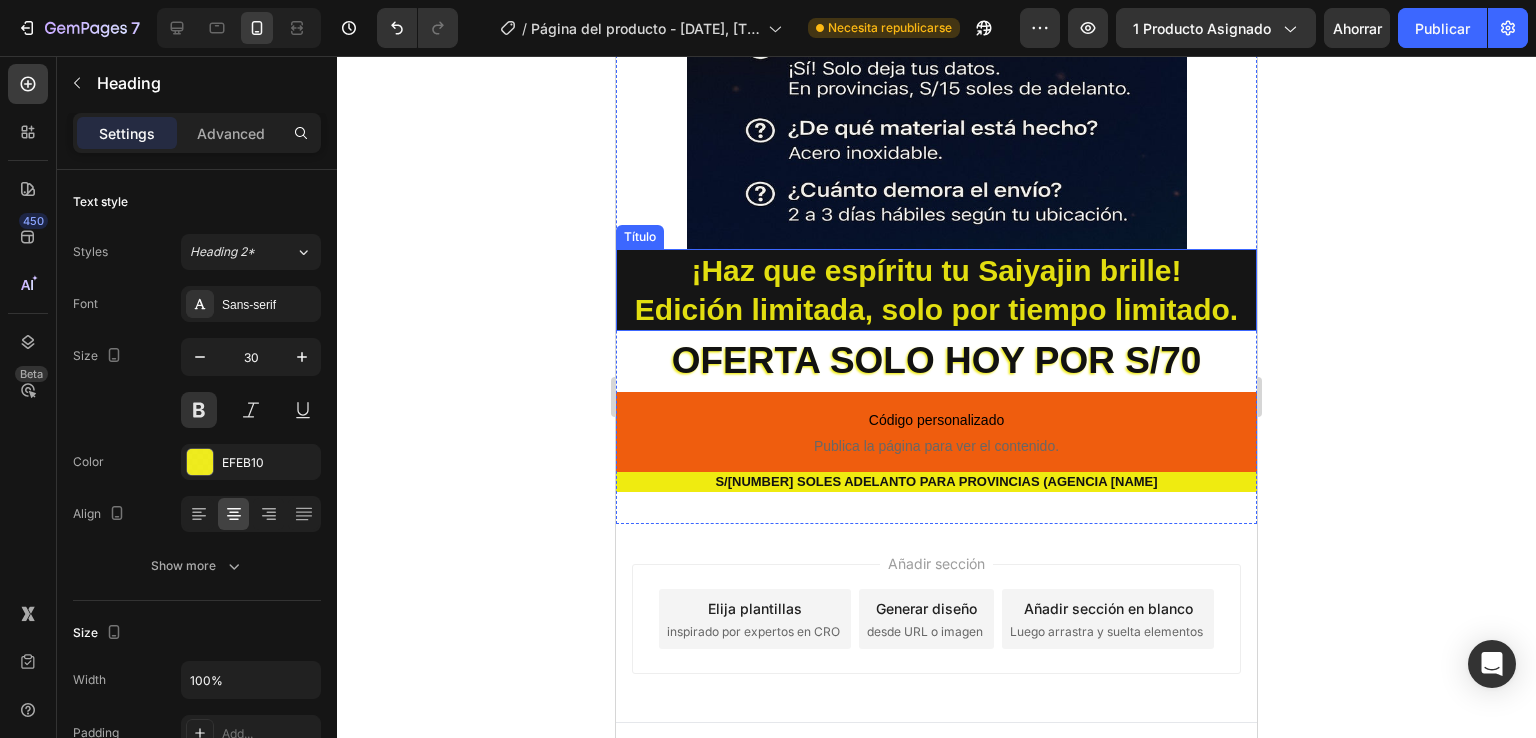 click on "¡Haz que espíritu tu Saiyajin brille!  Edición limitada, solo por tiempo limitado." at bounding box center (936, 290) 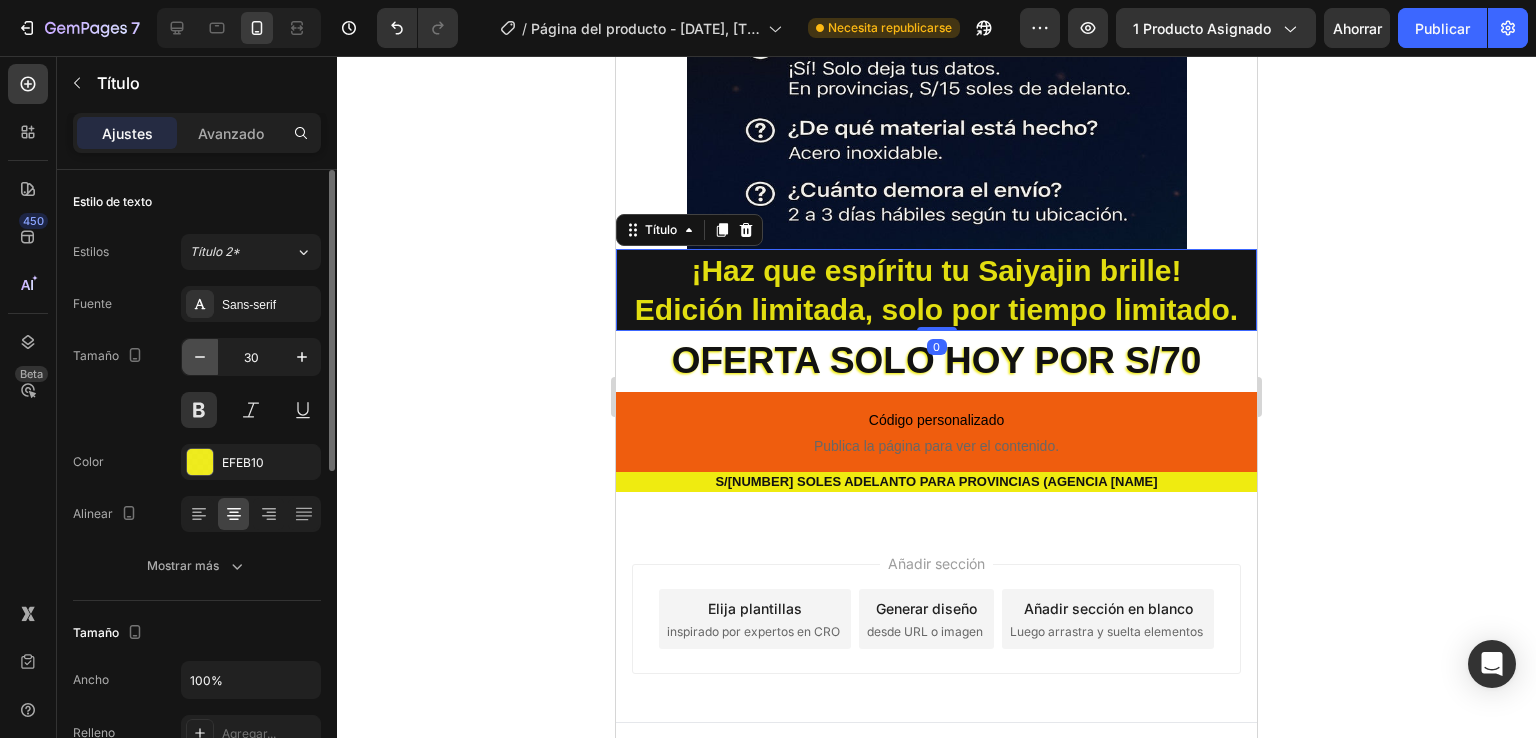 drag, startPoint x: 212, startPoint y: 347, endPoint x: 195, endPoint y: 352, distance: 17.720045 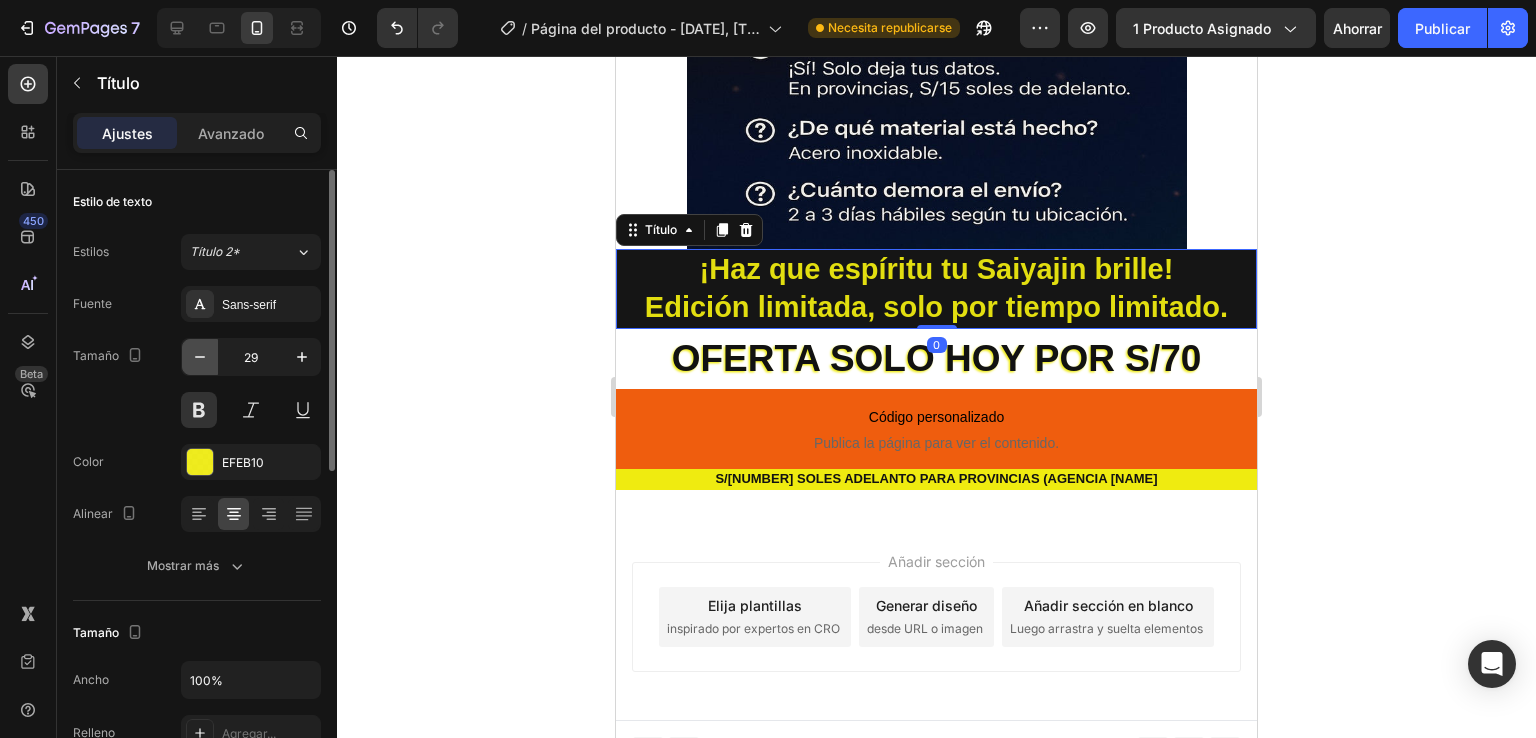 click 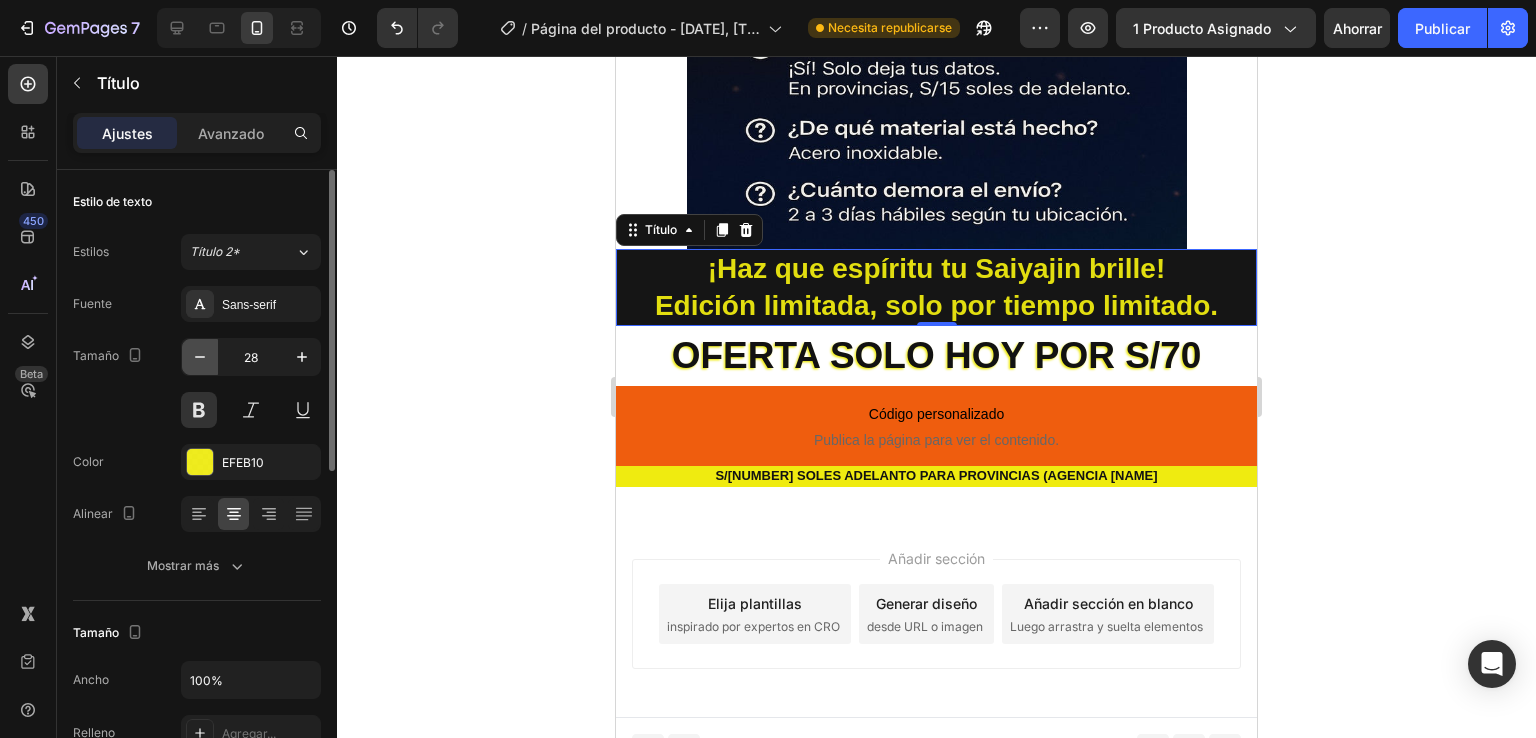 click 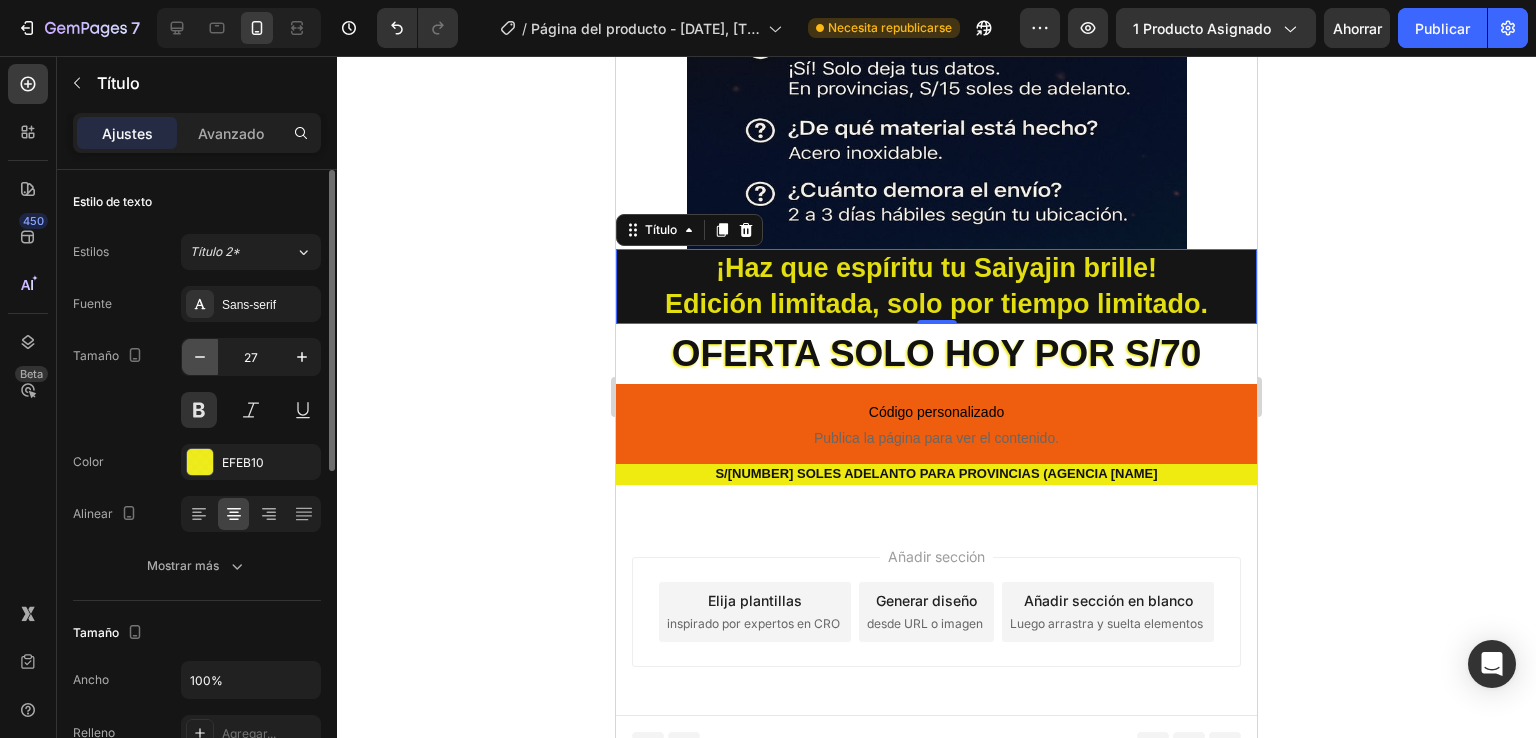 click 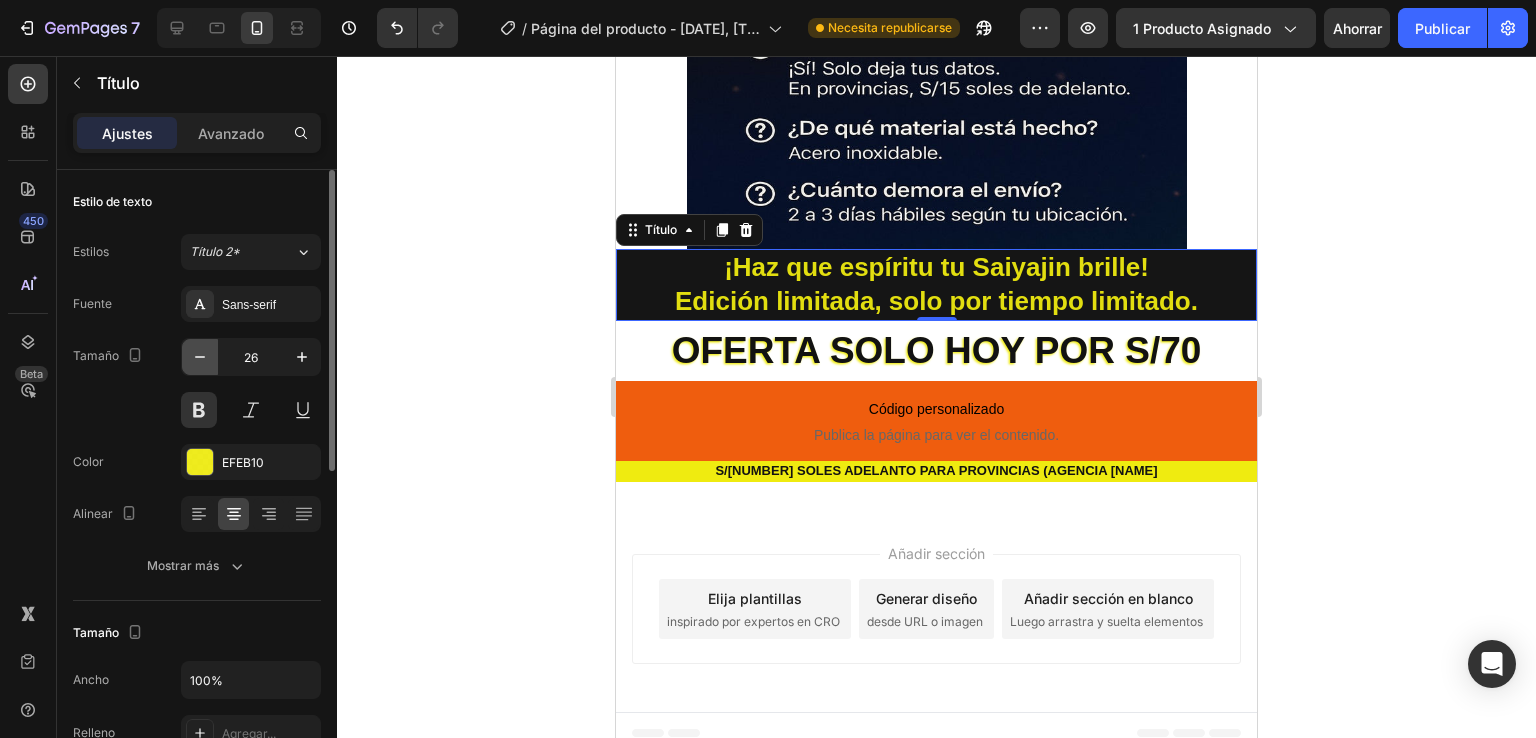 click 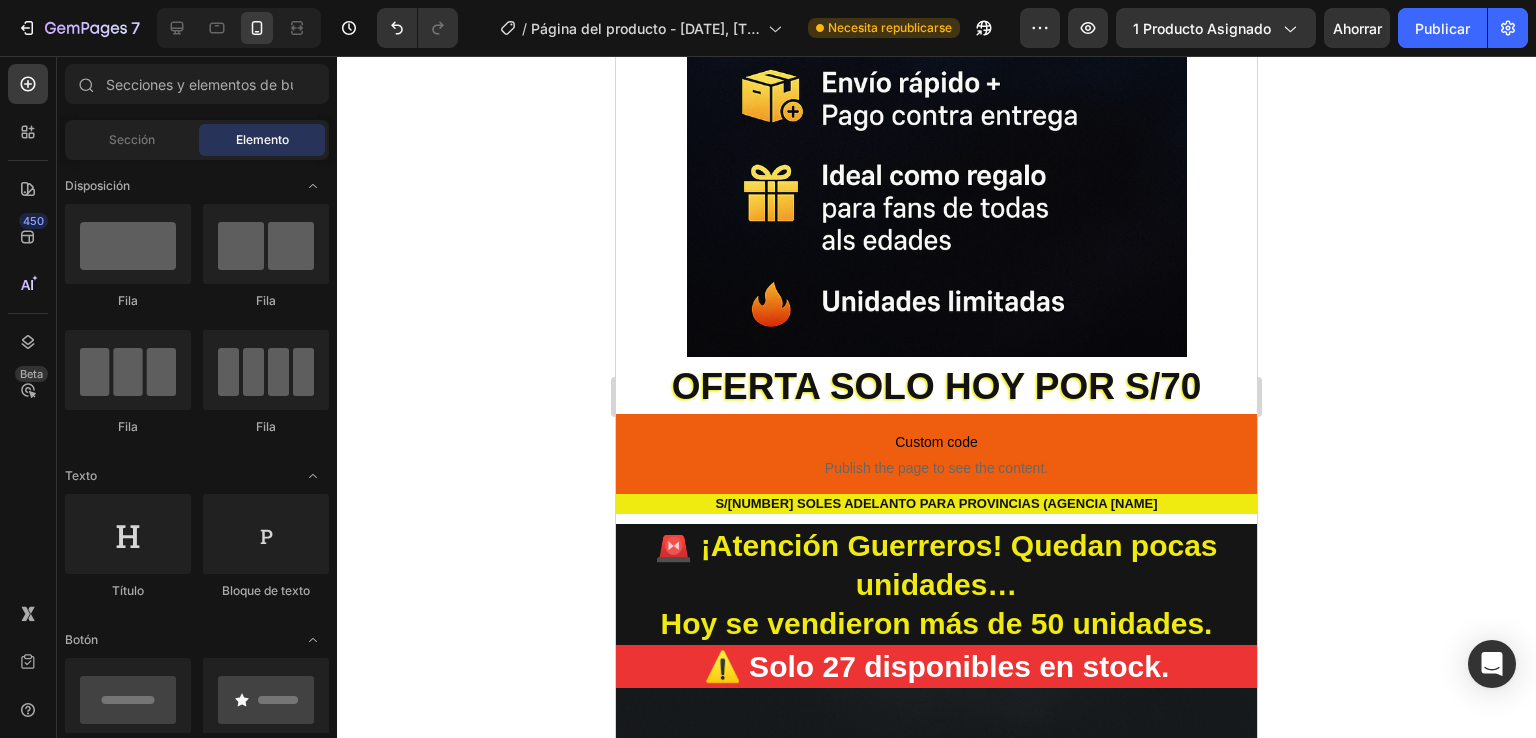 scroll, scrollTop: 2772, scrollLeft: 0, axis: vertical 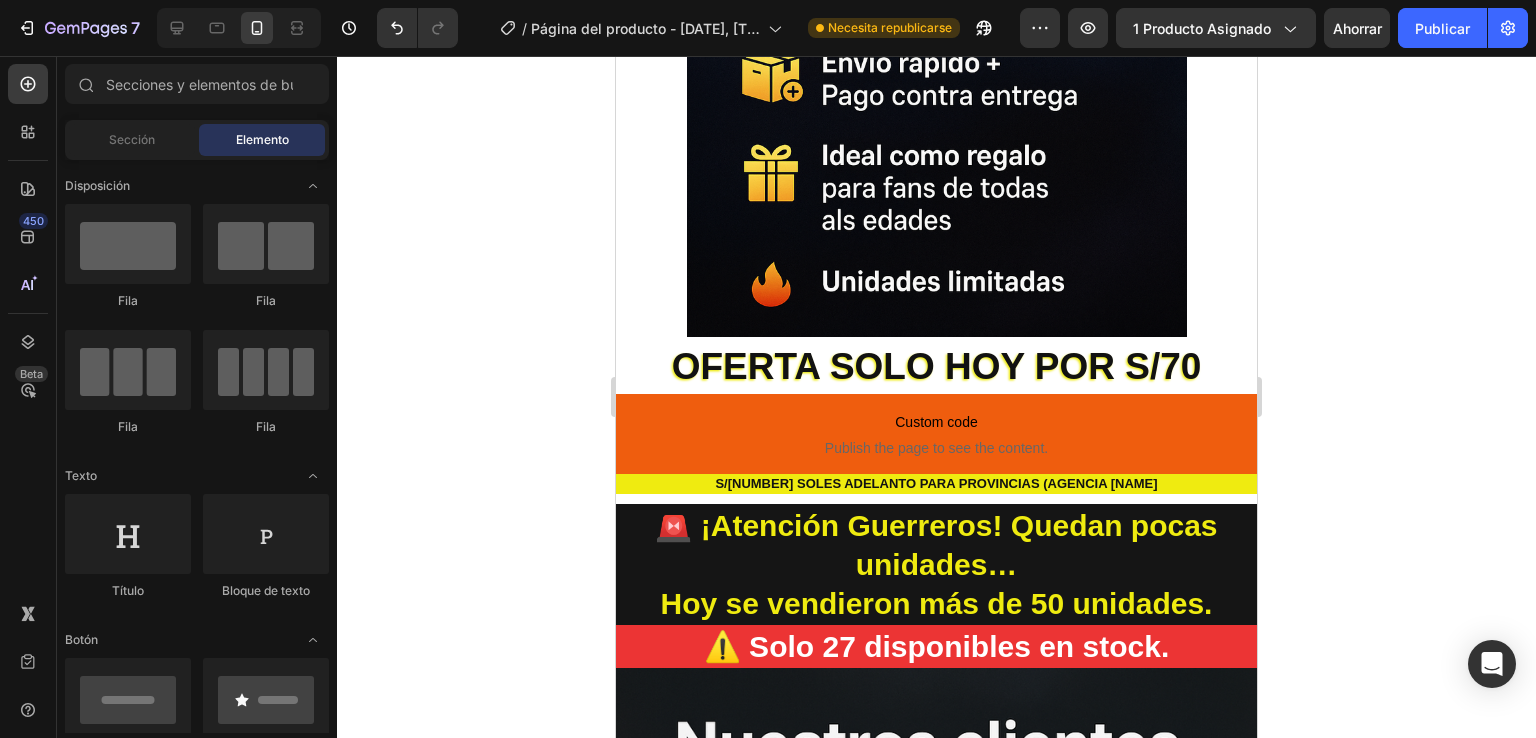 drag, startPoint x: 1248, startPoint y: 687, endPoint x: 1239, endPoint y: 533, distance: 154.26276 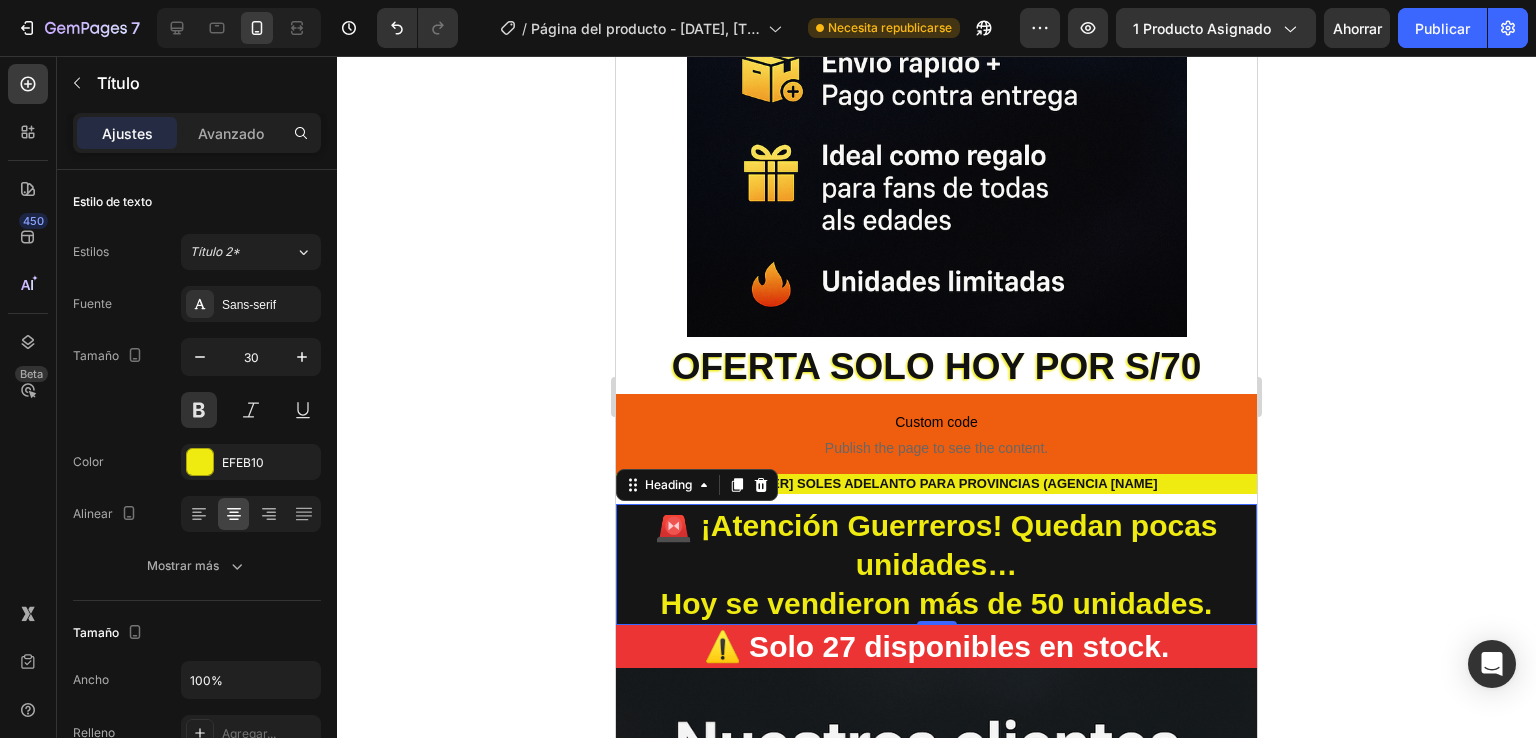 click on "🚨 ¡Atención Guerreros! Quedan pocas unidades… Hoy se vendieron más de [NUMBER] unidades." at bounding box center [936, 564] 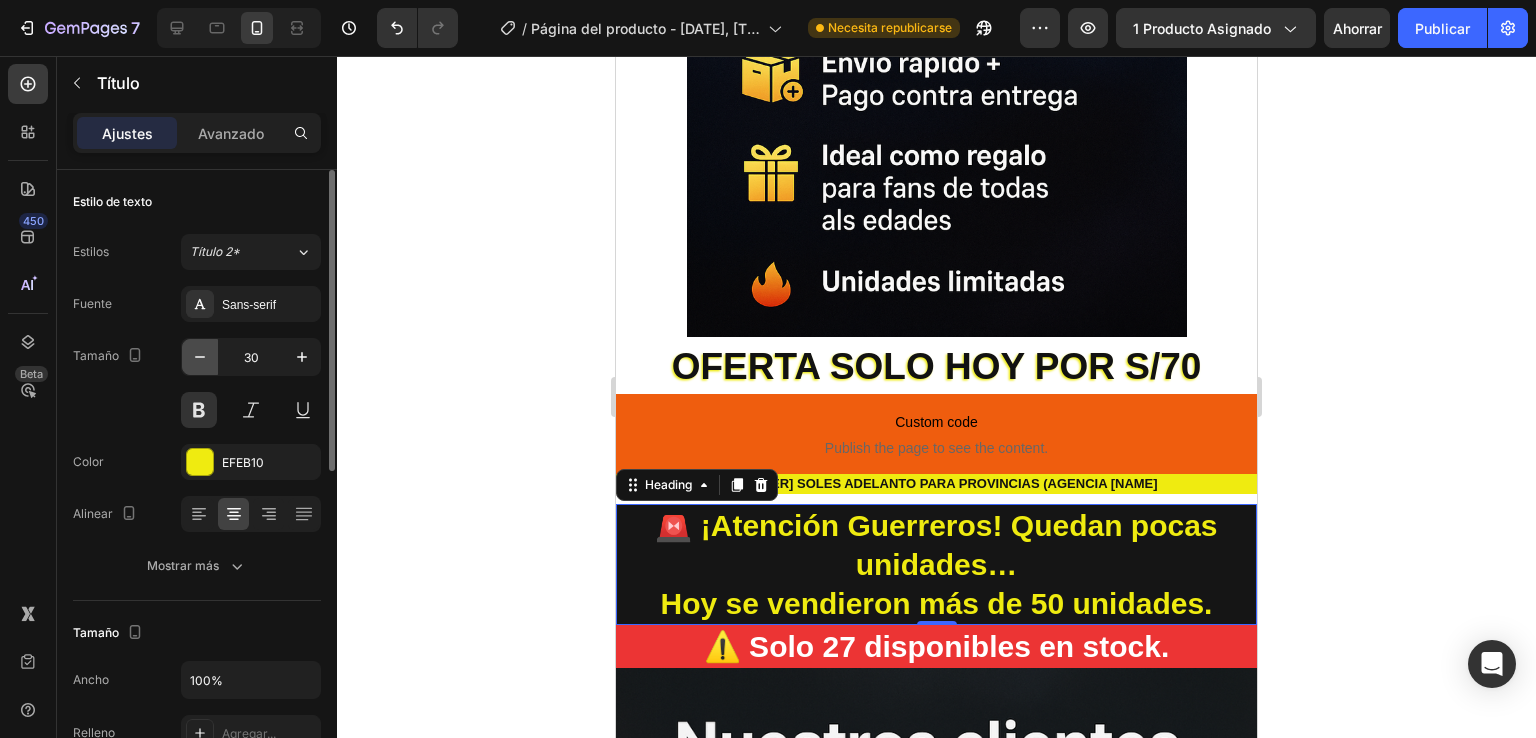 click at bounding box center [200, 357] 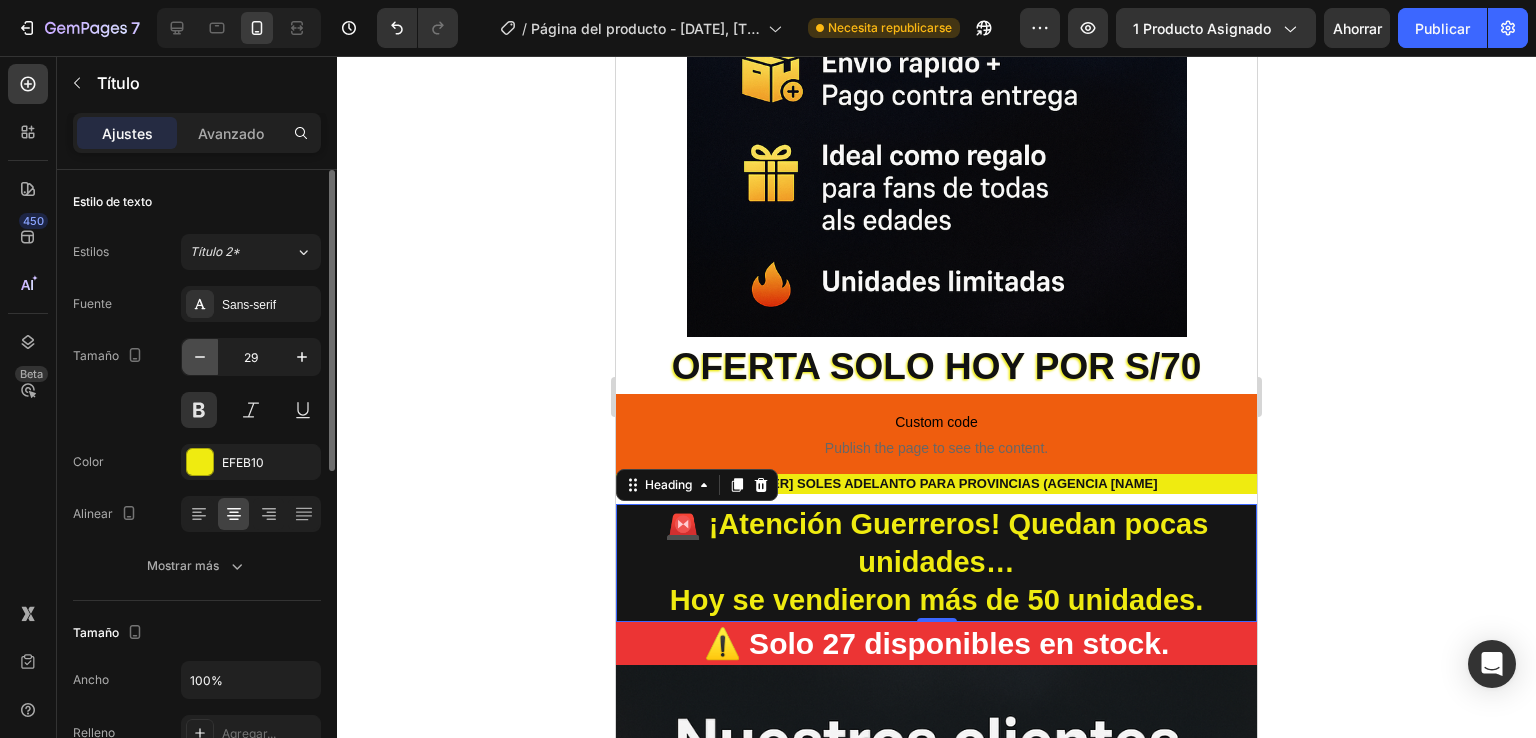 click at bounding box center [200, 357] 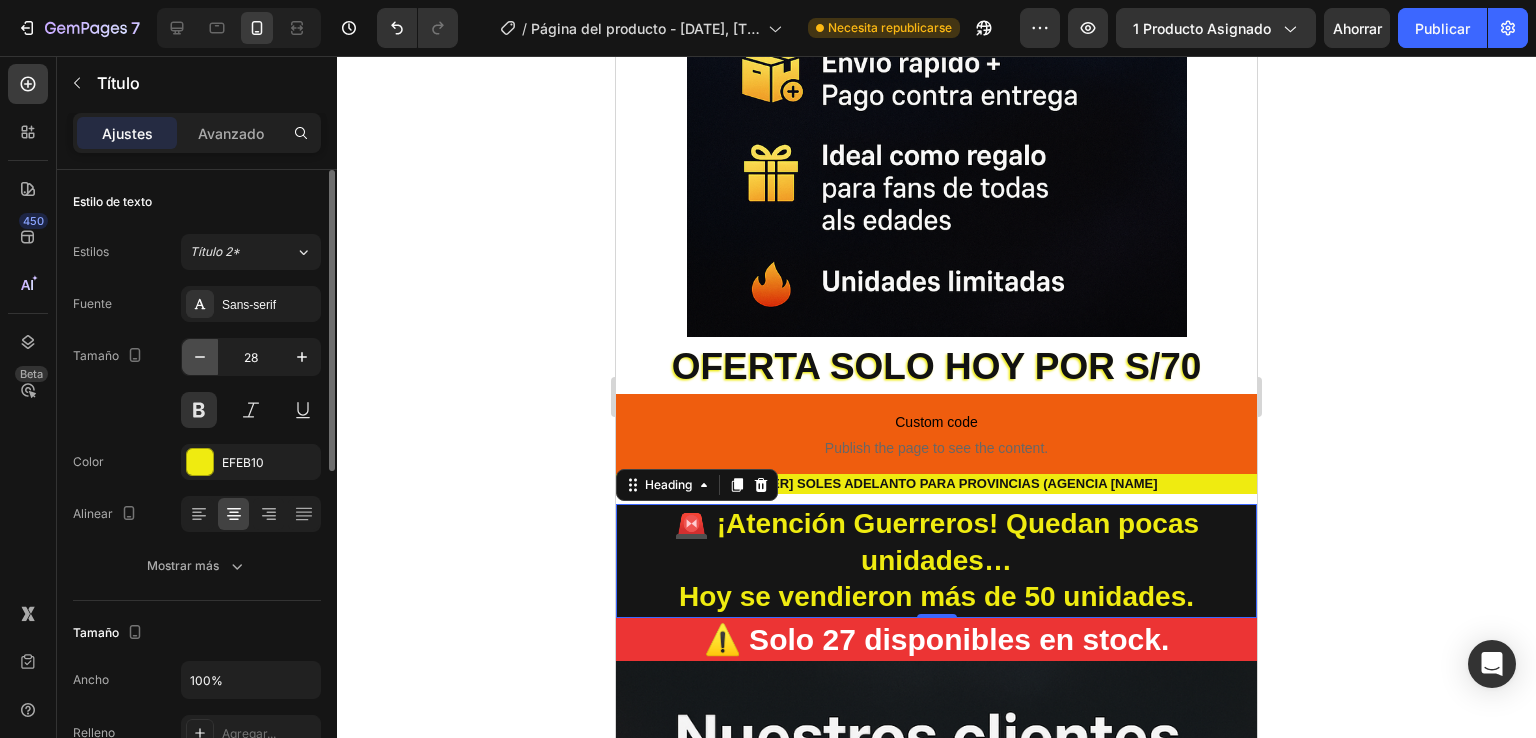 click at bounding box center (200, 357) 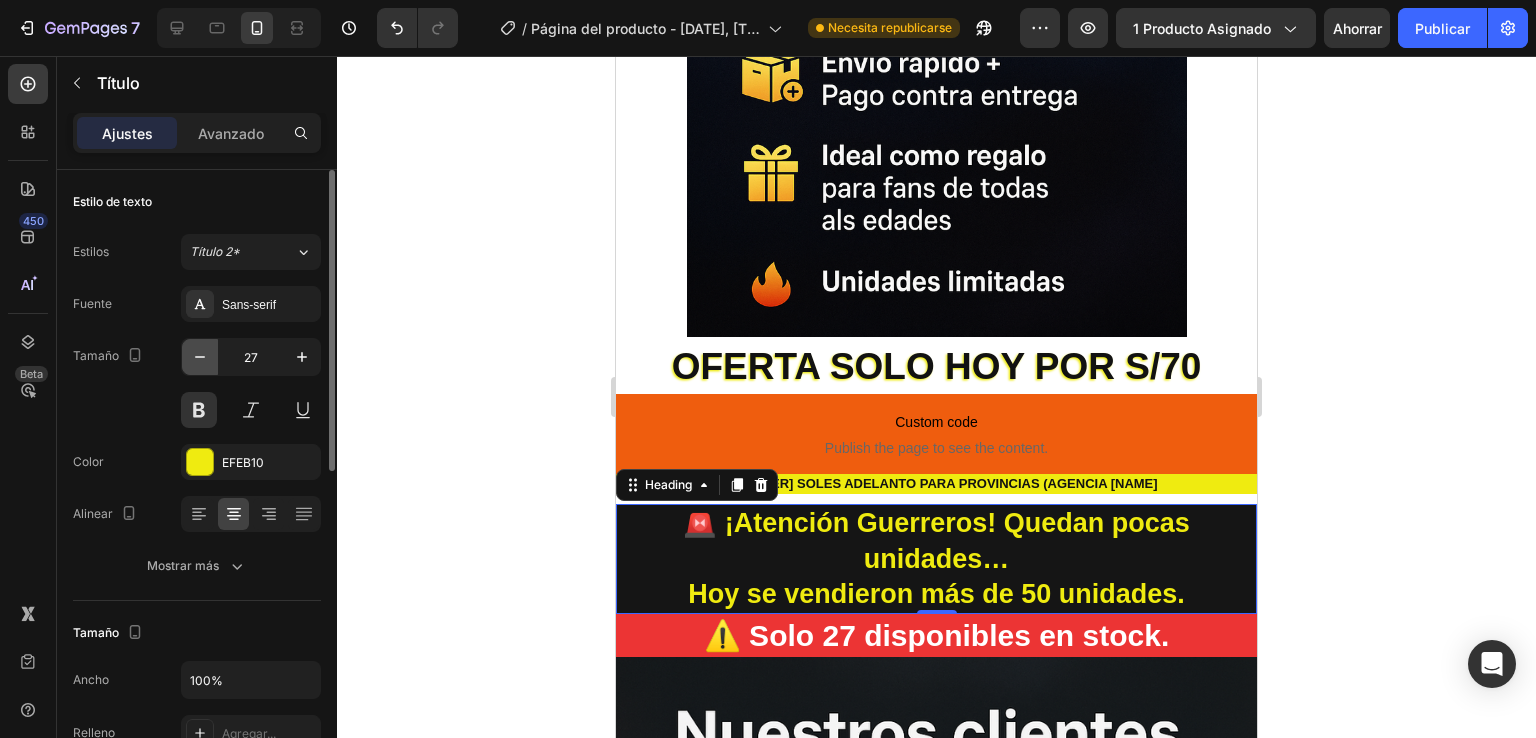 click at bounding box center [200, 357] 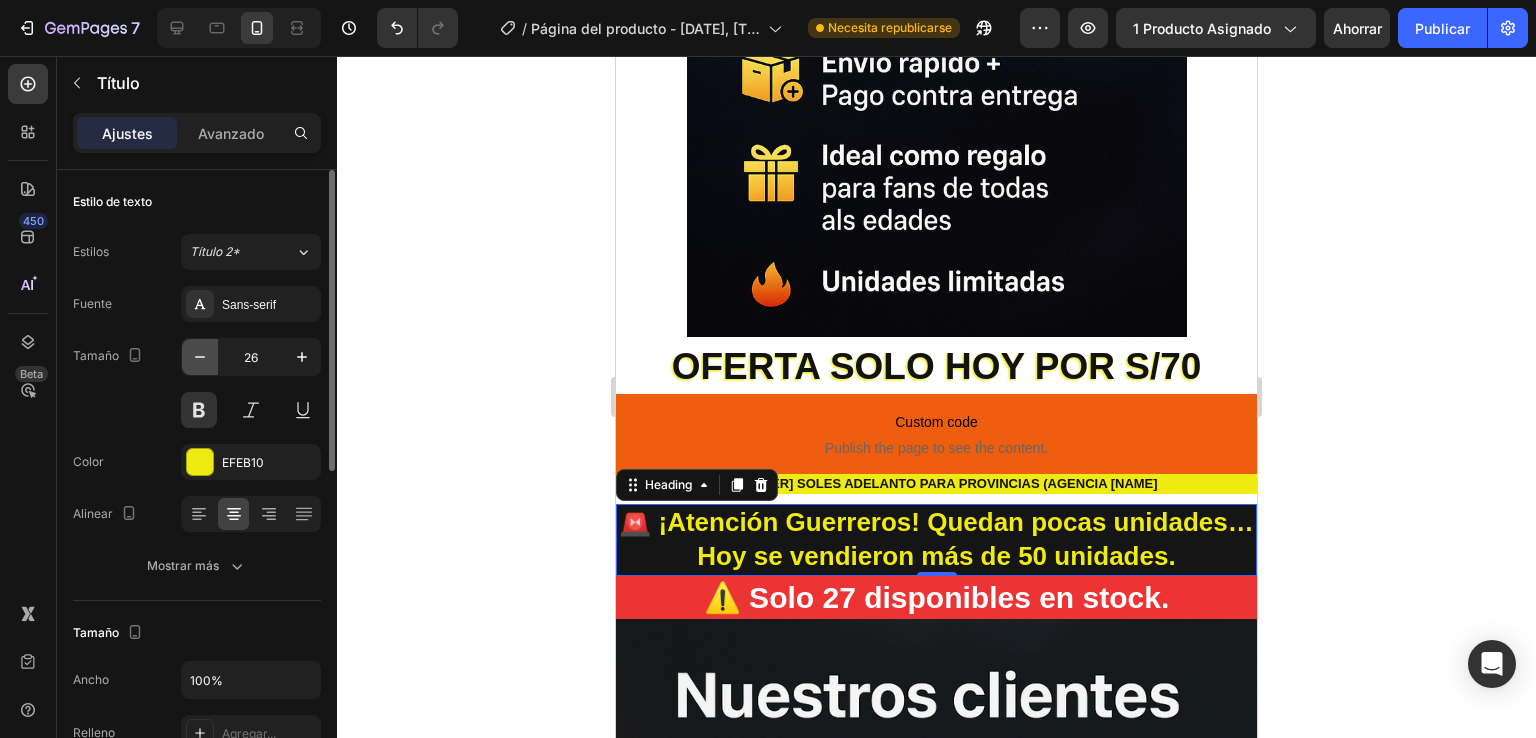 click at bounding box center [200, 357] 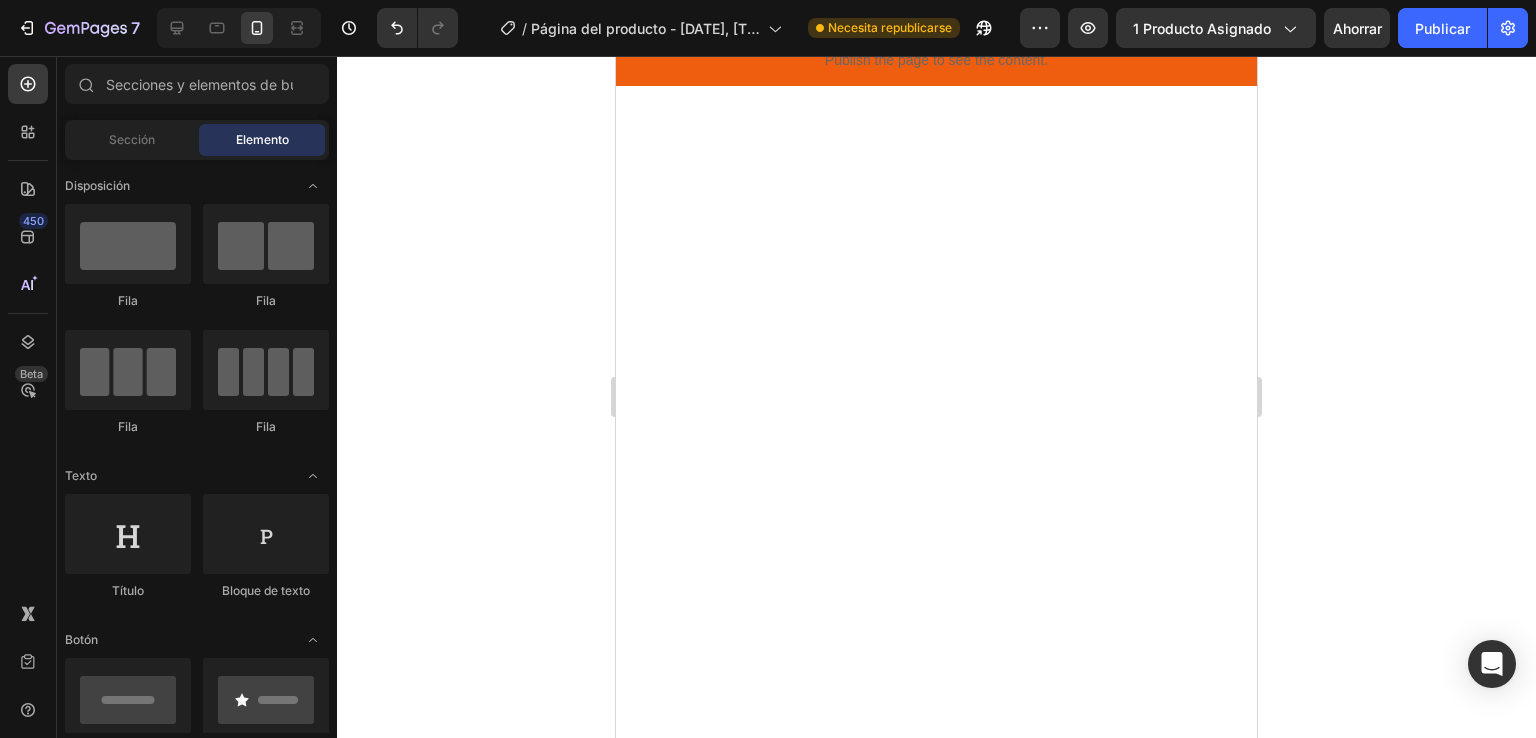 scroll, scrollTop: 951, scrollLeft: 0, axis: vertical 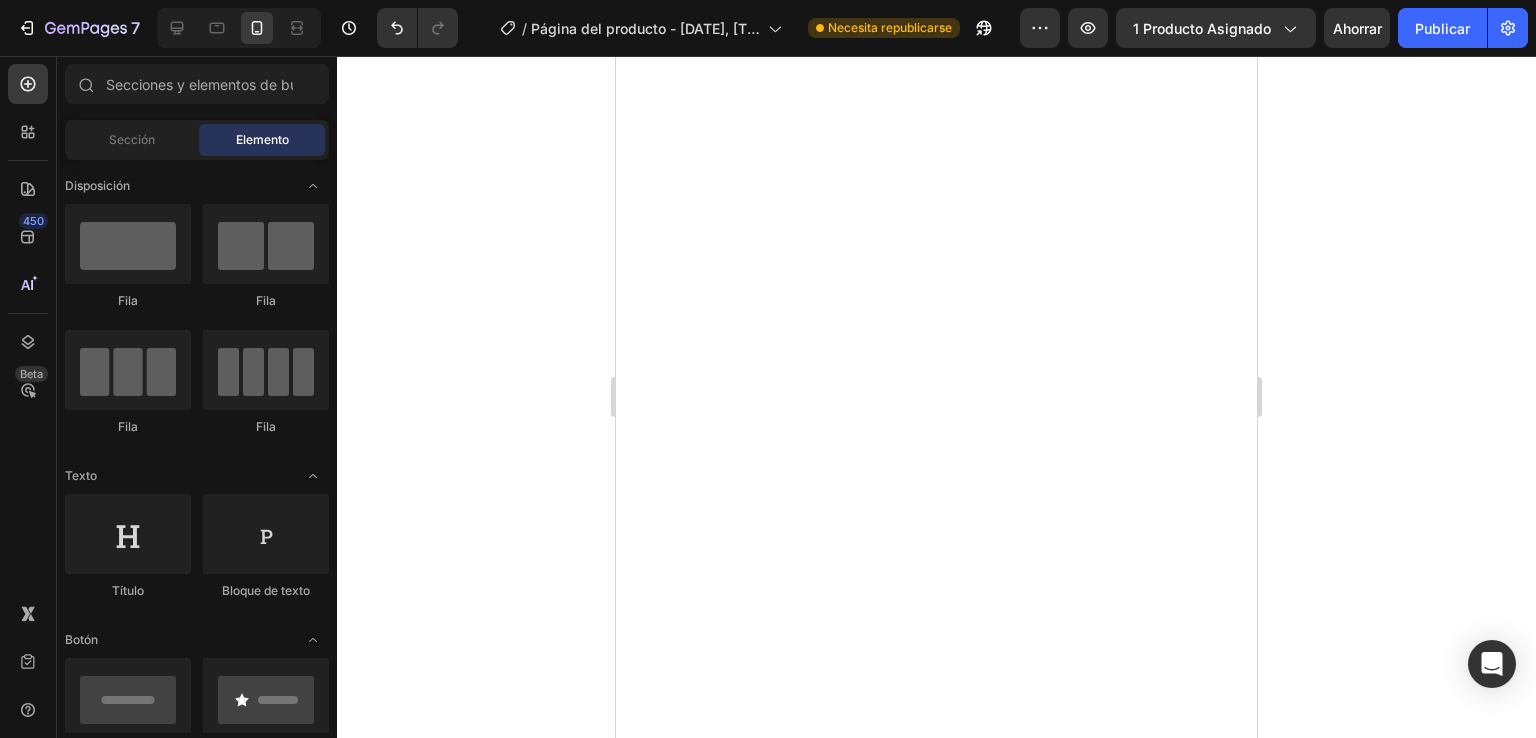 click on "✅ Alta calidad  ✅ Diseño exclusivo   ✅ Pago contra entrega" at bounding box center (936, -267) 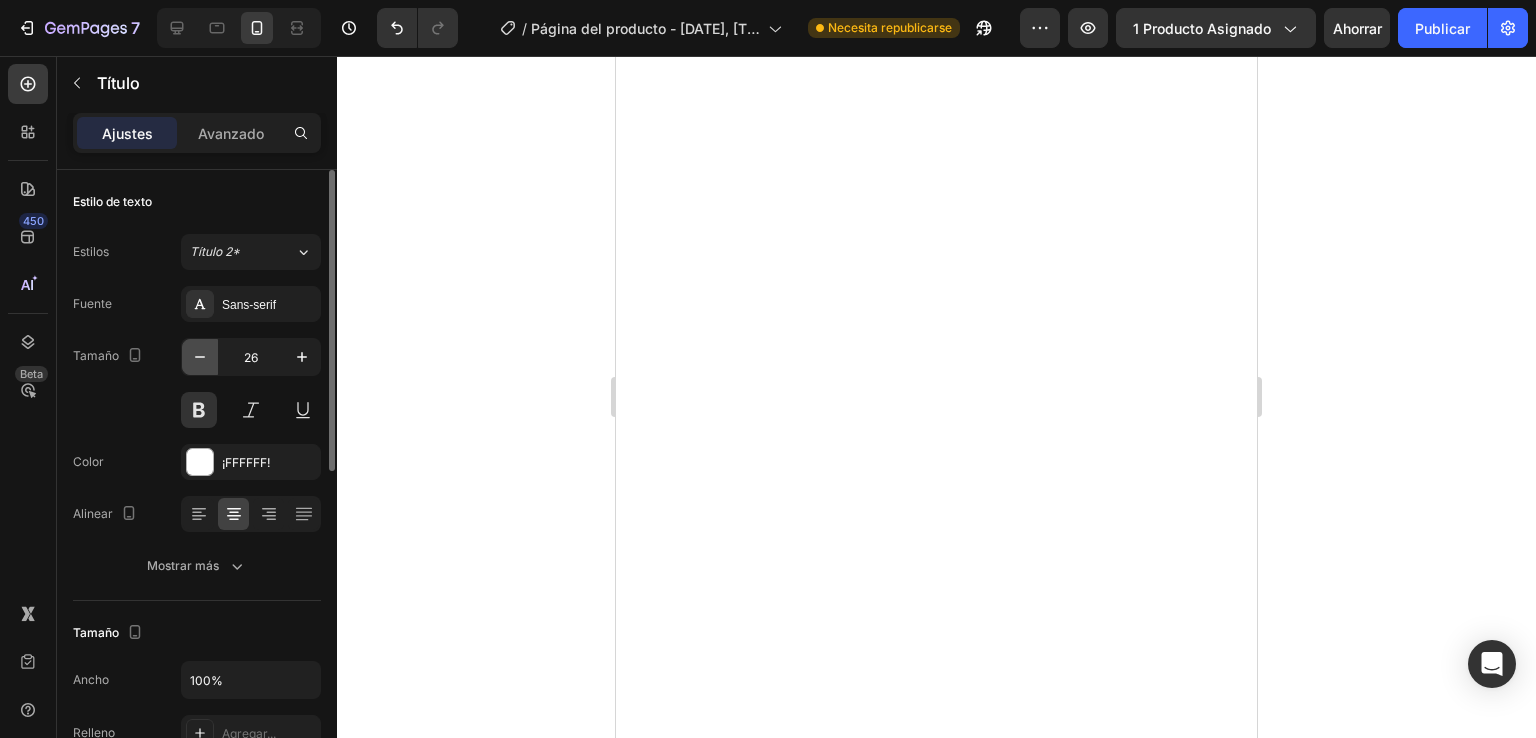 click at bounding box center (200, 357) 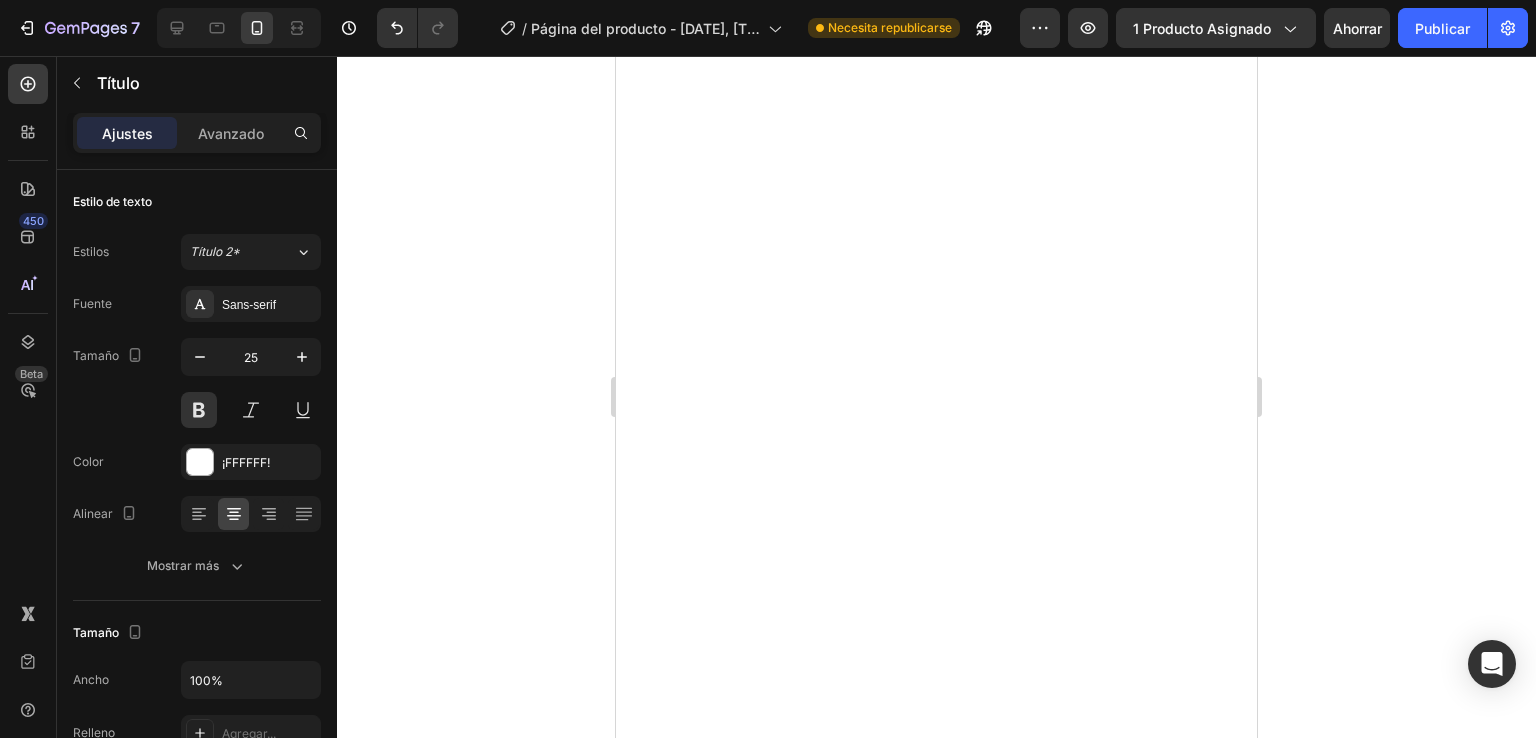 click on "Conviértete en el guerrero que llevas dentro con este collar edición limitada de acero" at bounding box center (936, -338) 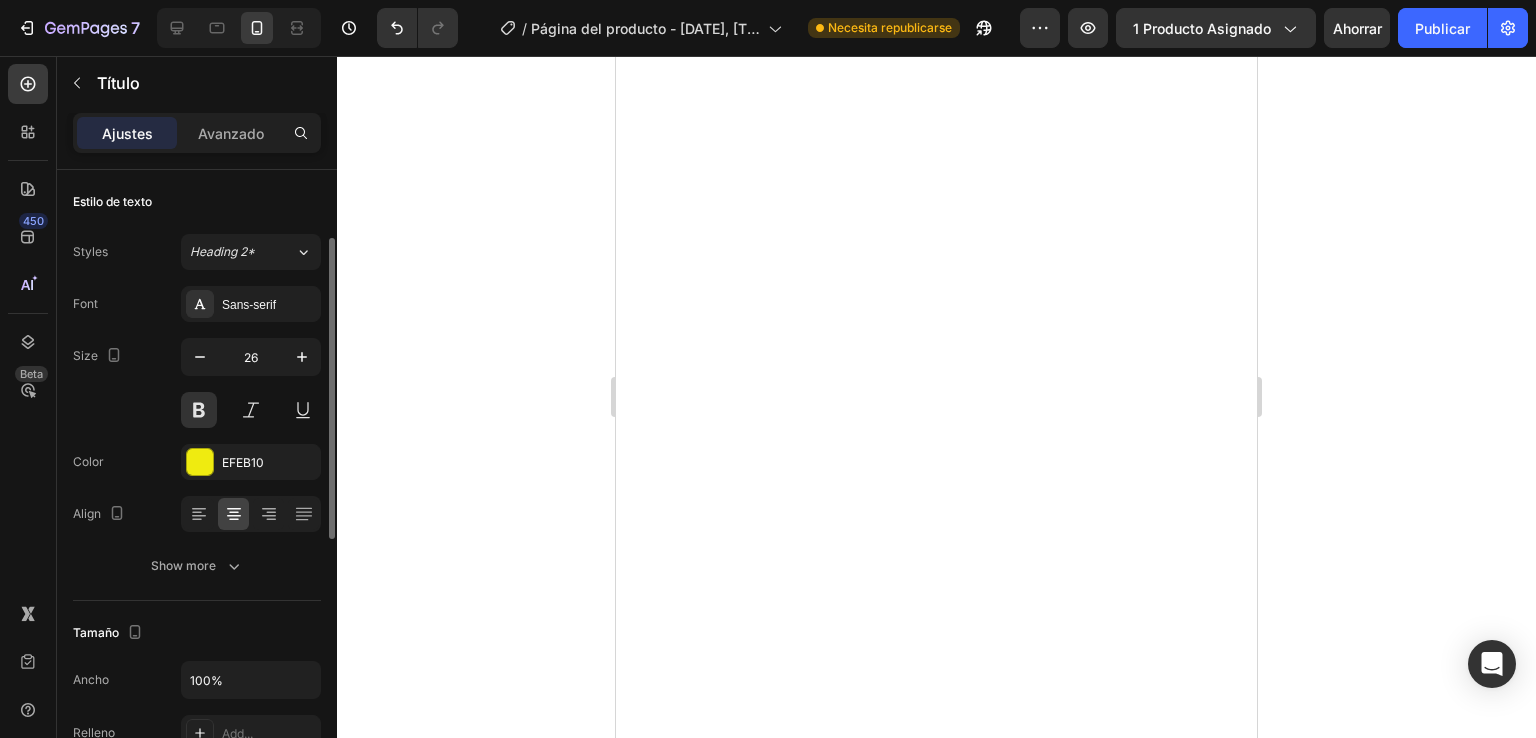 scroll, scrollTop: 46, scrollLeft: 0, axis: vertical 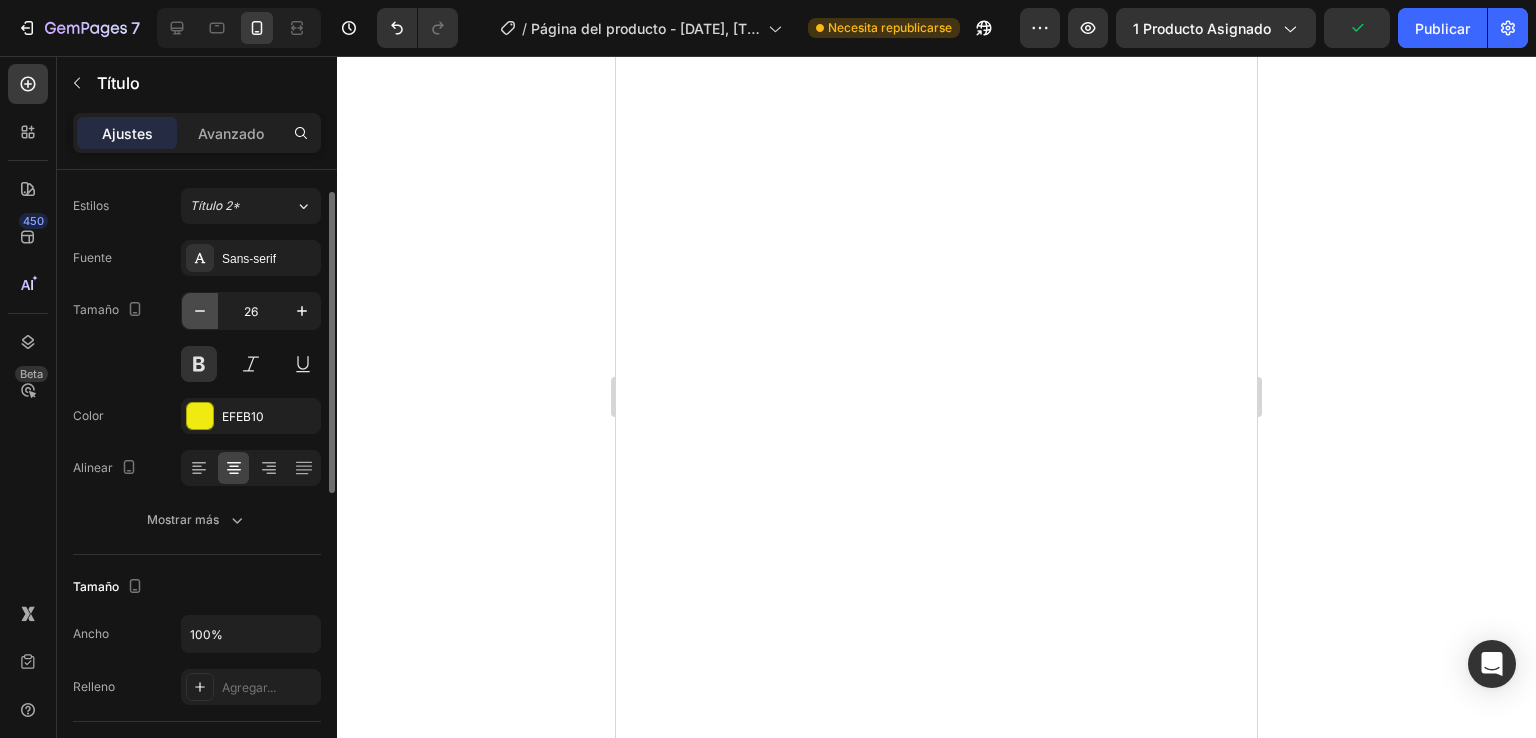 click at bounding box center [200, 311] 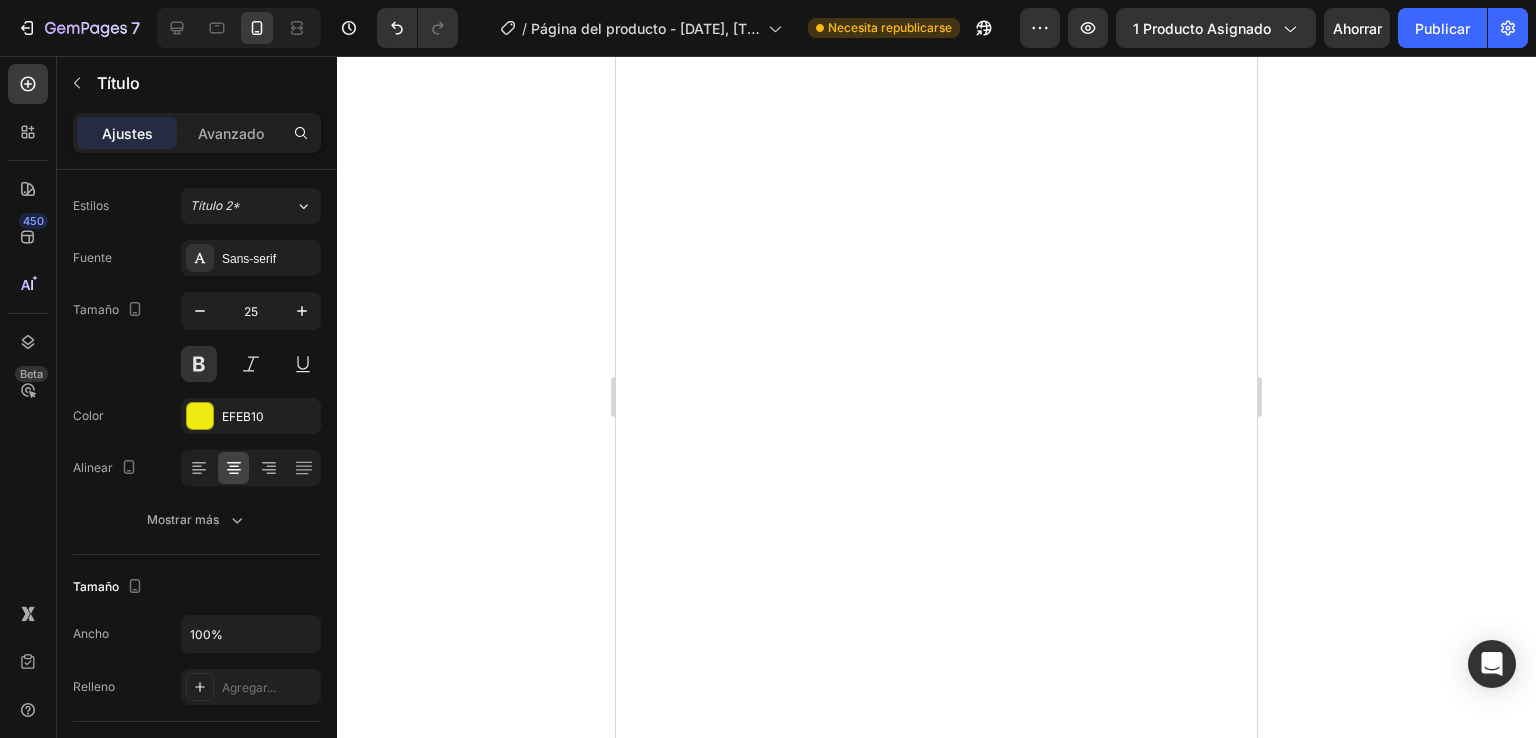 click on "✅ Alta calidad  ✅ Diseño exclusivo   ✅ Pago contra entrega" at bounding box center (936, -271) 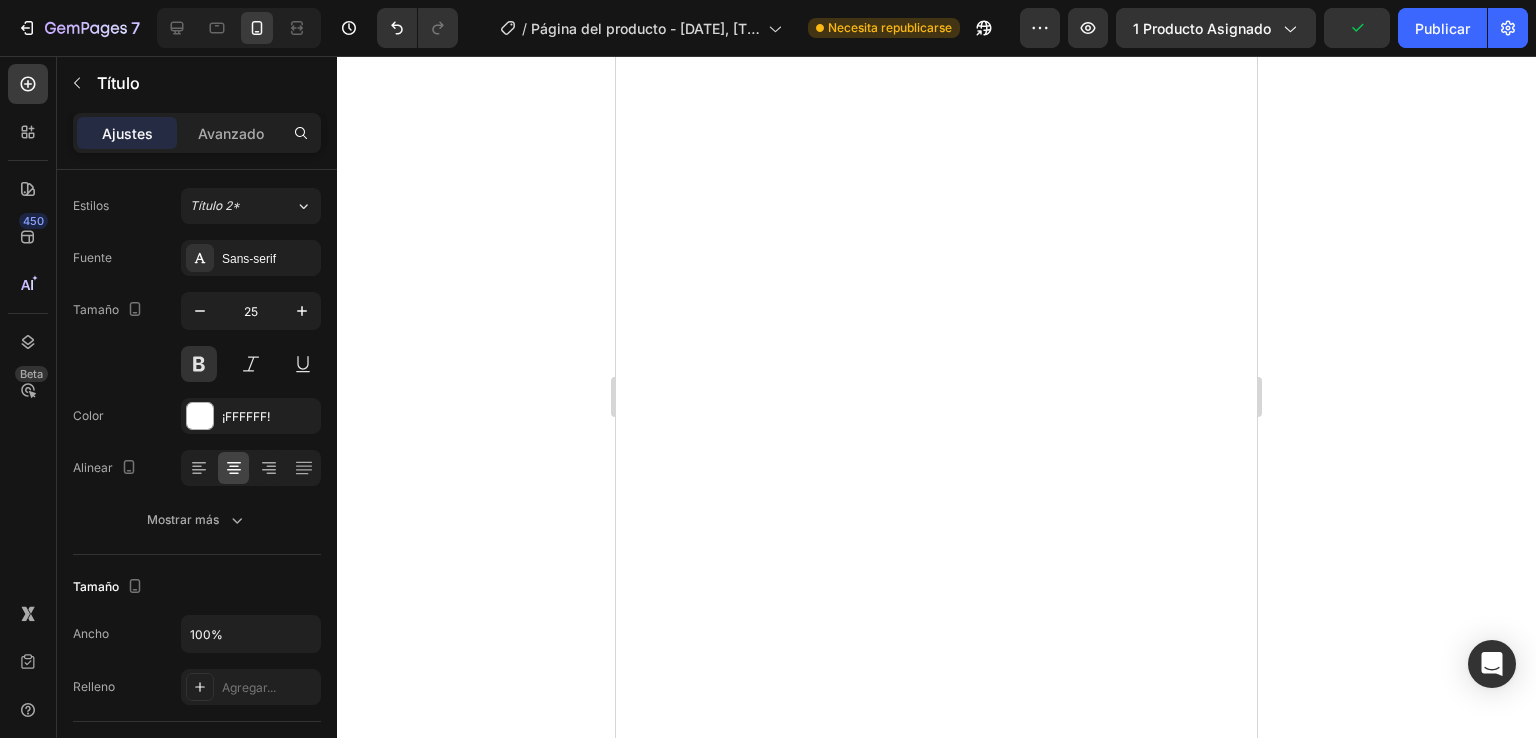 click on "Conviértete en el guerrero que llevas dentro con este collar edición limitada de acero" at bounding box center [936, -340] 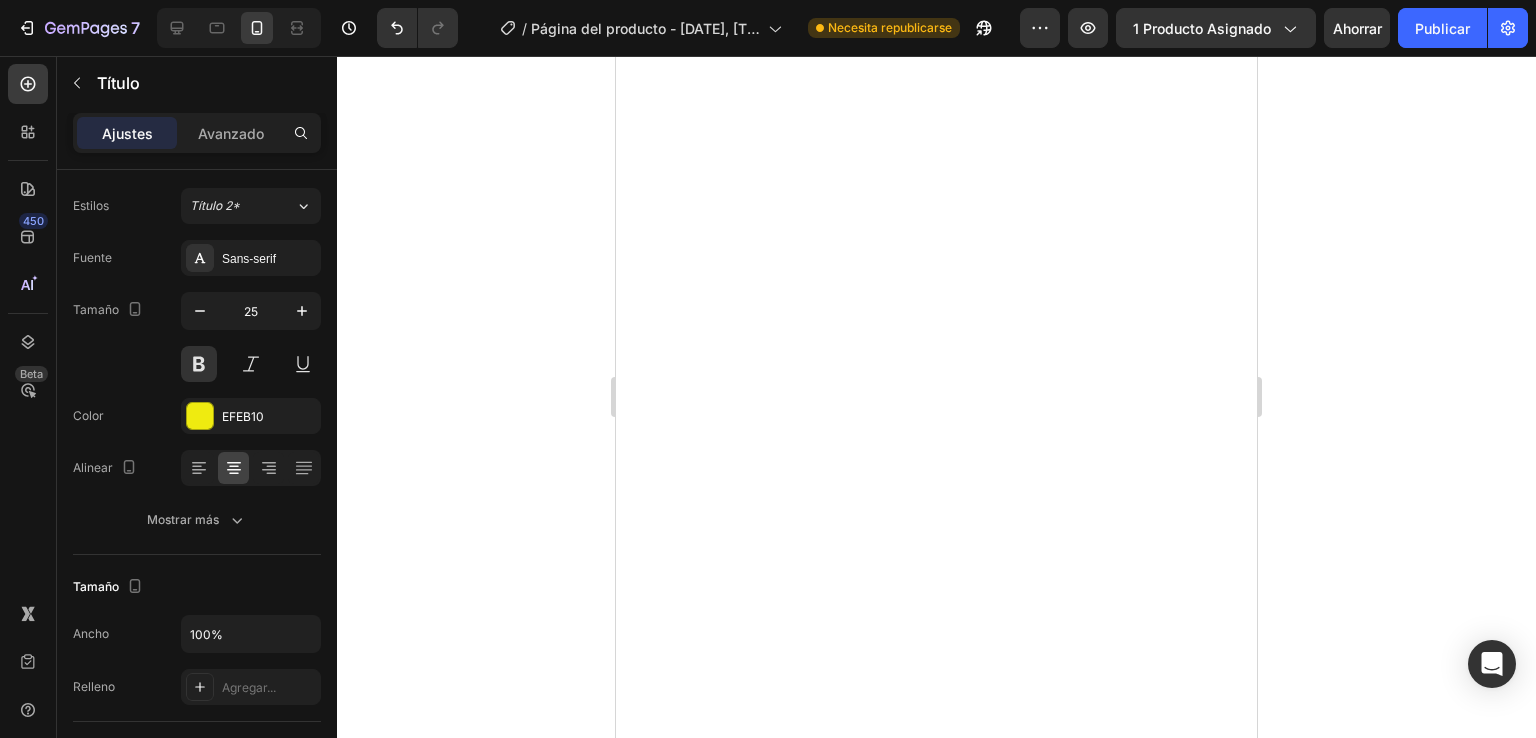 click on "✅ Alta calidad  ✅ Diseño exclusivo   ✅ Pago contra entrega" at bounding box center [936, -271] 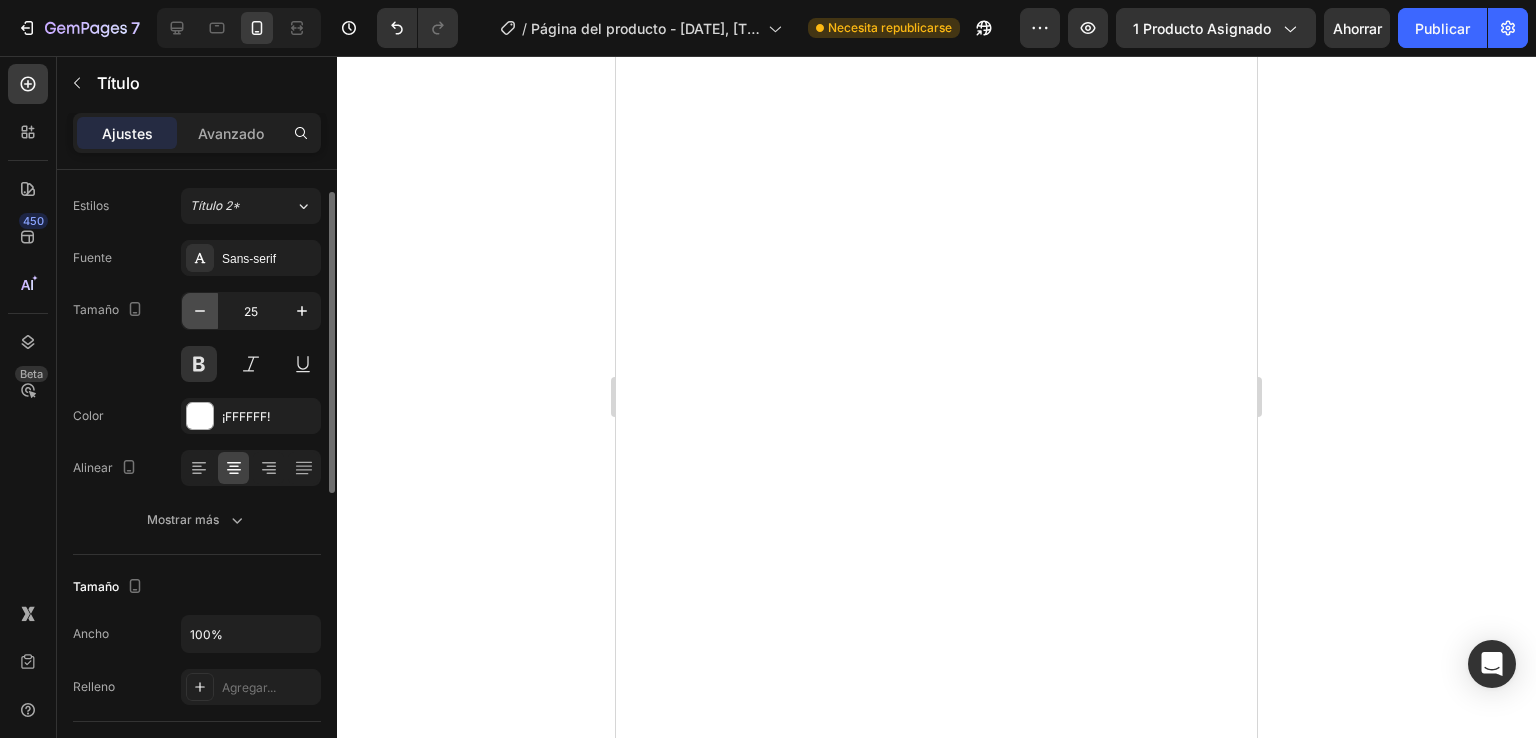 click 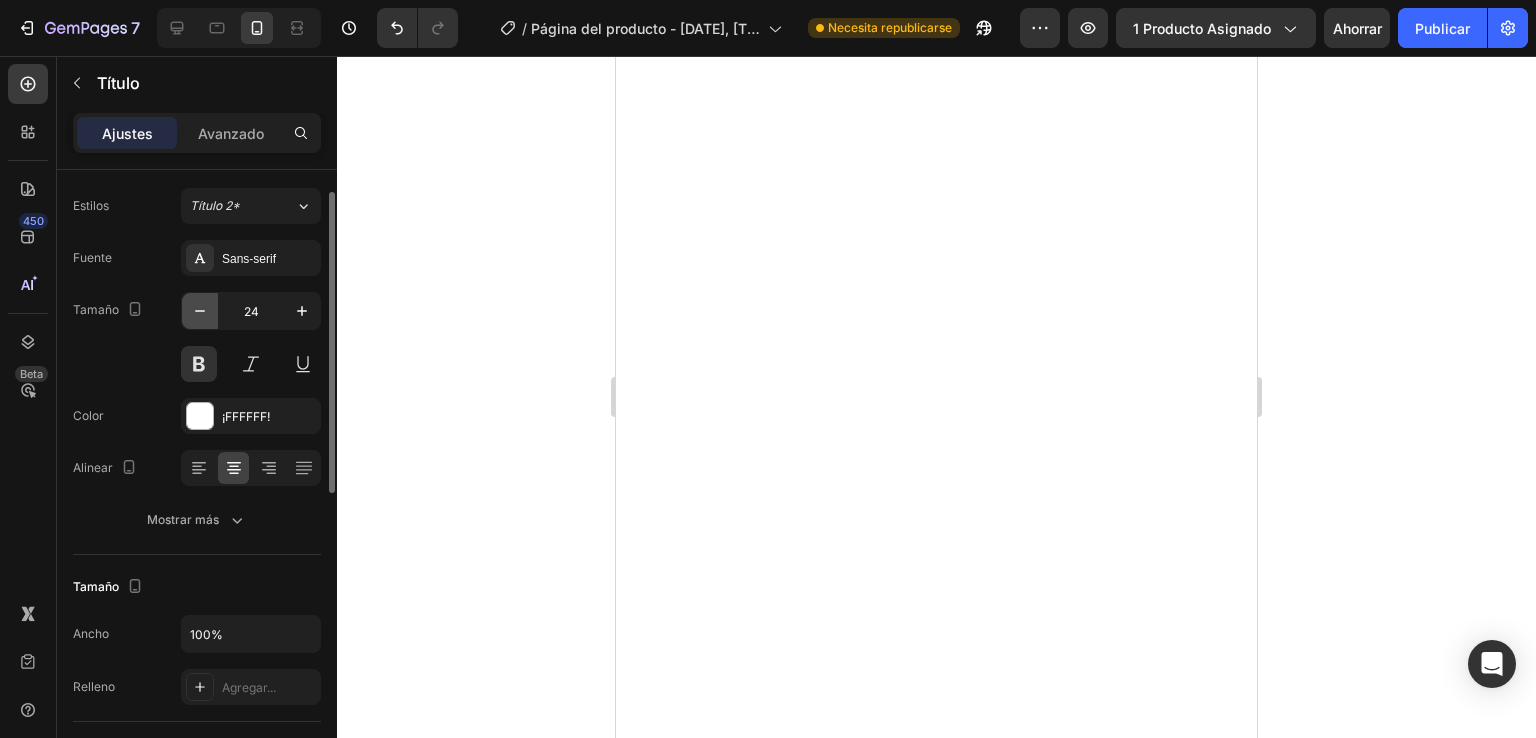 click 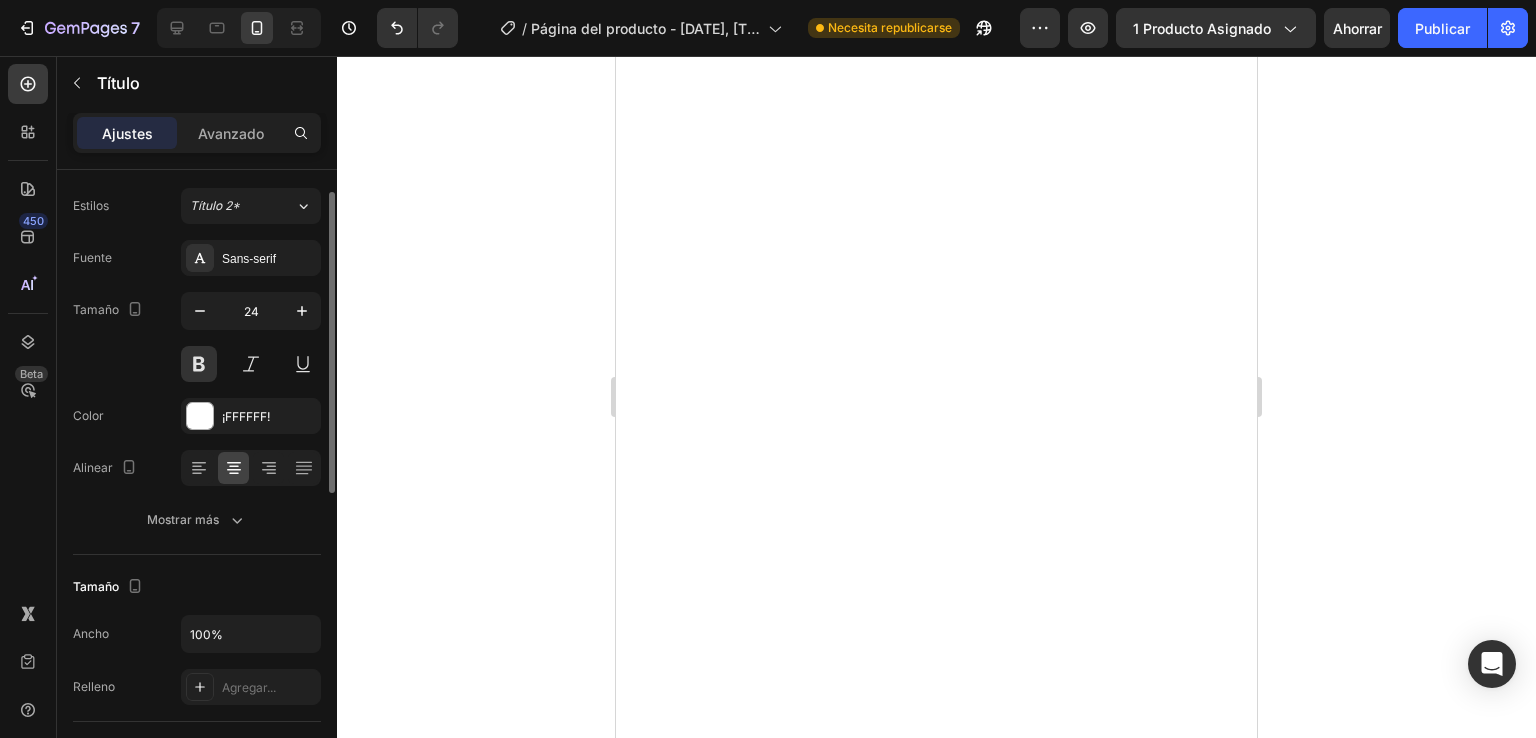 type on "23" 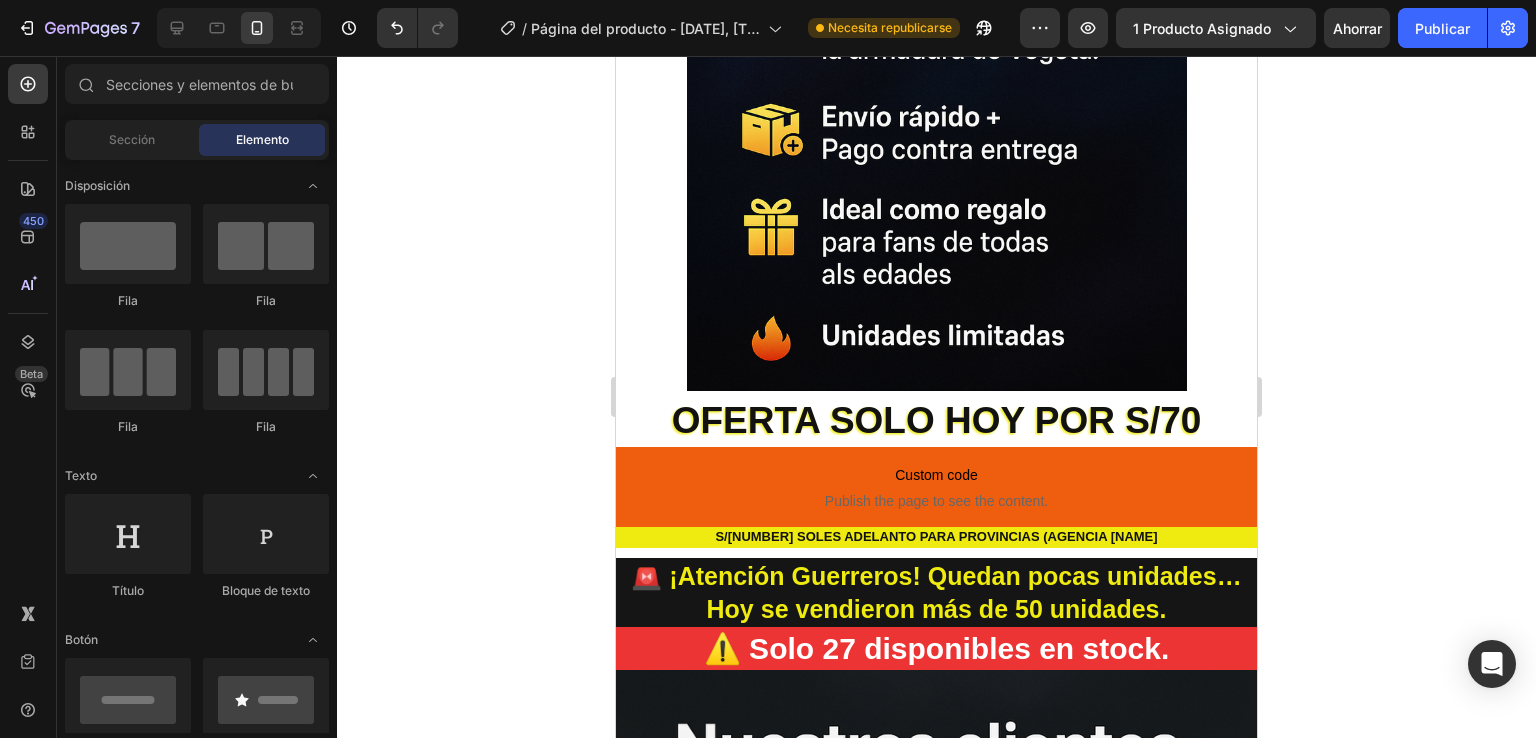 scroll, scrollTop: 2688, scrollLeft: 0, axis: vertical 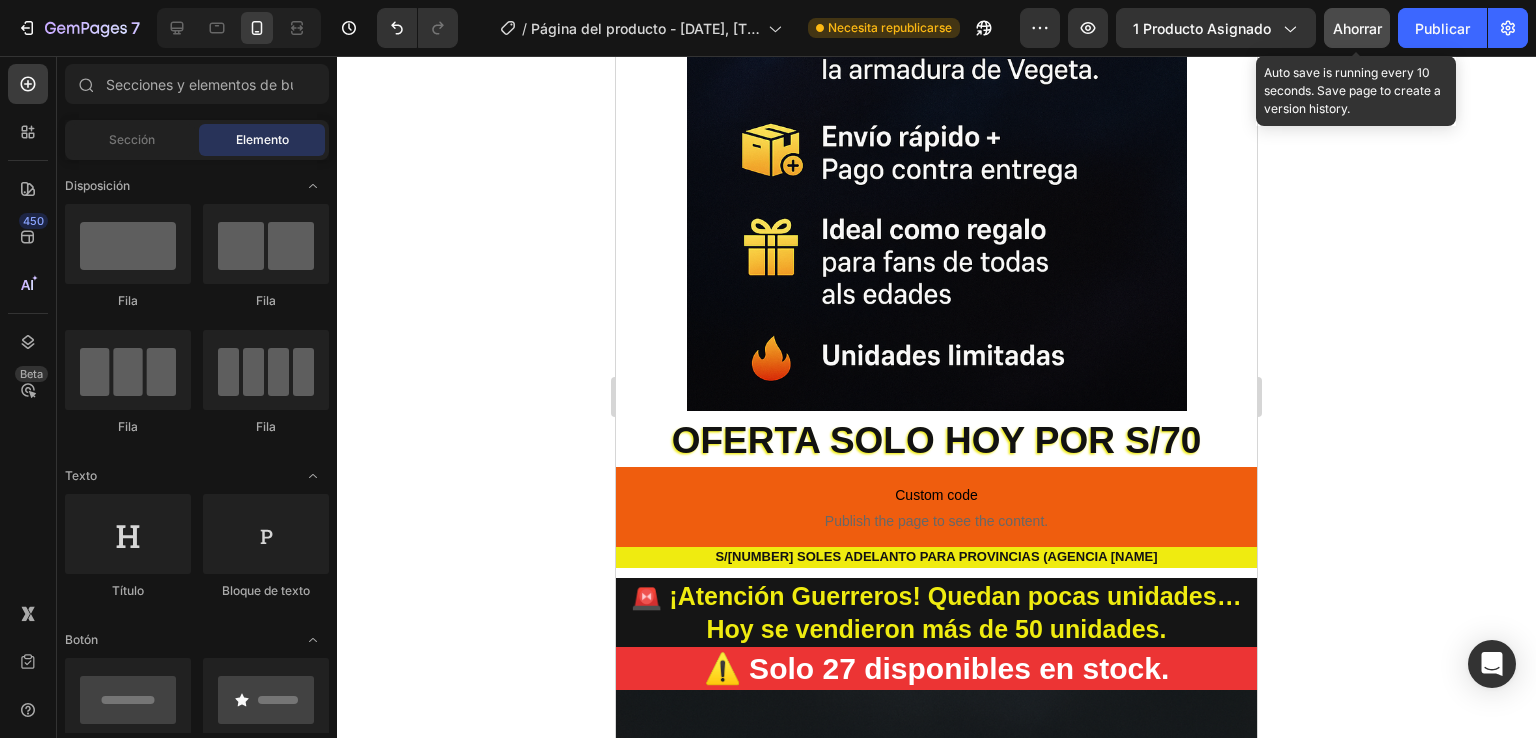 click on "Ahorrar" at bounding box center [1357, 28] 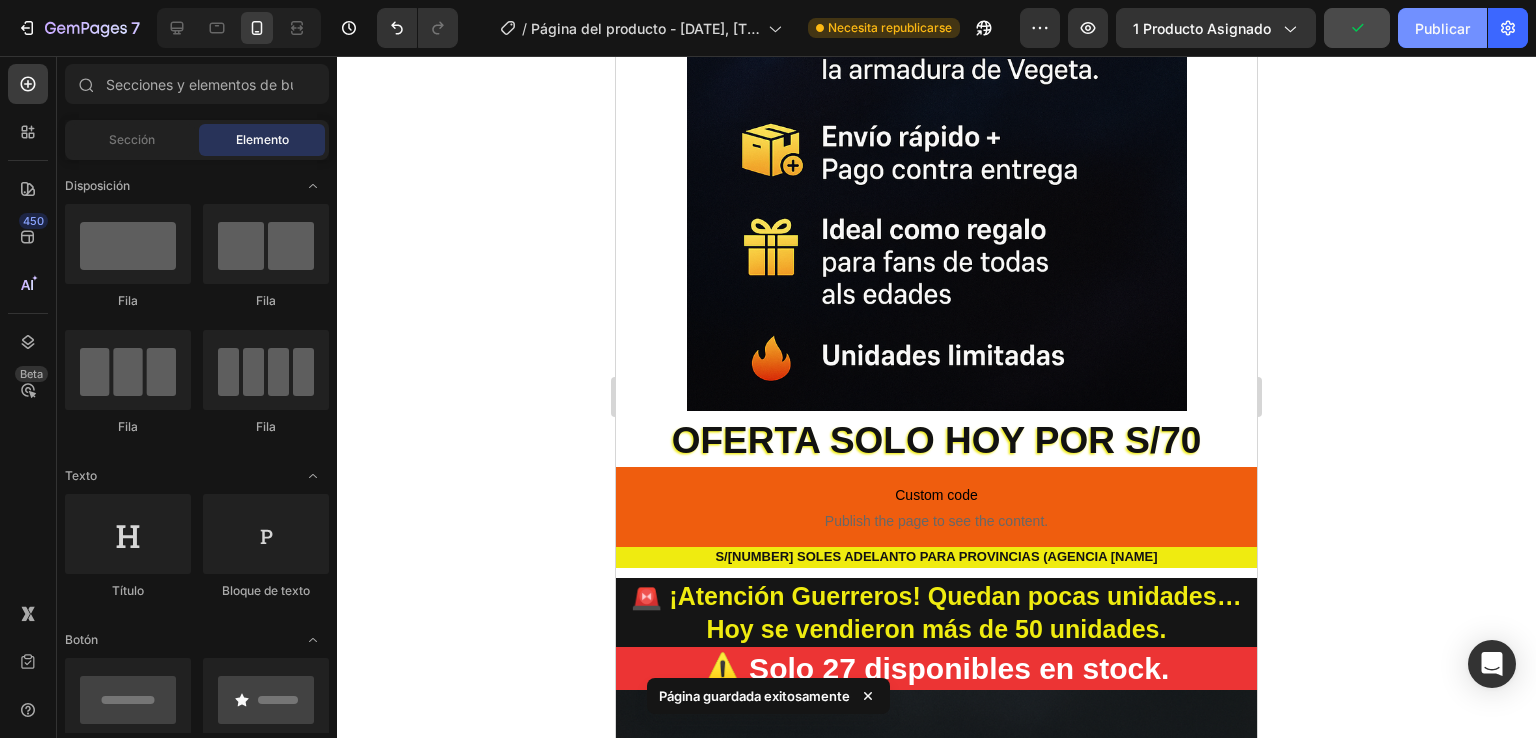 click on "Publicar" at bounding box center [1442, 28] 